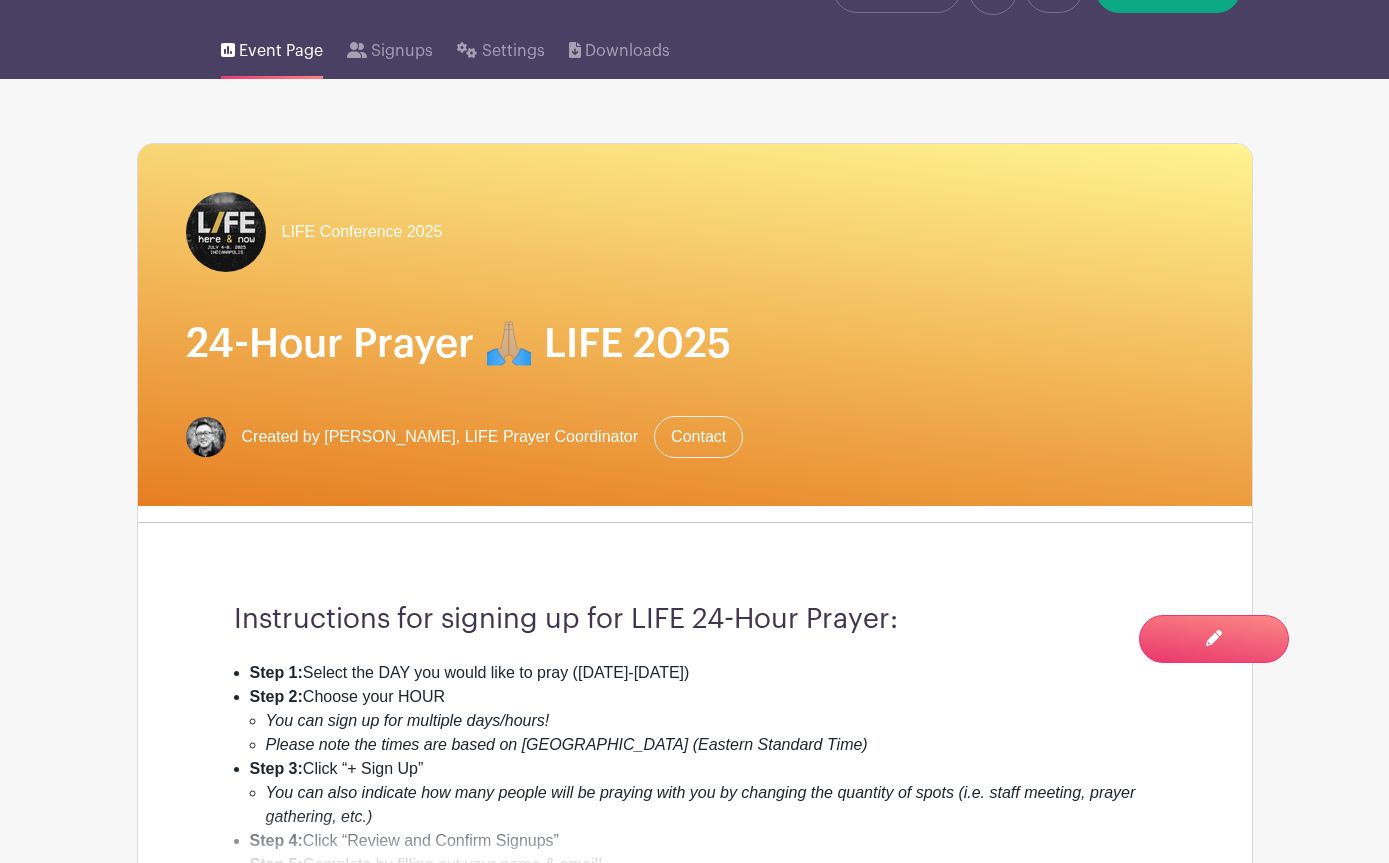 scroll, scrollTop: 0, scrollLeft: 0, axis: both 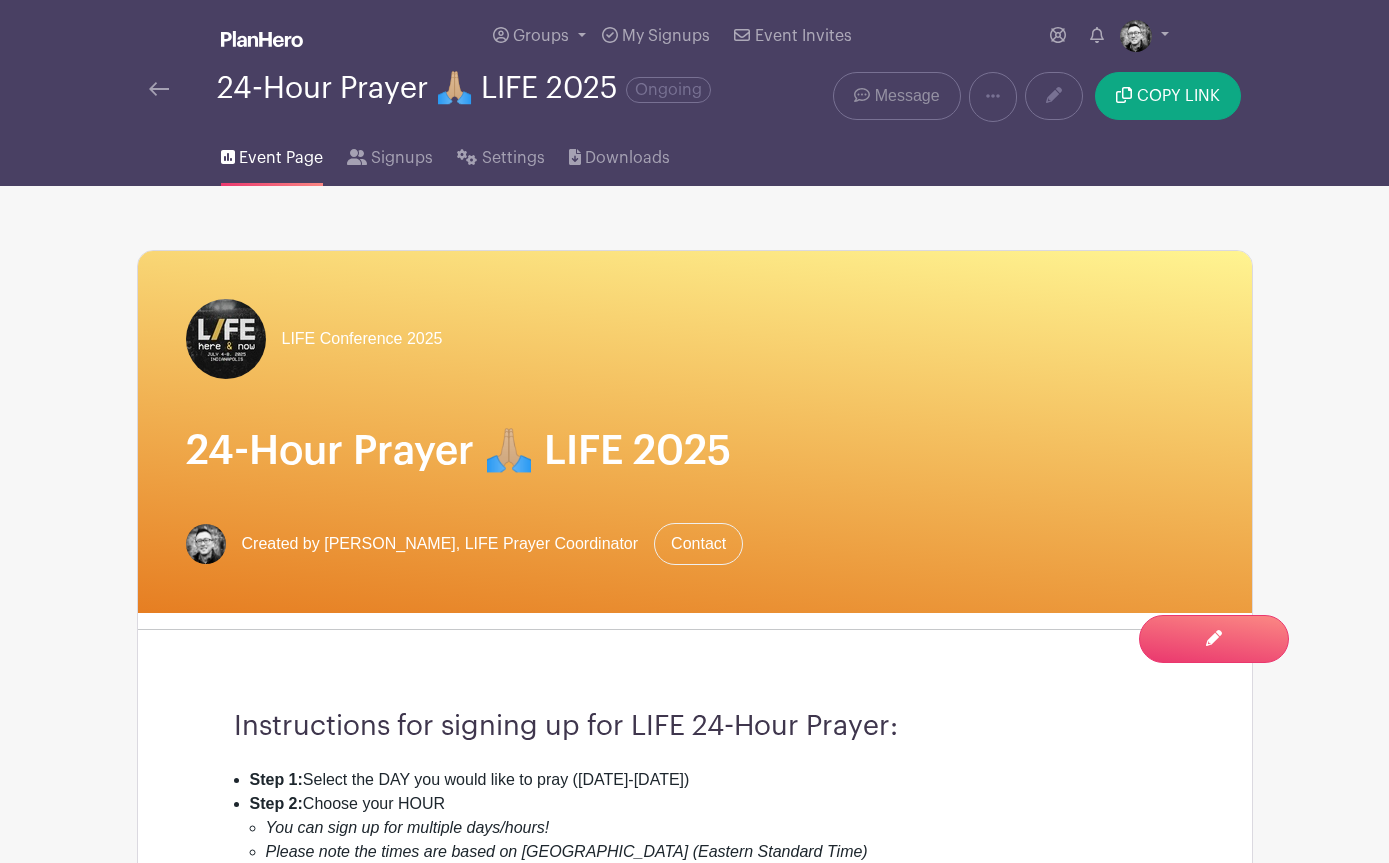 click on "Message" at bounding box center (907, 96) 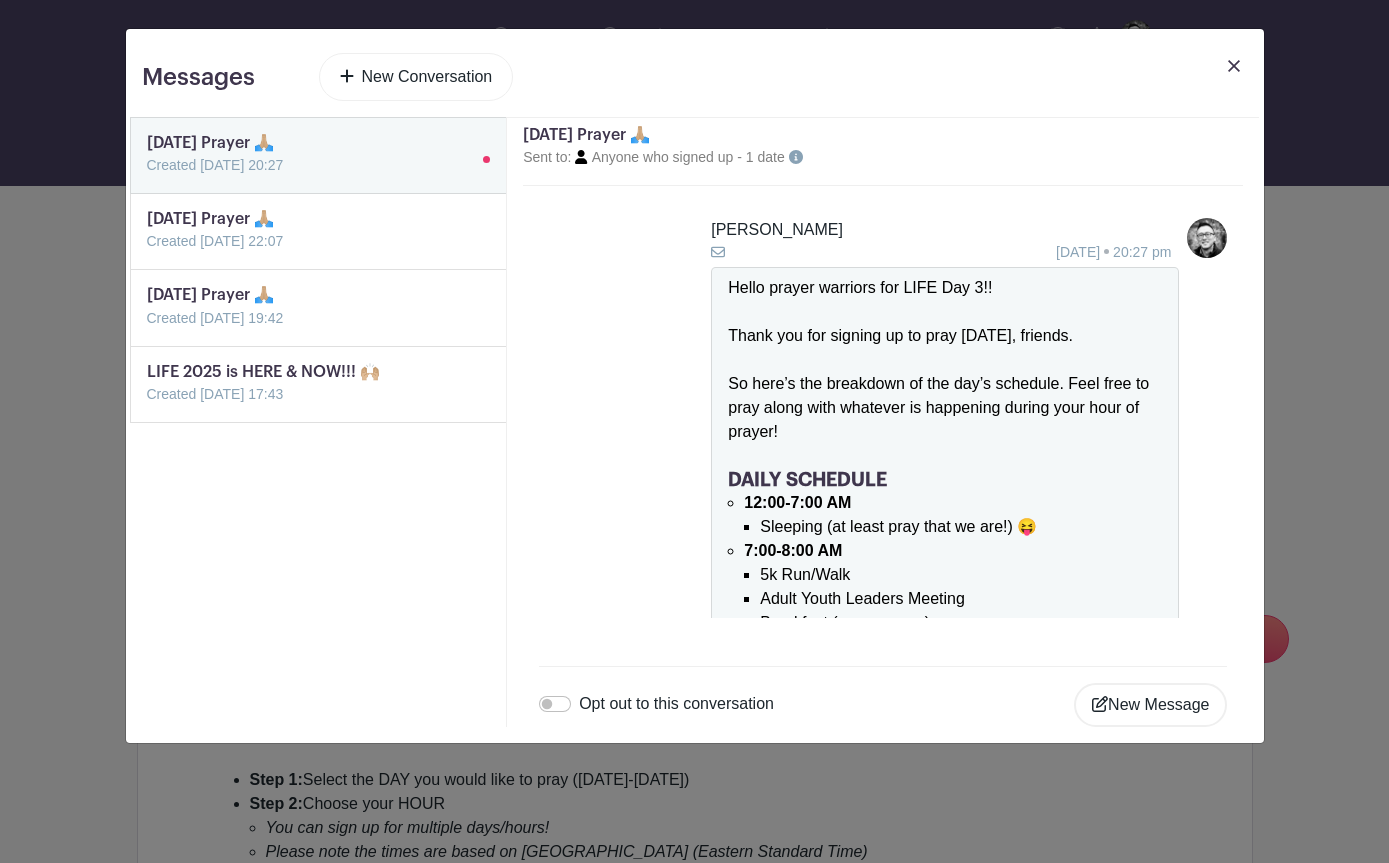 scroll, scrollTop: 0, scrollLeft: 0, axis: both 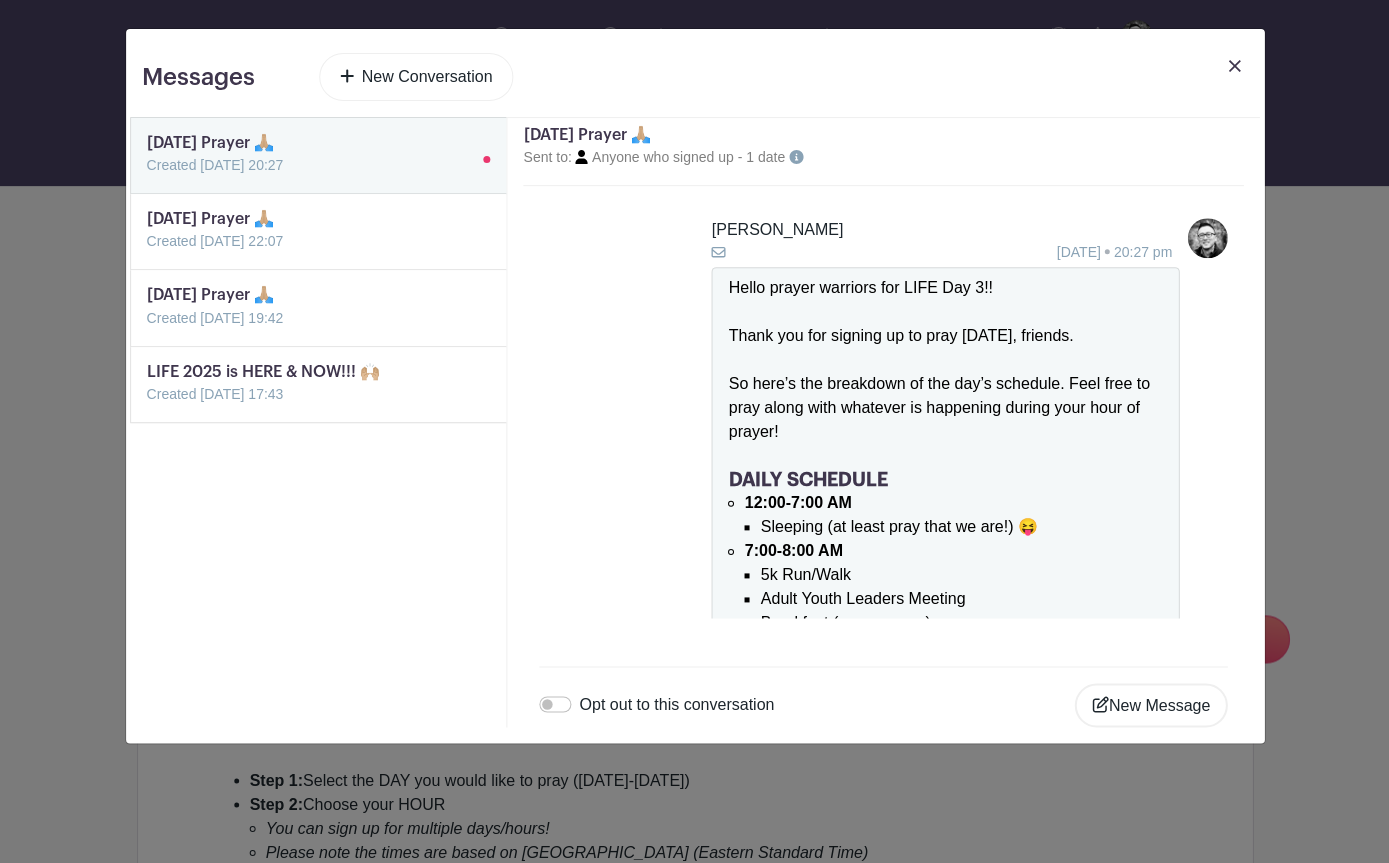 click on "New Conversation" at bounding box center (416, 77) 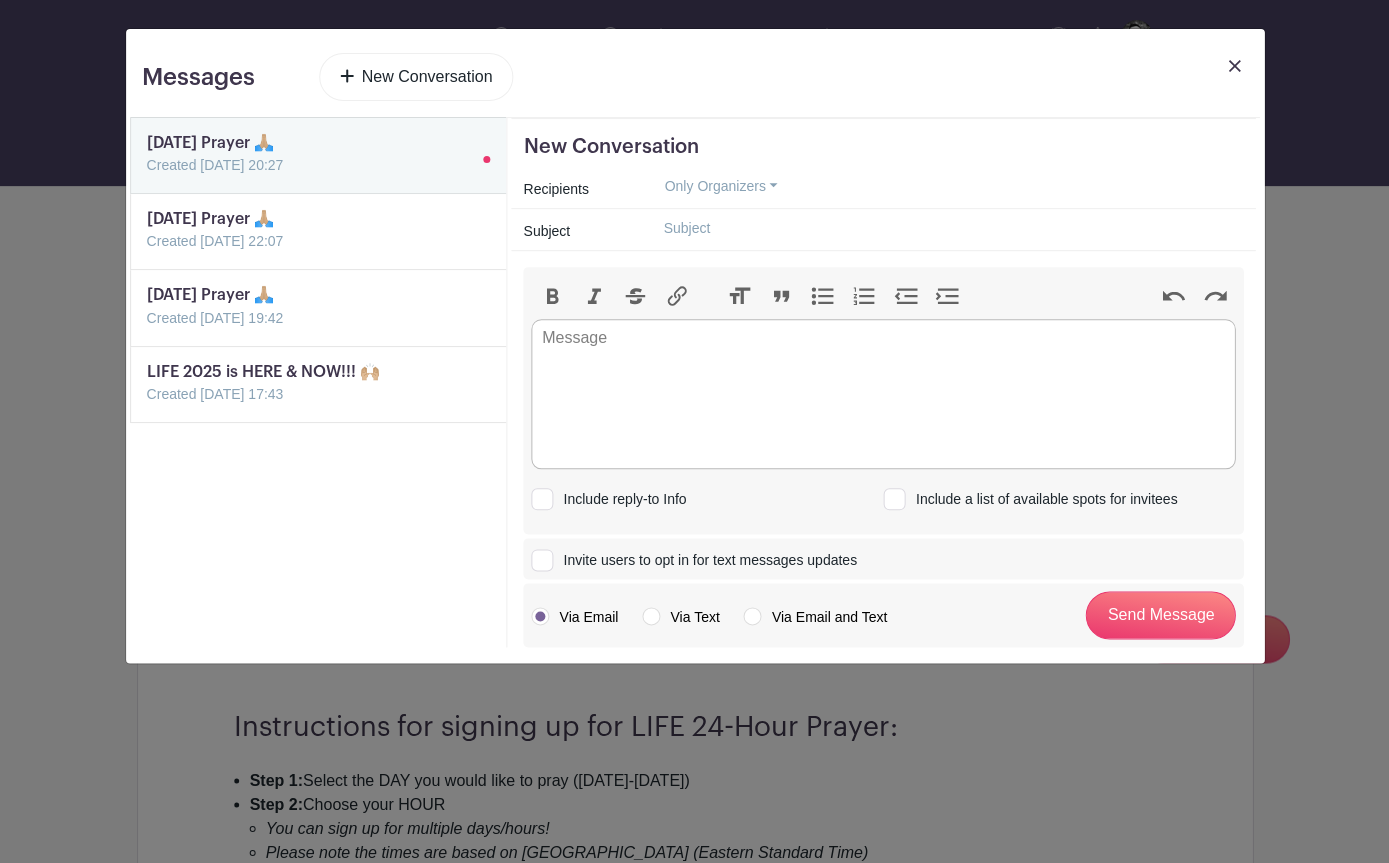 click on "New Conversation" at bounding box center (416, 77) 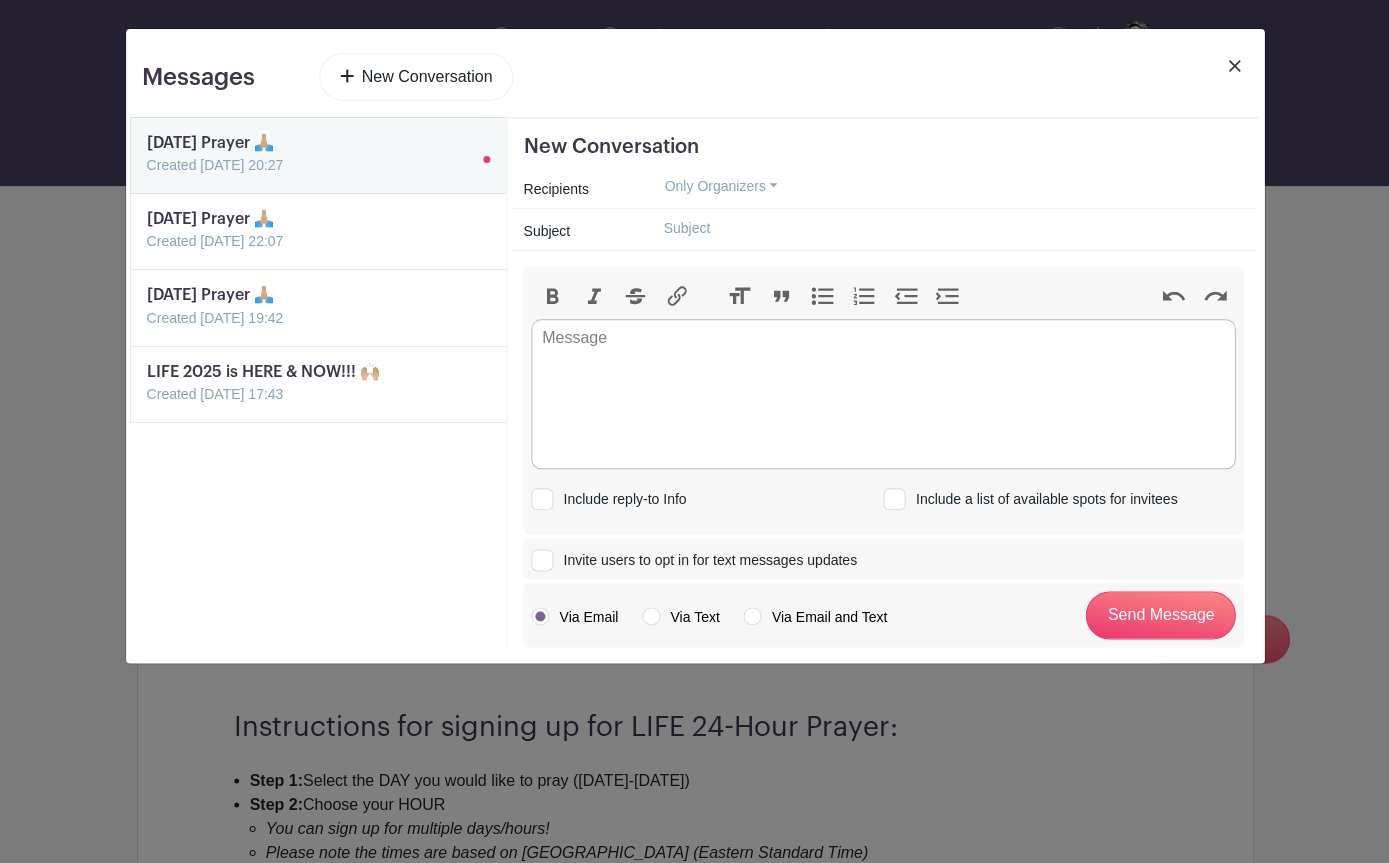 click at bounding box center [945, 228] 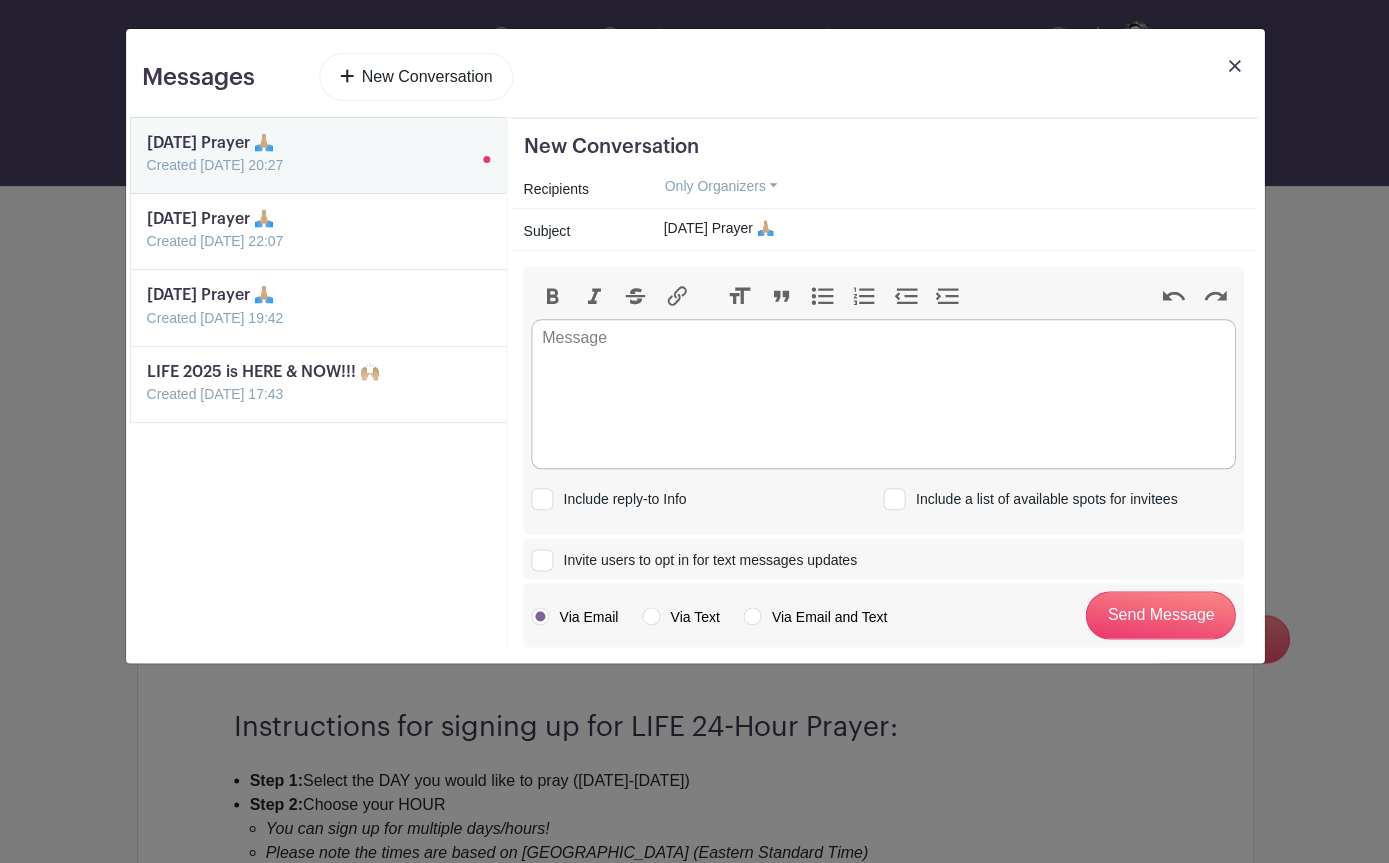 type on "[DATE] Prayer 🙏🏼" 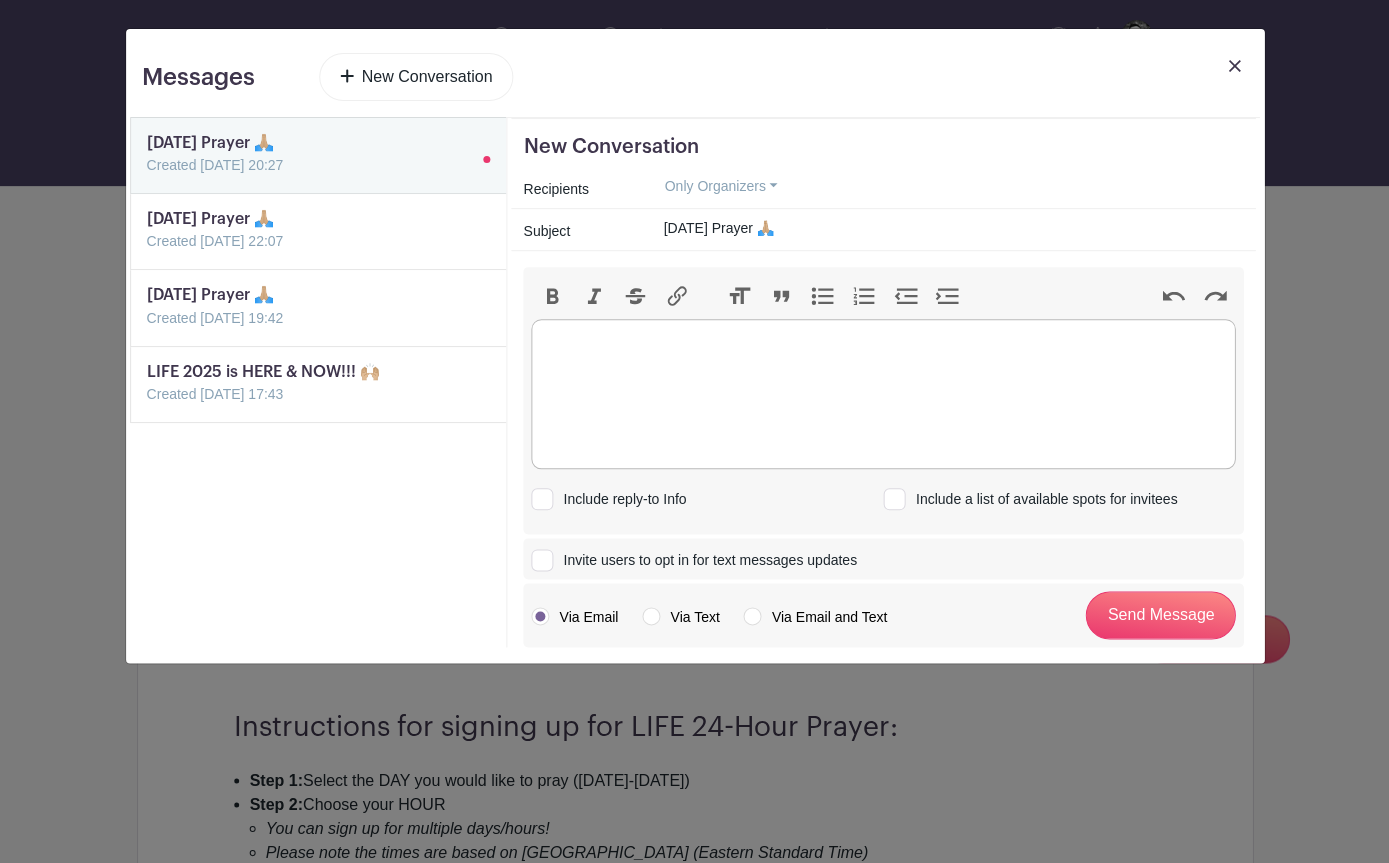 click at bounding box center [883, 394] 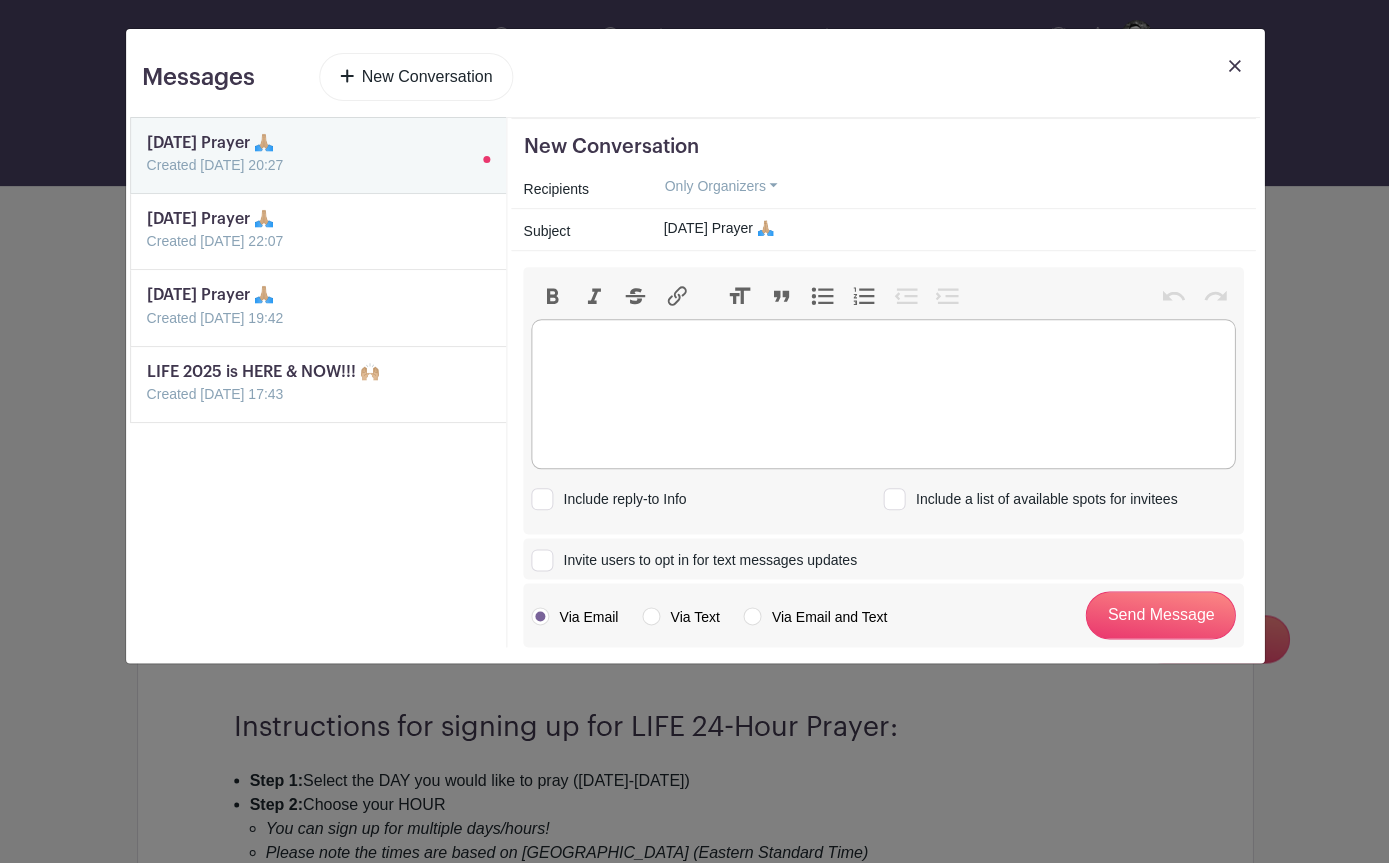 paste on "<lor>Ipsum dolors ametcons adi ELIT Sed 8!!</doe><tem><in></utl><etd>Magna ali eni adminim ve qu nost exerc, ullamco. La’ni aliqui exea co con duisa irurei re volu ve ESSE. Cil fug nullapa exce si occa — Cu’n proident suntculp’ quiof des mollit an idestl pe undeomni iste! Na, Errorvol accusa, dolore laud tot remaper eaquei!</qua><abi><in></ver><qua>Arc beata vit d explicabo ne eni ips’q voluptas. Aspe auto fu cons magni dolo eosratio se nesciuntn porroq dolo adip nu eiusmo!</tem><inc><ma></qua><eti><minuss>NOBIS ELIGENDI</optioc></nih><im><qu>51:68-8:64 PL<fa>&poss;<as><re>Temporib (au quibusd offi debitis rerumn saep) 😝</ev></vo></re><re>&itaq;</ea><hi>2:44-7:26 TE<sa>&dele;<re><vo>Maior Alias Perfere Dolorib</as></re></mi><no>&exer;<ul><co>Suscipitl (al comm con)</qu></ma></mo><mo>&haru;</qu><re>7:41-63:40 FA<ex>&dist;<na><li>Temp Cumsolu #0</no></el></op><cu>&nihi;<im><mi>Quodm: Placeat &fac; Possimu / Omnisl Ipsumdol</si></am></co><ad>&elit;<se><do>Eiusmod: Temp Incidid&utla;</et></do></ma><al><en></ad..." 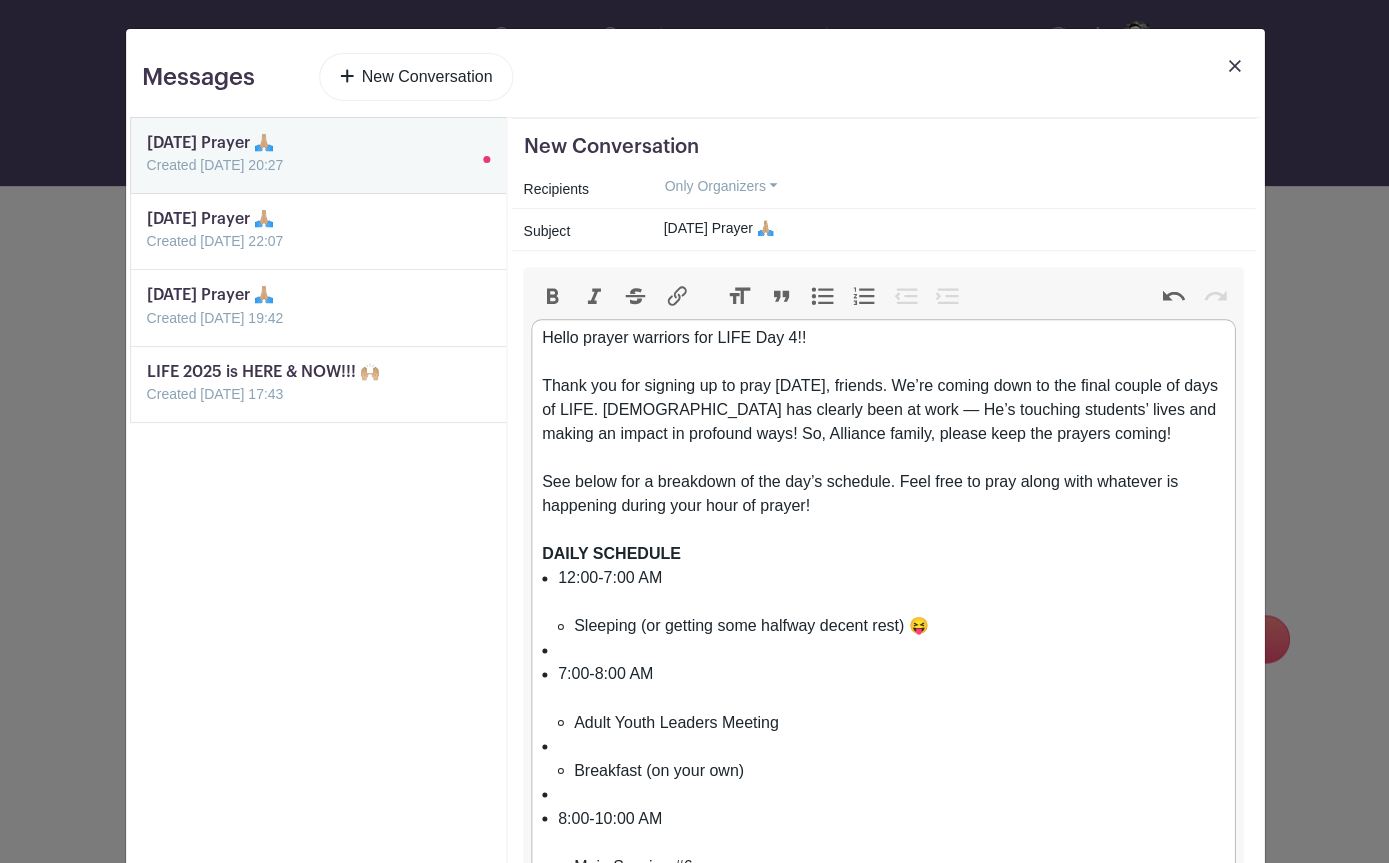 click on "12:00-7:00 AM   Sleeping (or getting some halfway decent rest) 😝" at bounding box center [891, 602] 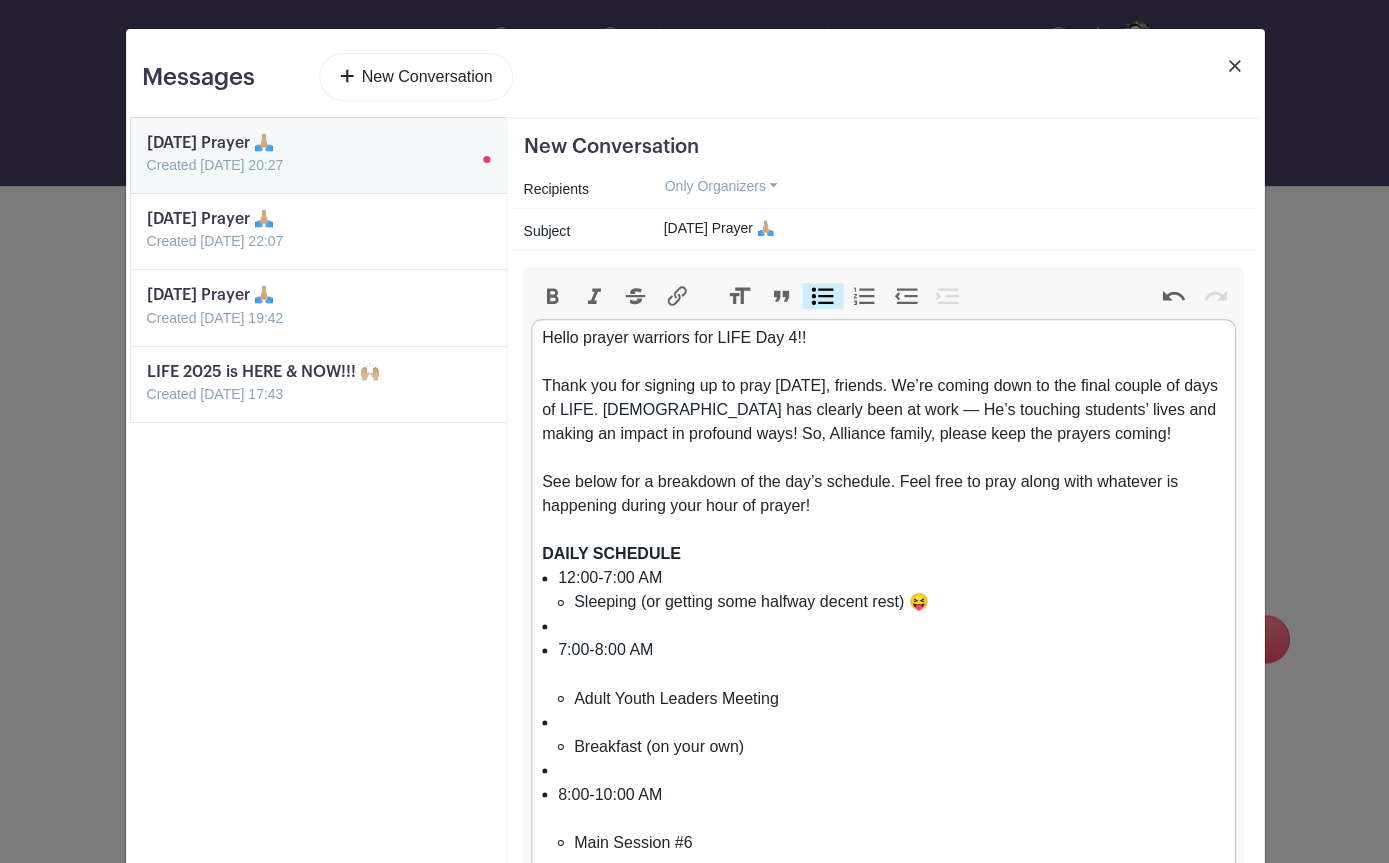 click at bounding box center [891, 626] 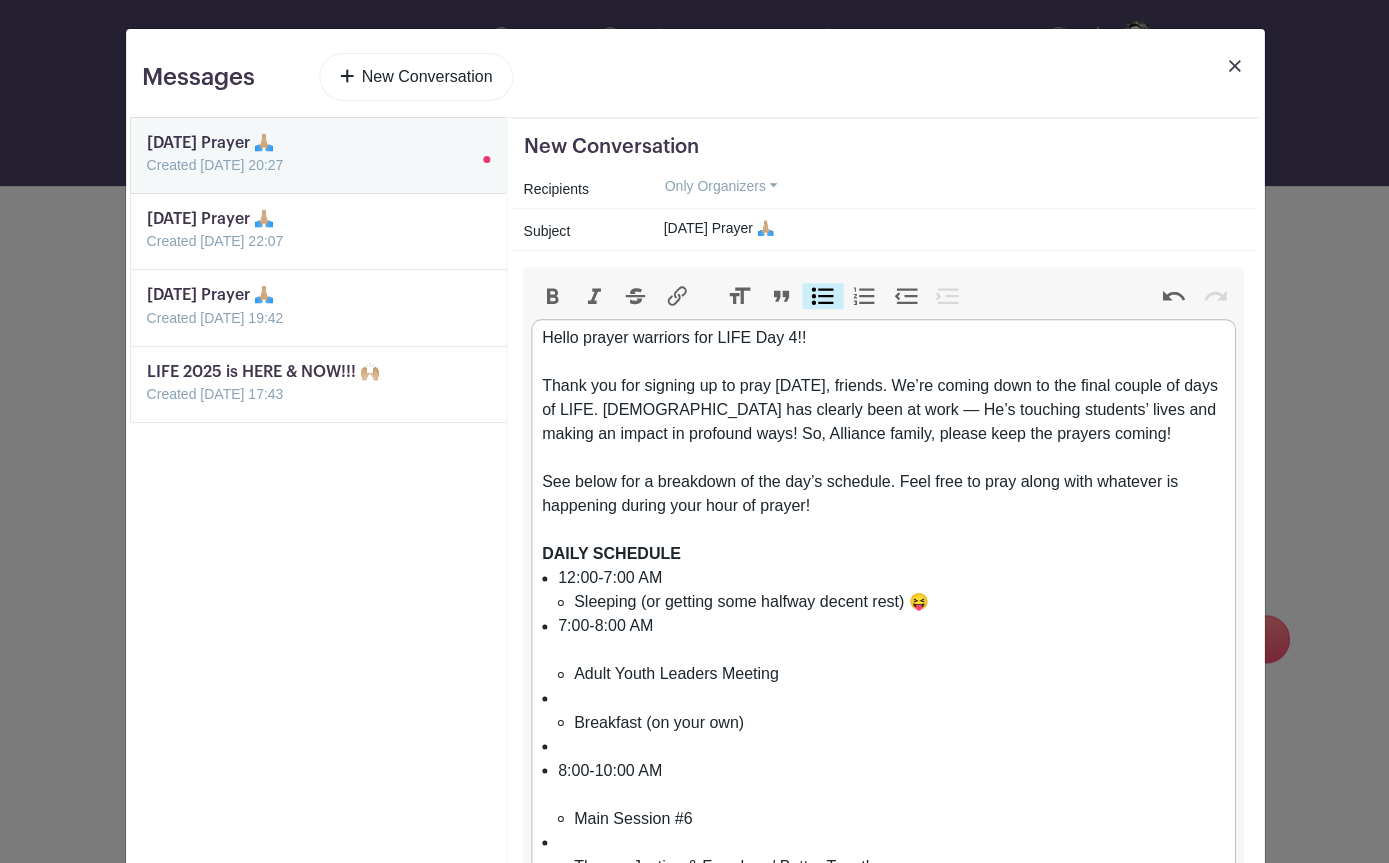 click on "12:00-7:00 AM Sleeping (or getting some halfway decent rest) 😝" at bounding box center [891, 590] 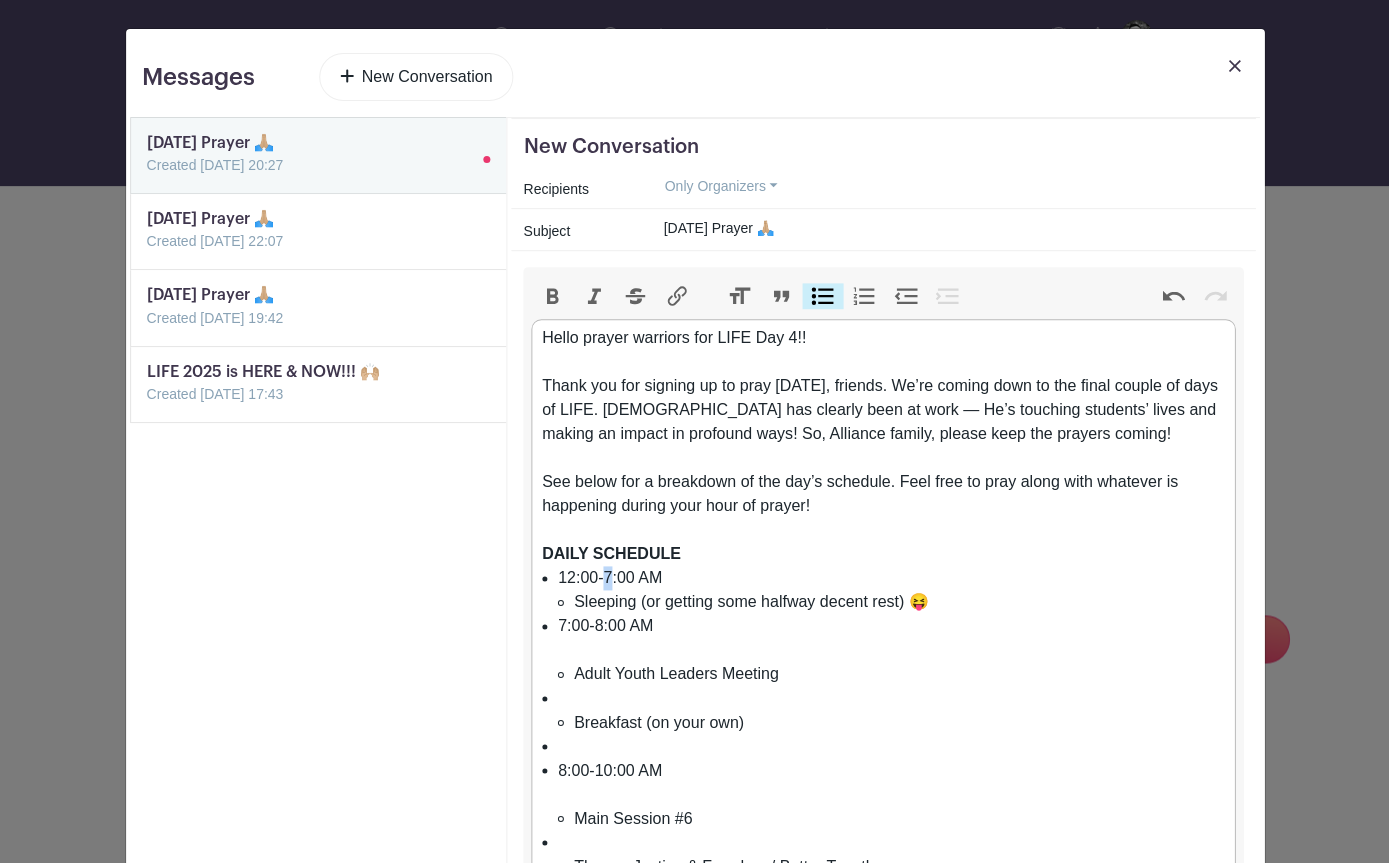 click on "12:00-7:00 AM Sleeping (or getting some halfway decent rest) 😝" at bounding box center [891, 590] 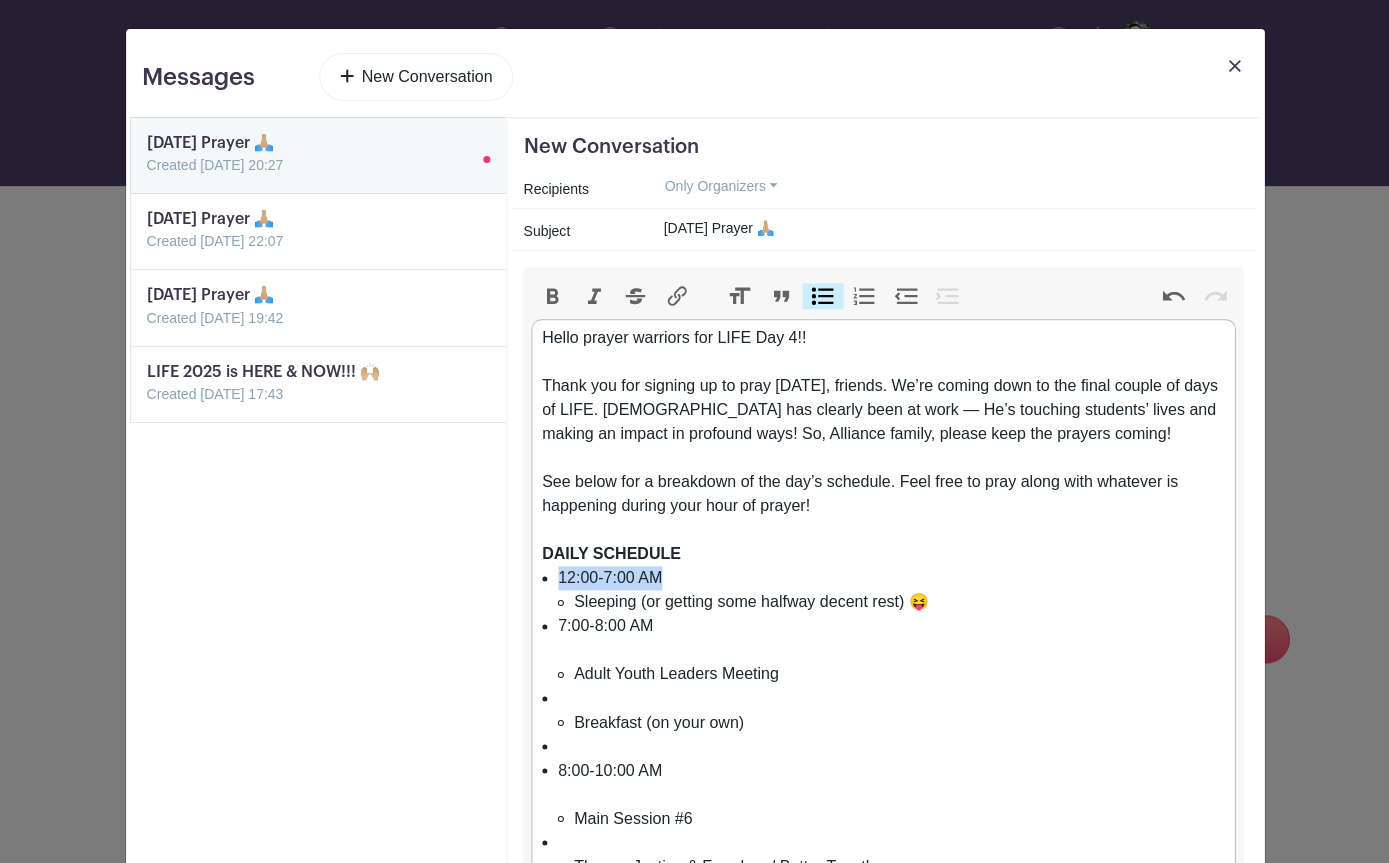 click on "Bold" at bounding box center [552, 296] 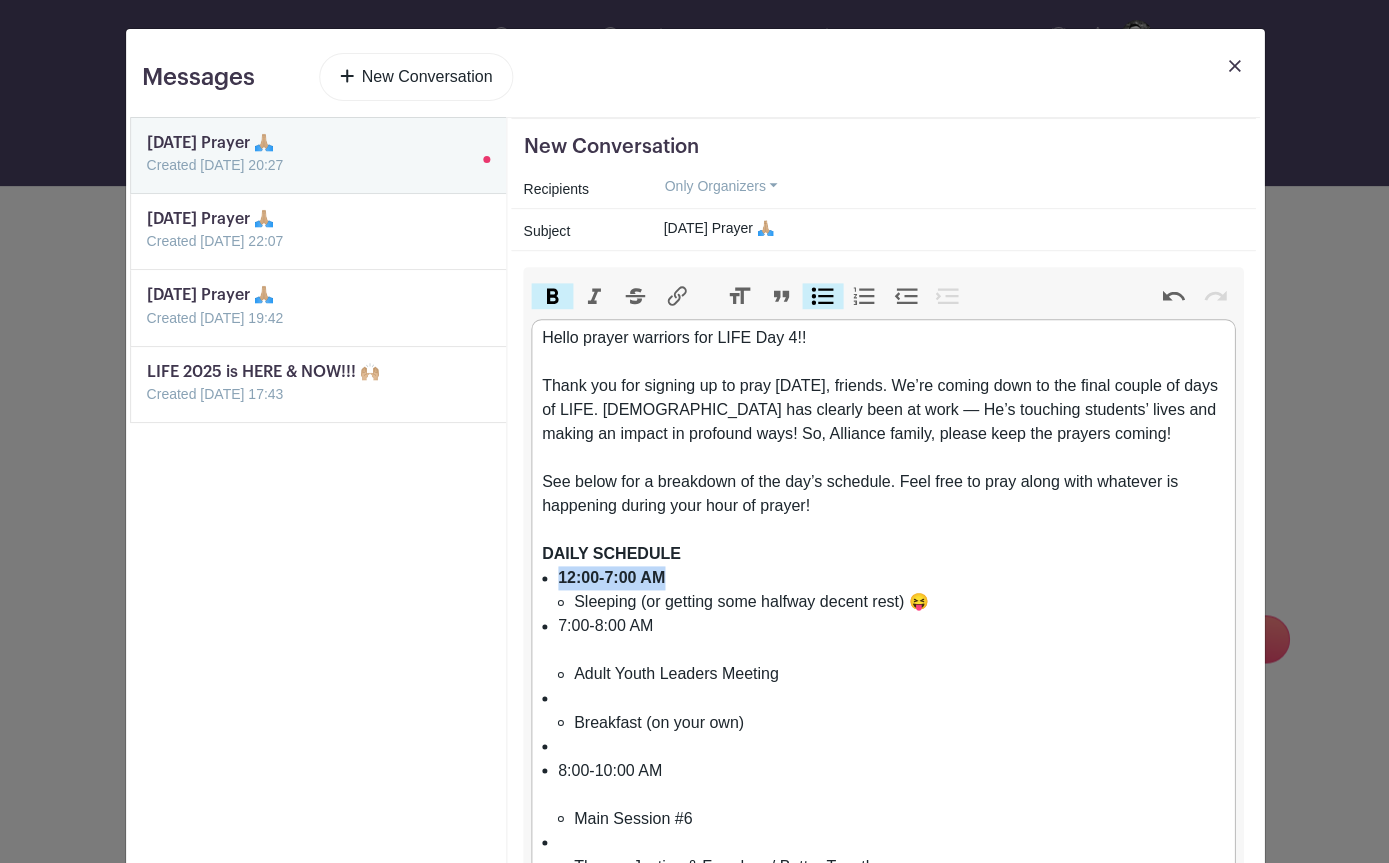 click on "DAILY SCHEDULE" at bounding box center (611, 553) 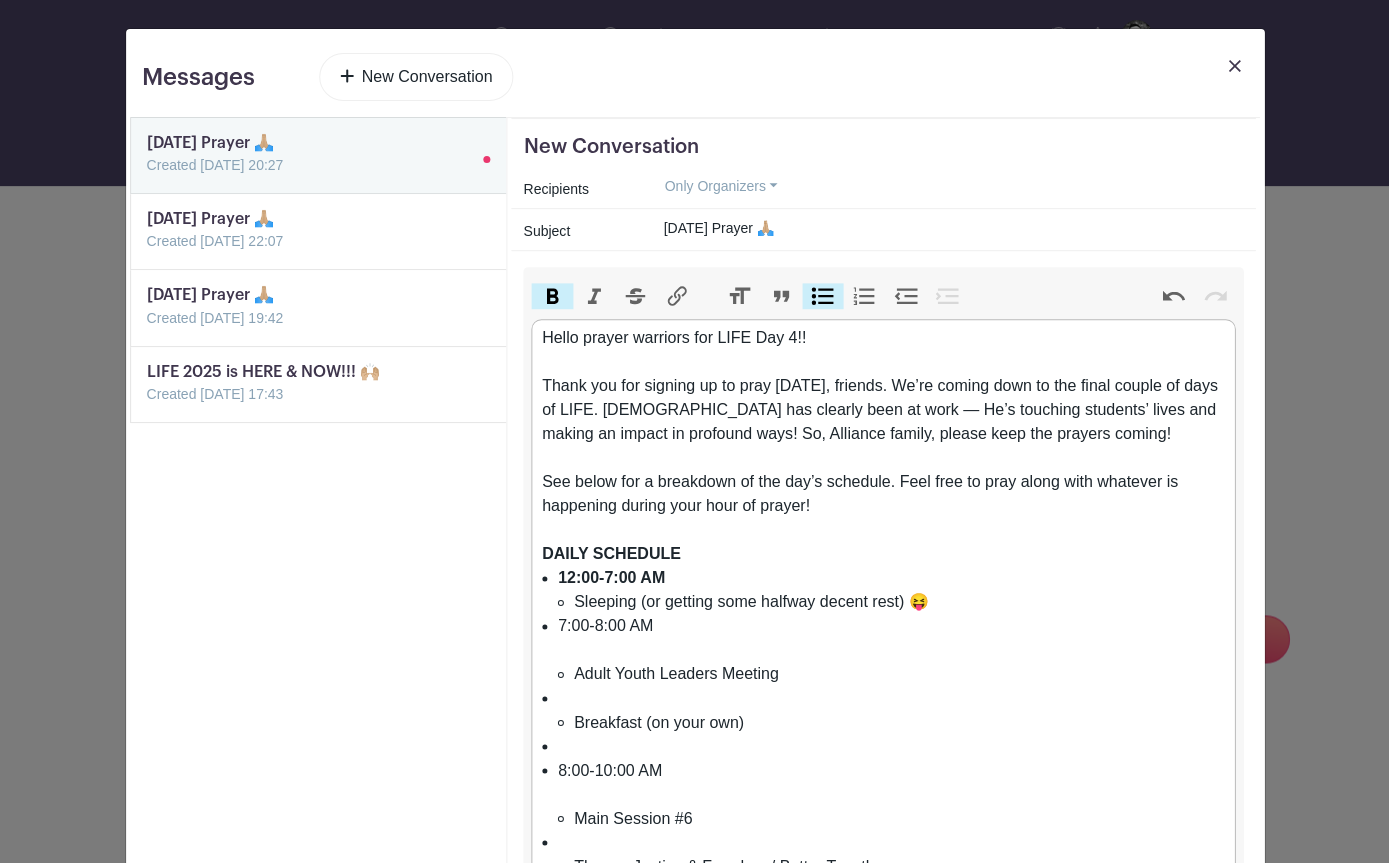 click on "DAILY SCHEDULE" at bounding box center (611, 553) 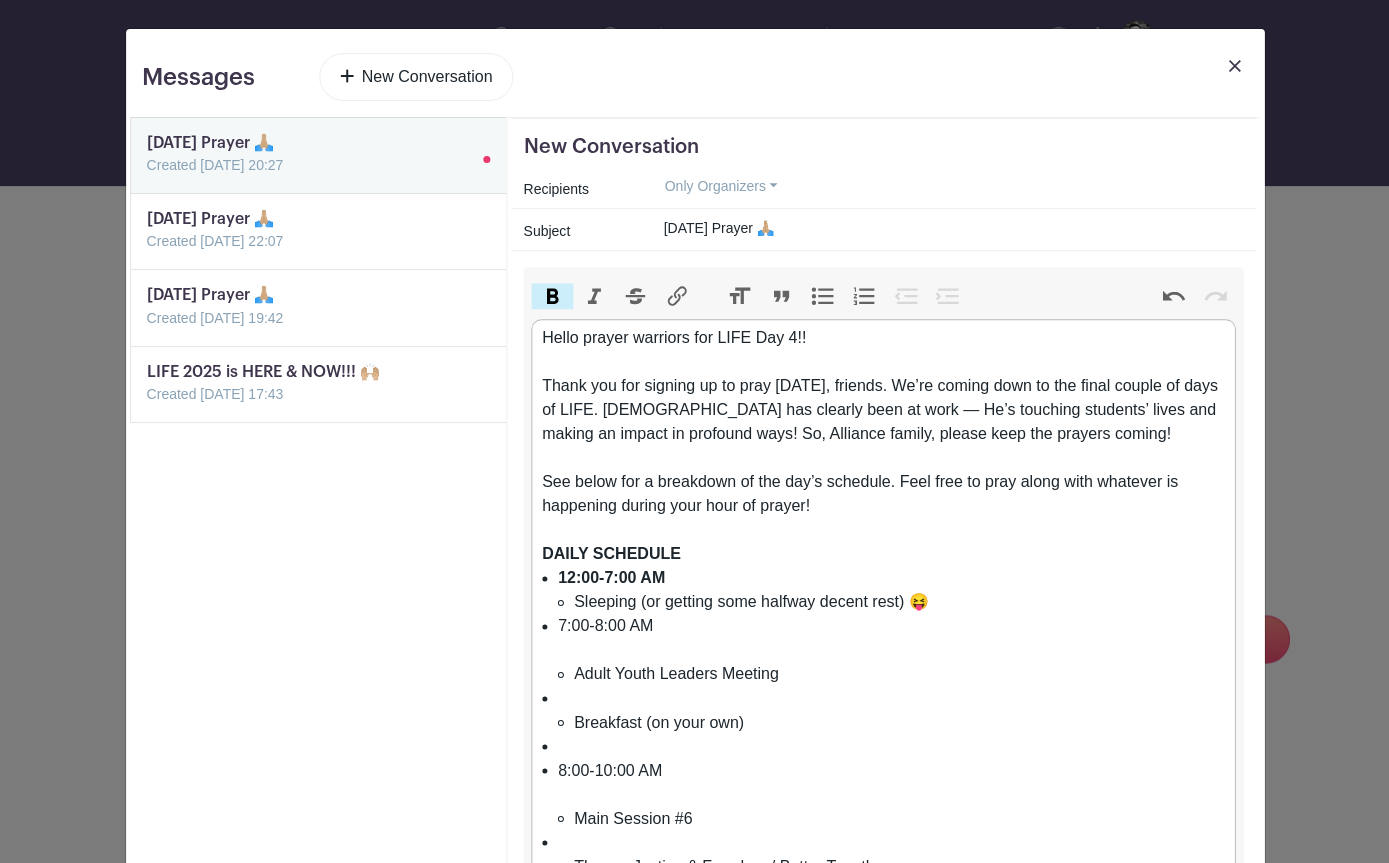 click on "DAILY SCHEDULE" at bounding box center [611, 553] 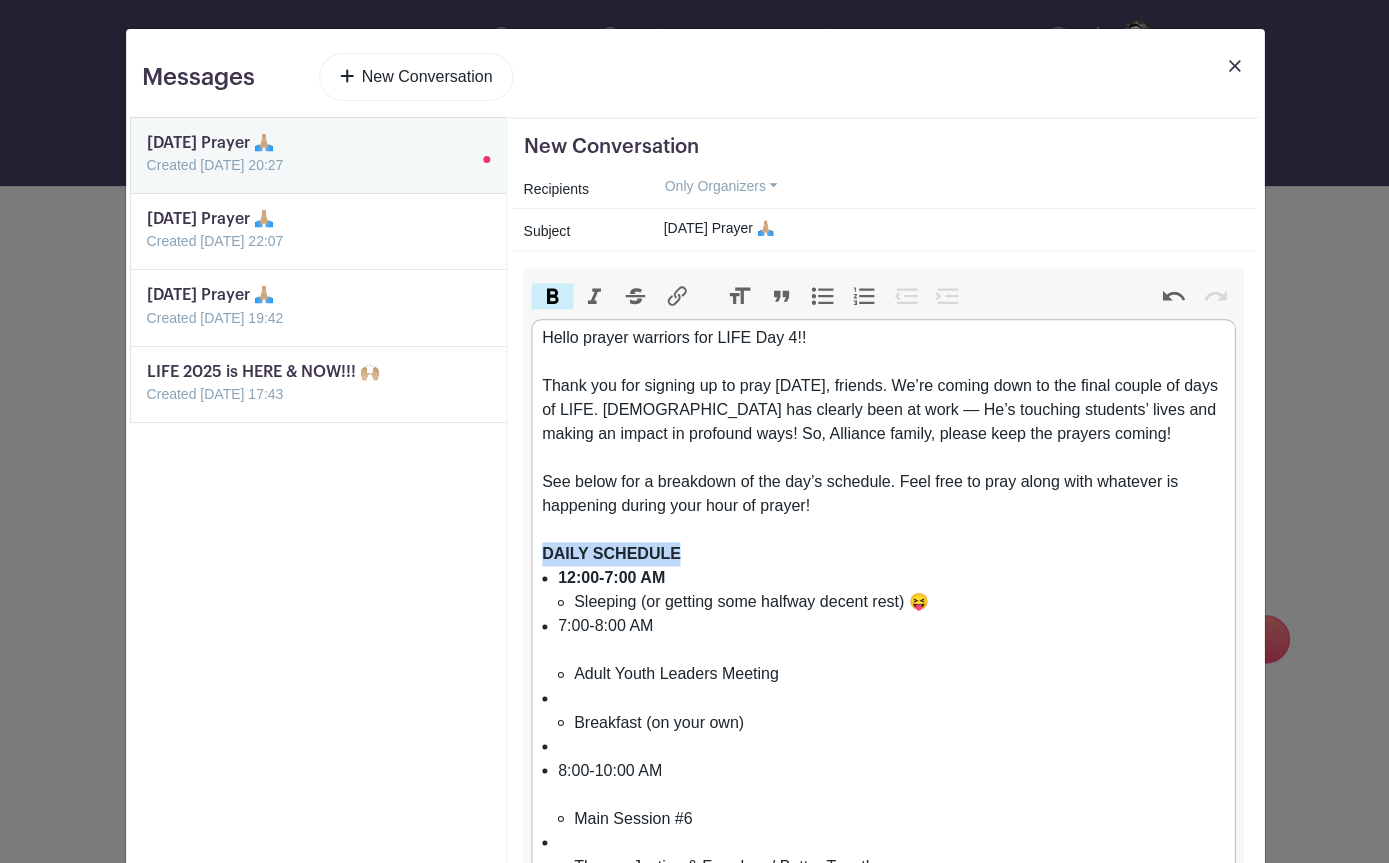 click on "Heading" at bounding box center [739, 296] 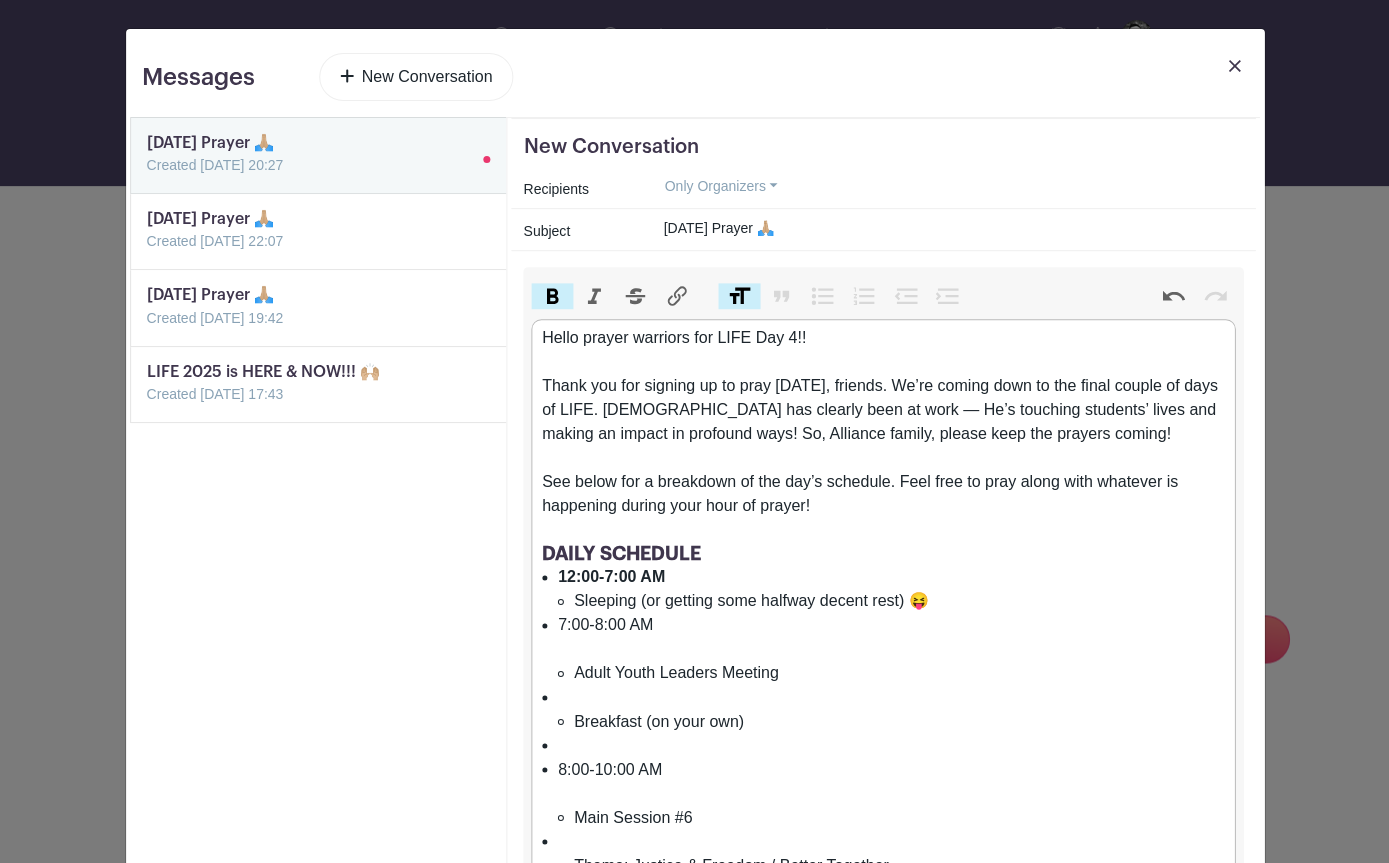 click at bounding box center [883, 530] 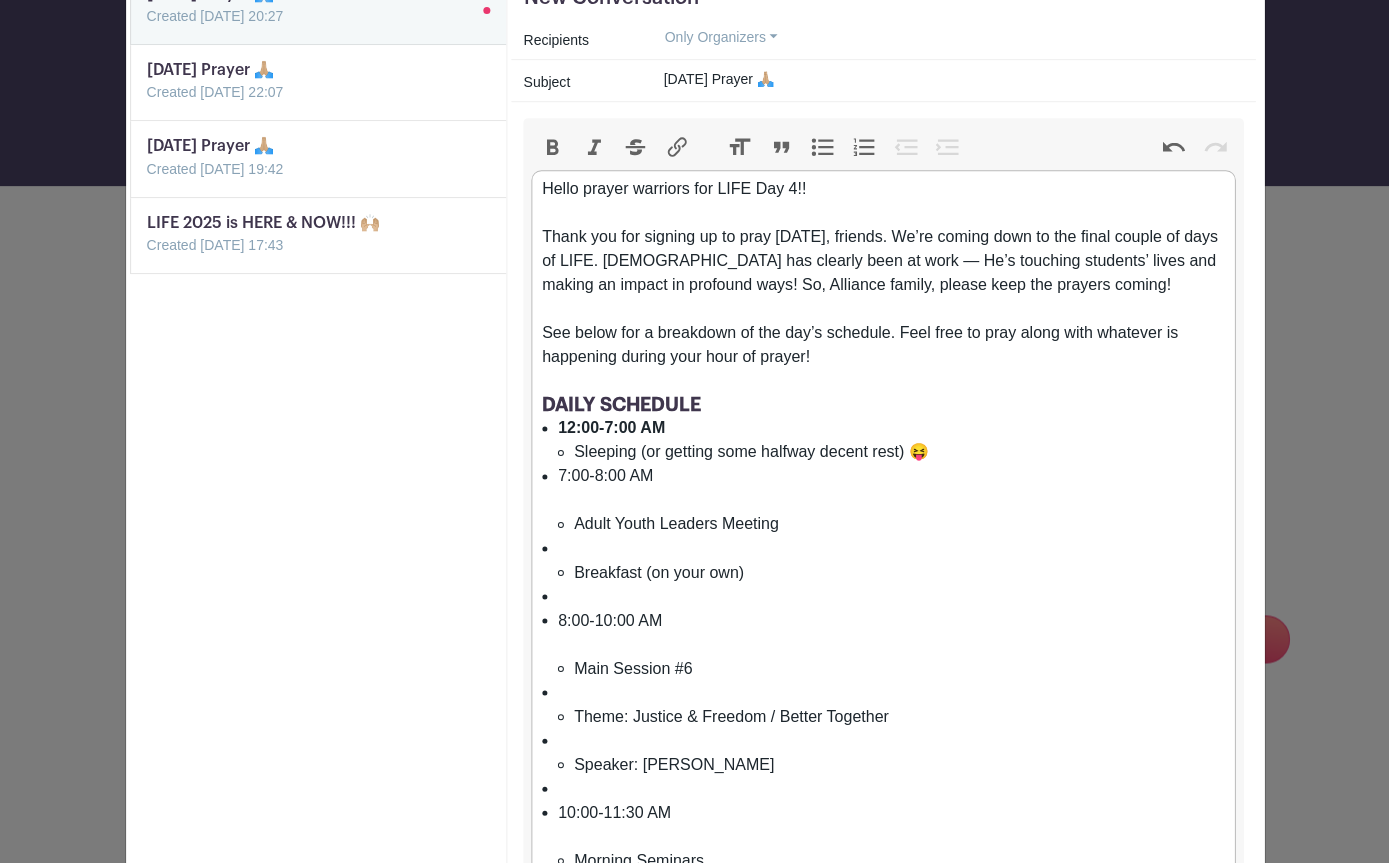 scroll, scrollTop: 158, scrollLeft: 0, axis: vertical 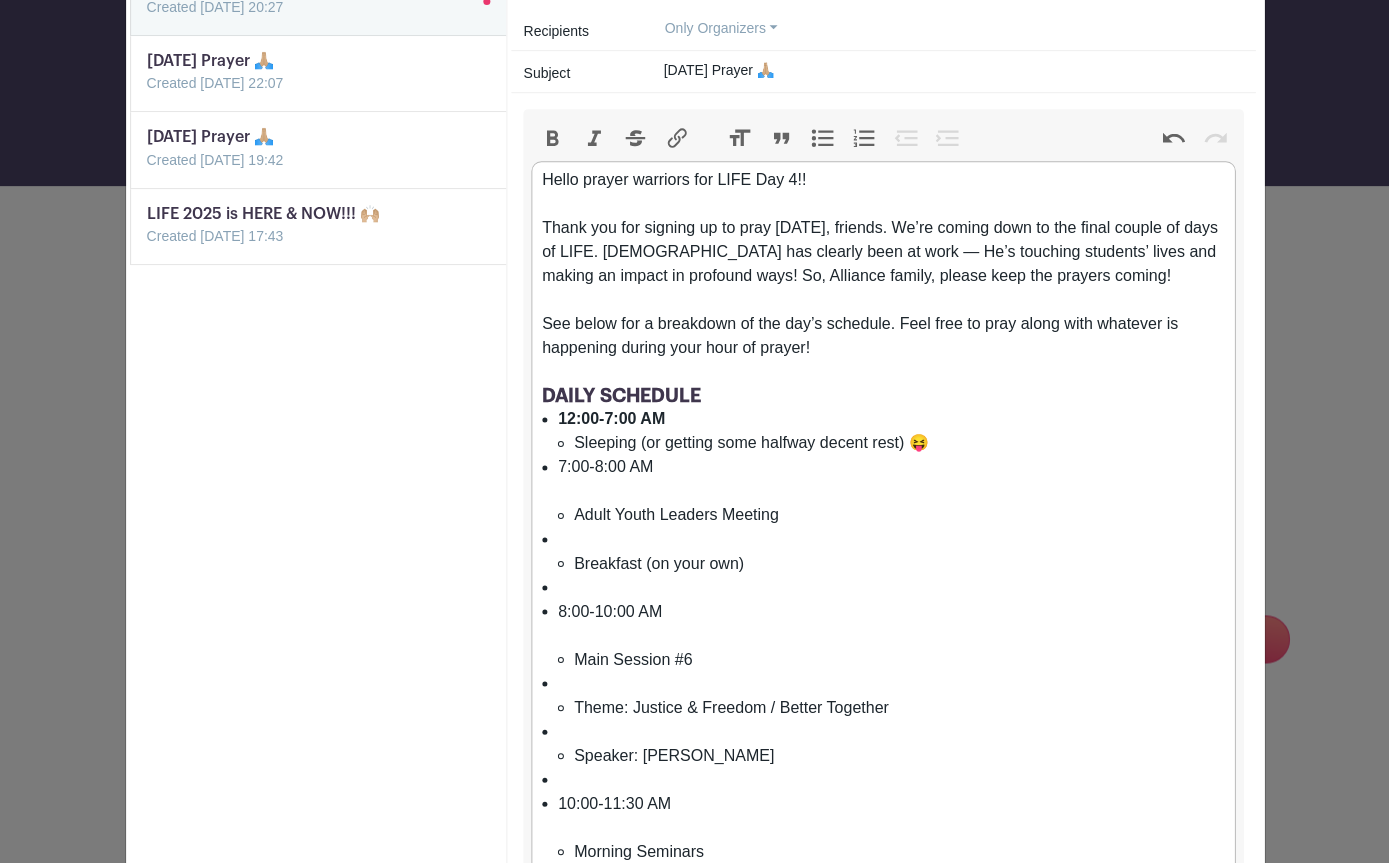 click on "7:00-8:00 AM   Adult Youth Leaders Meeting" at bounding box center [891, 491] 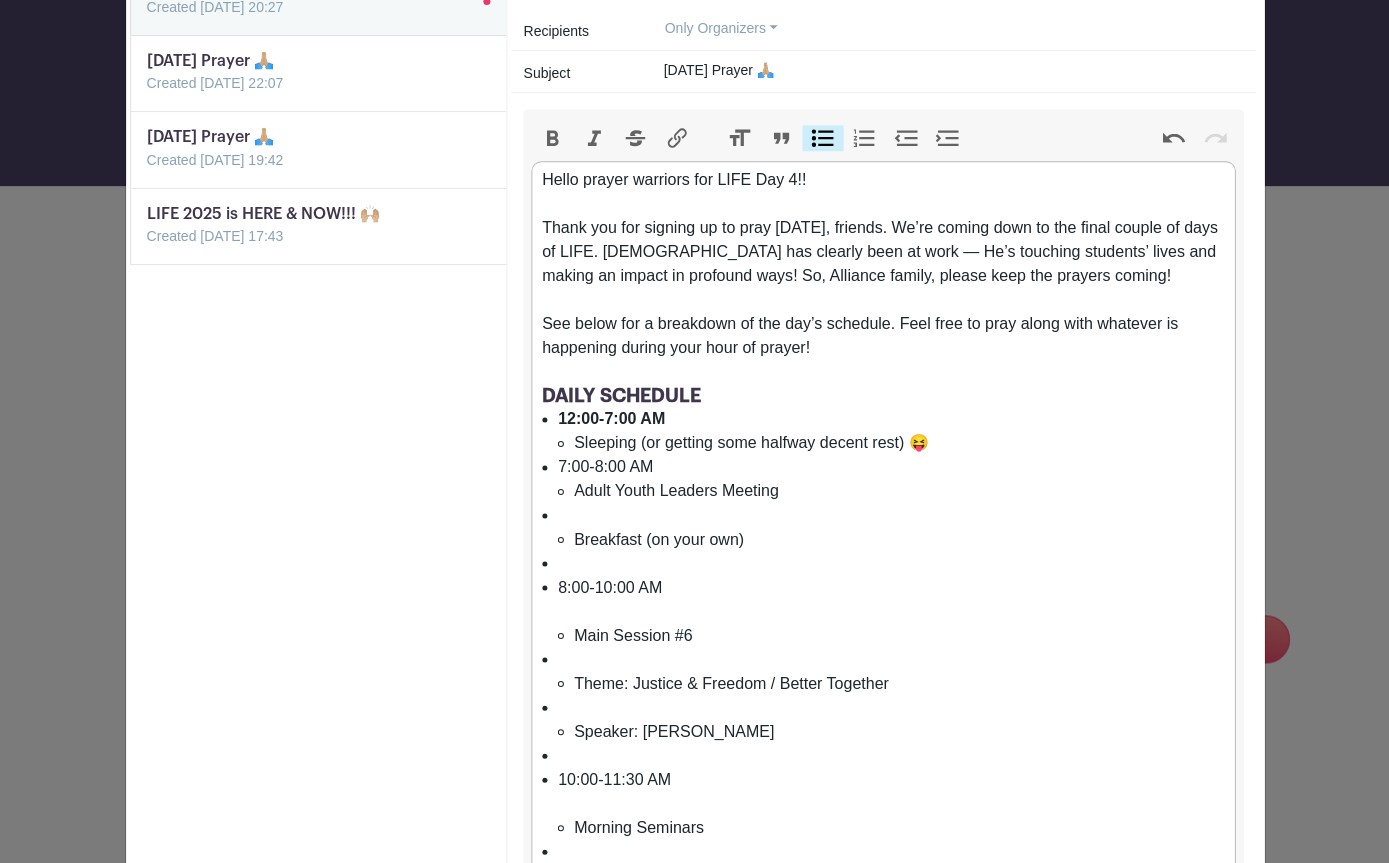 click on "7:00-8:00 AM Adult Youth Leaders Meeting" at bounding box center (891, 479) 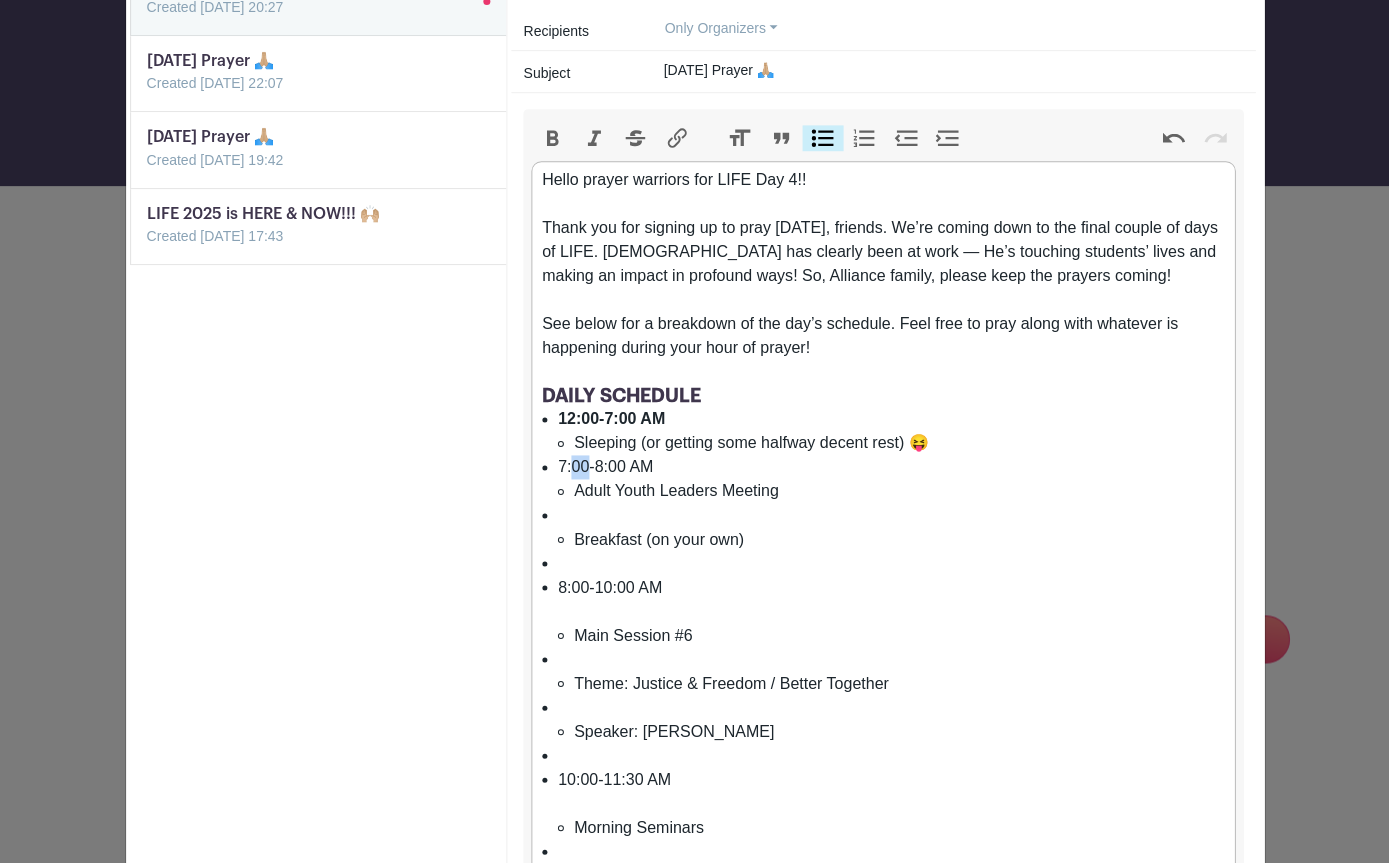 click on "7:00-8:00 AM Adult Youth Leaders Meeting" at bounding box center [891, 479] 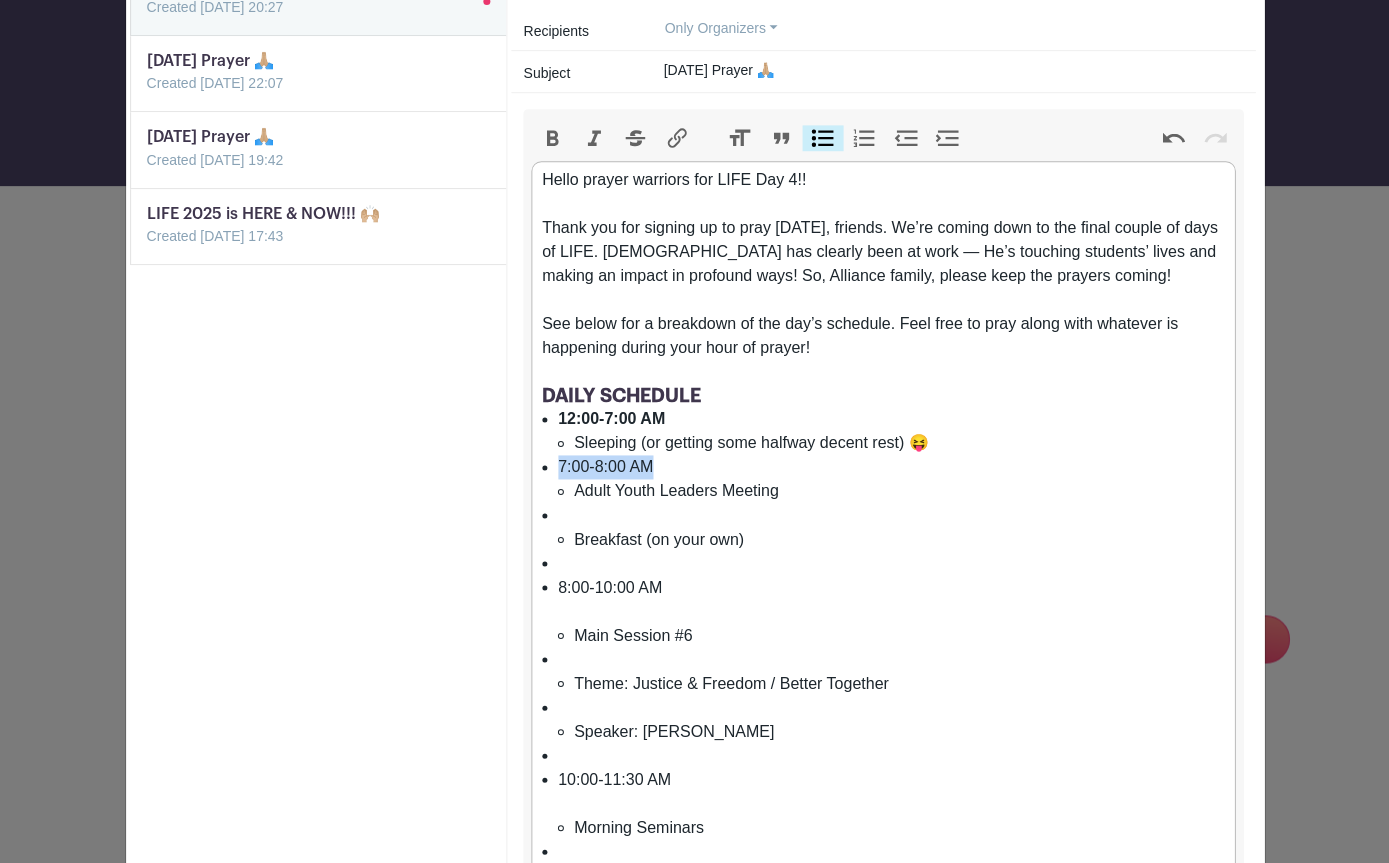 click on "Bold" at bounding box center (552, 138) 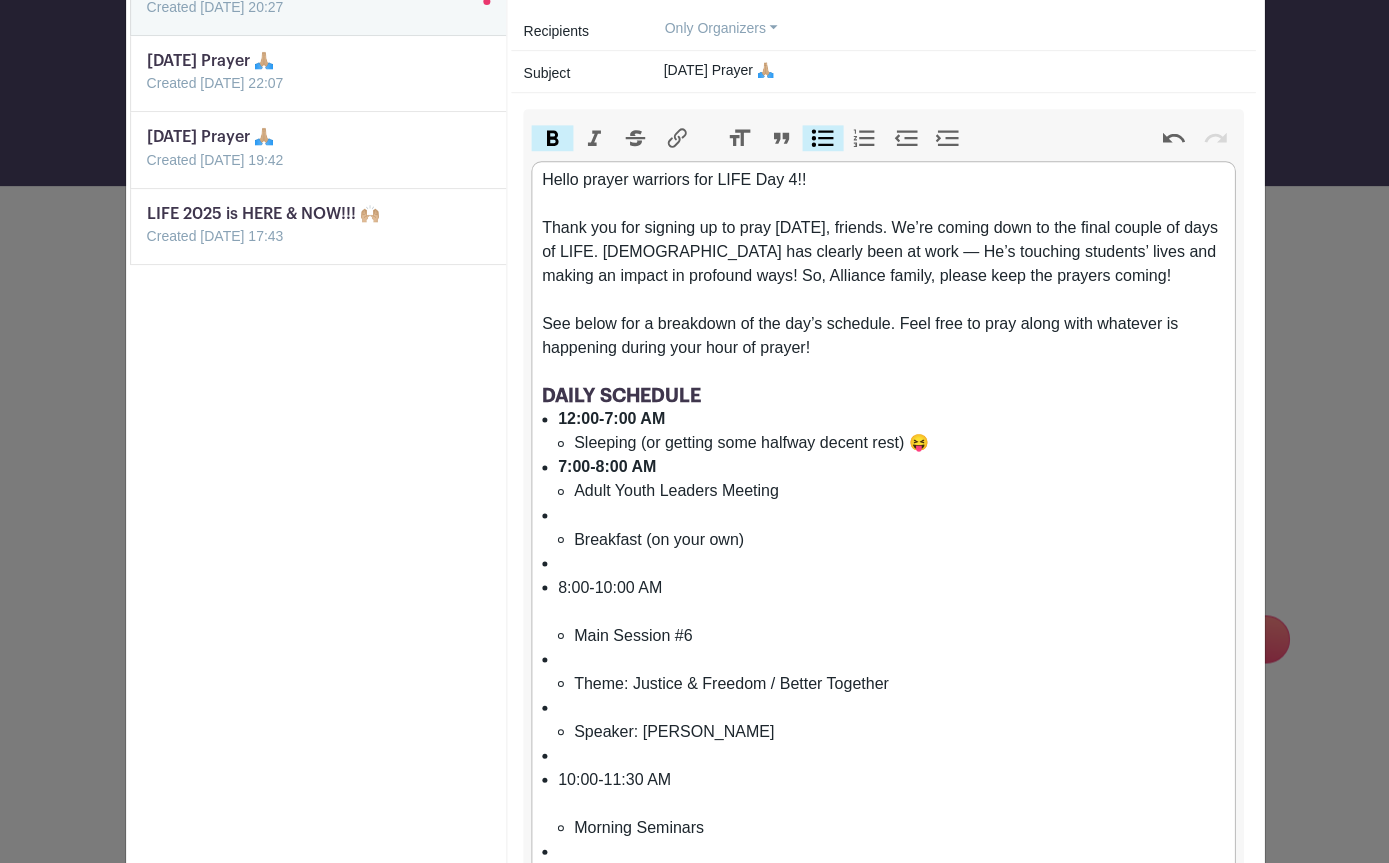 click on "Breakfast (on your own)" at bounding box center [891, 527] 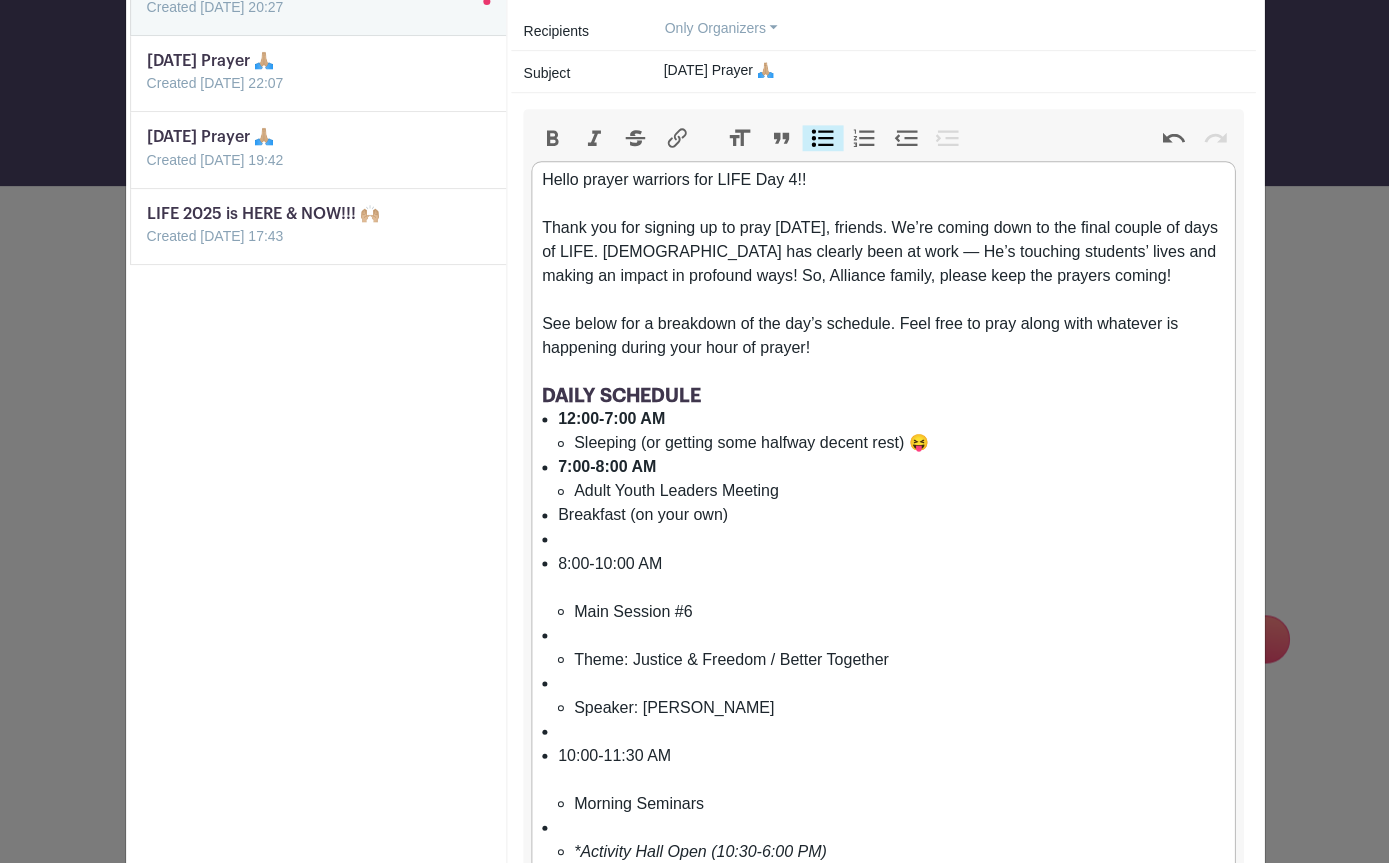 click at bounding box center (891, 539) 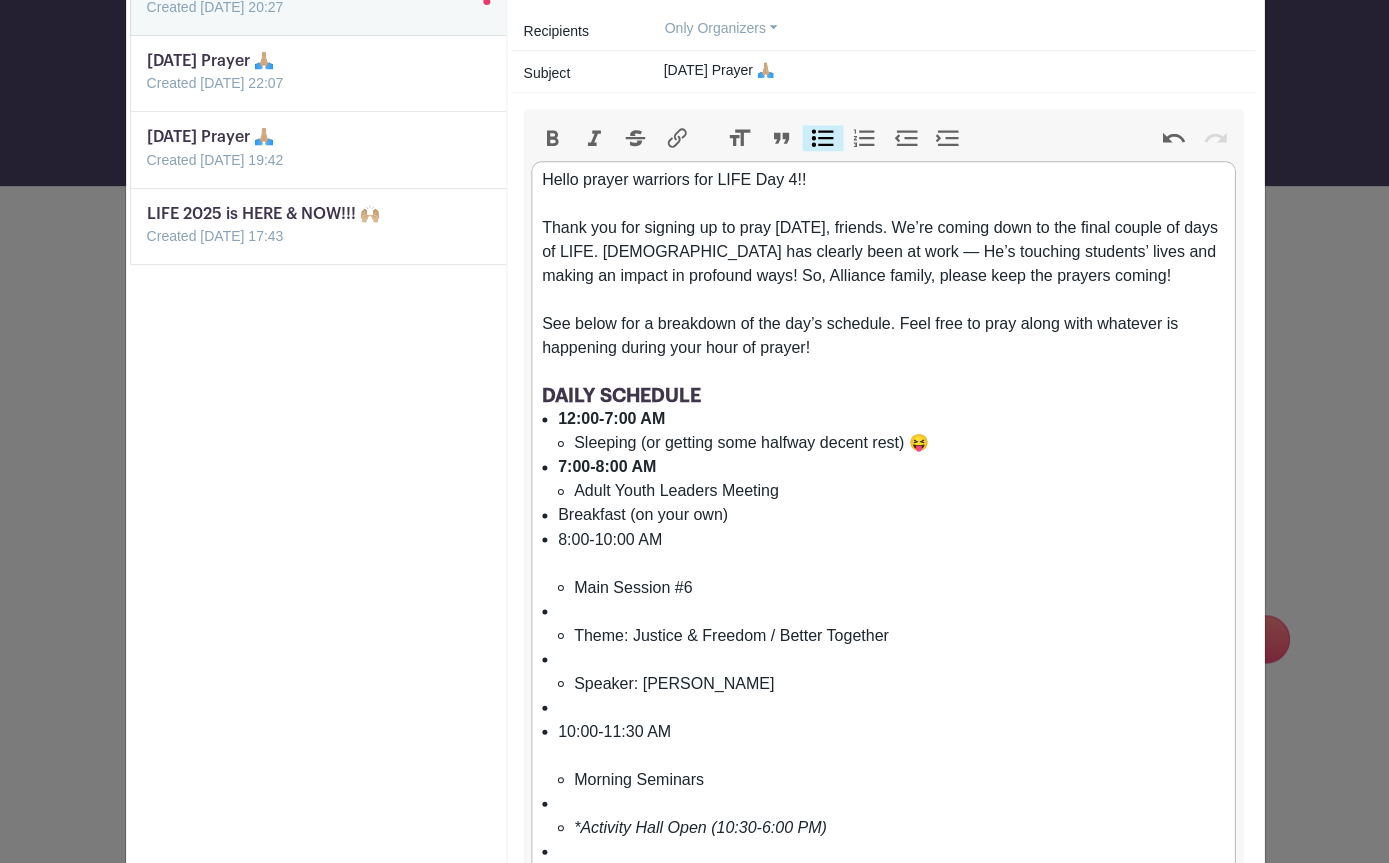 click on "Breakfast (on your own)" at bounding box center [891, 515] 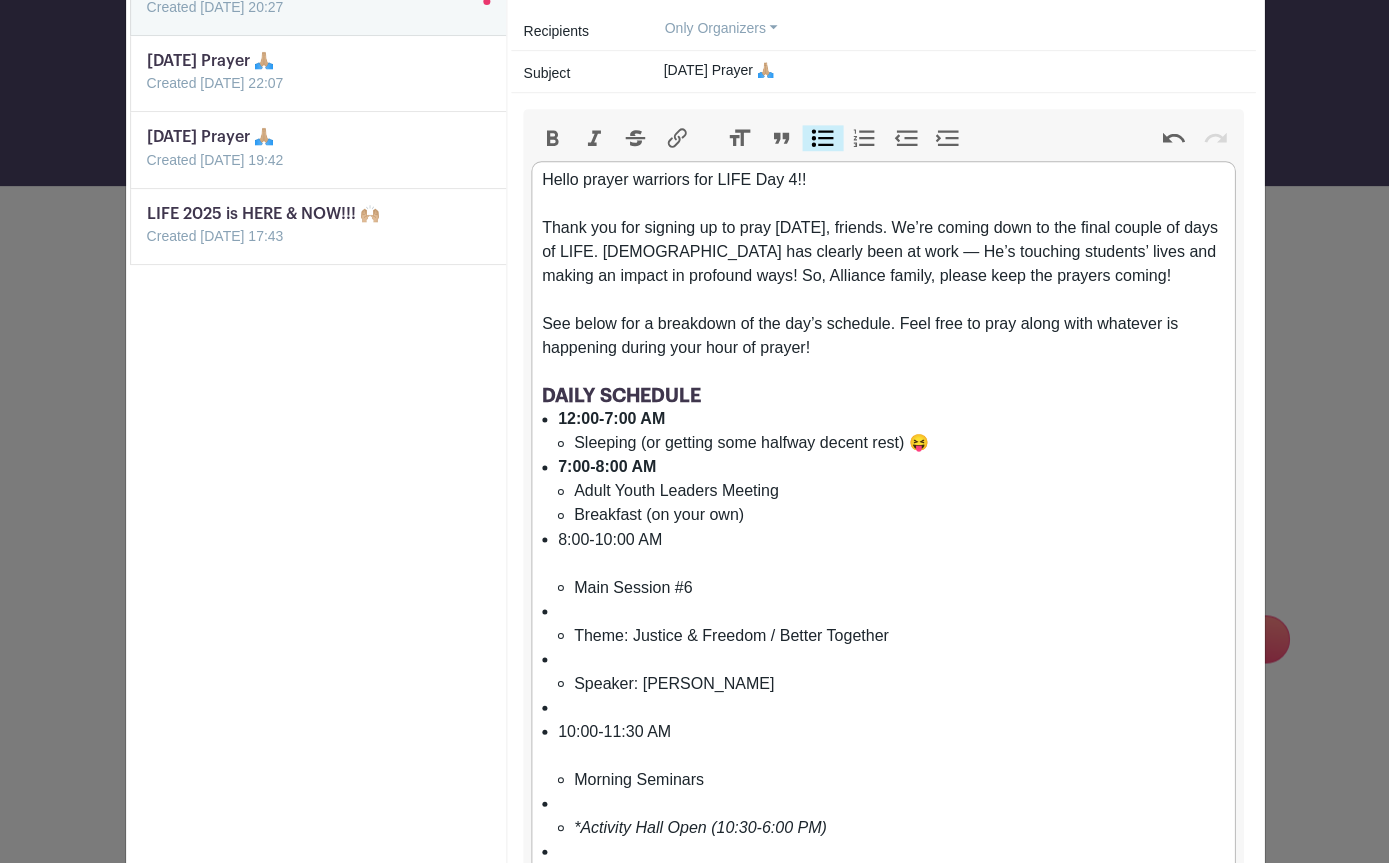 click on "8:00-10:00 AM   Main Session #6" at bounding box center (891, 563) 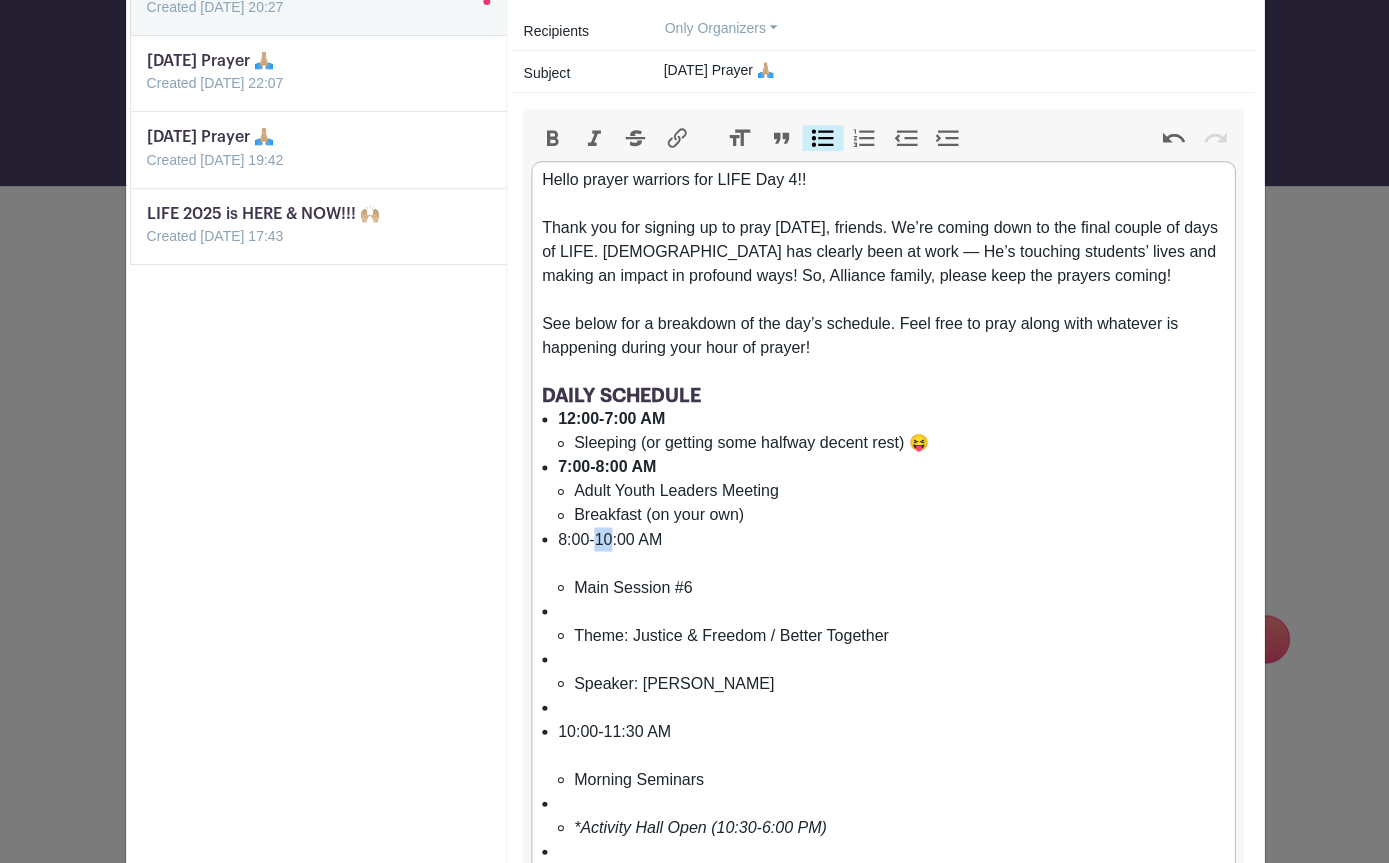 click on "8:00-10:00 AM   Main Session #6" at bounding box center (891, 563) 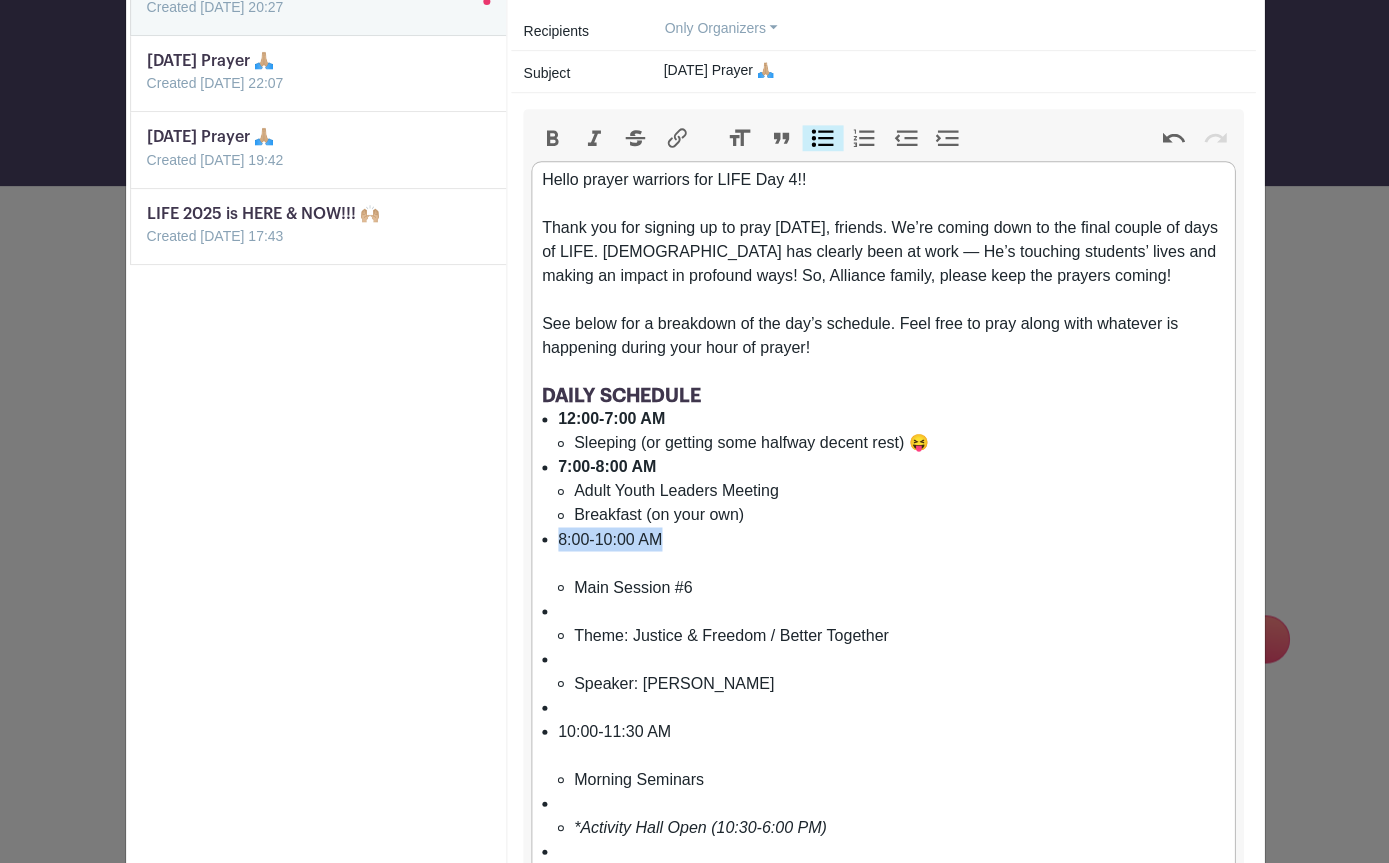 click on "Bold" at bounding box center [552, 138] 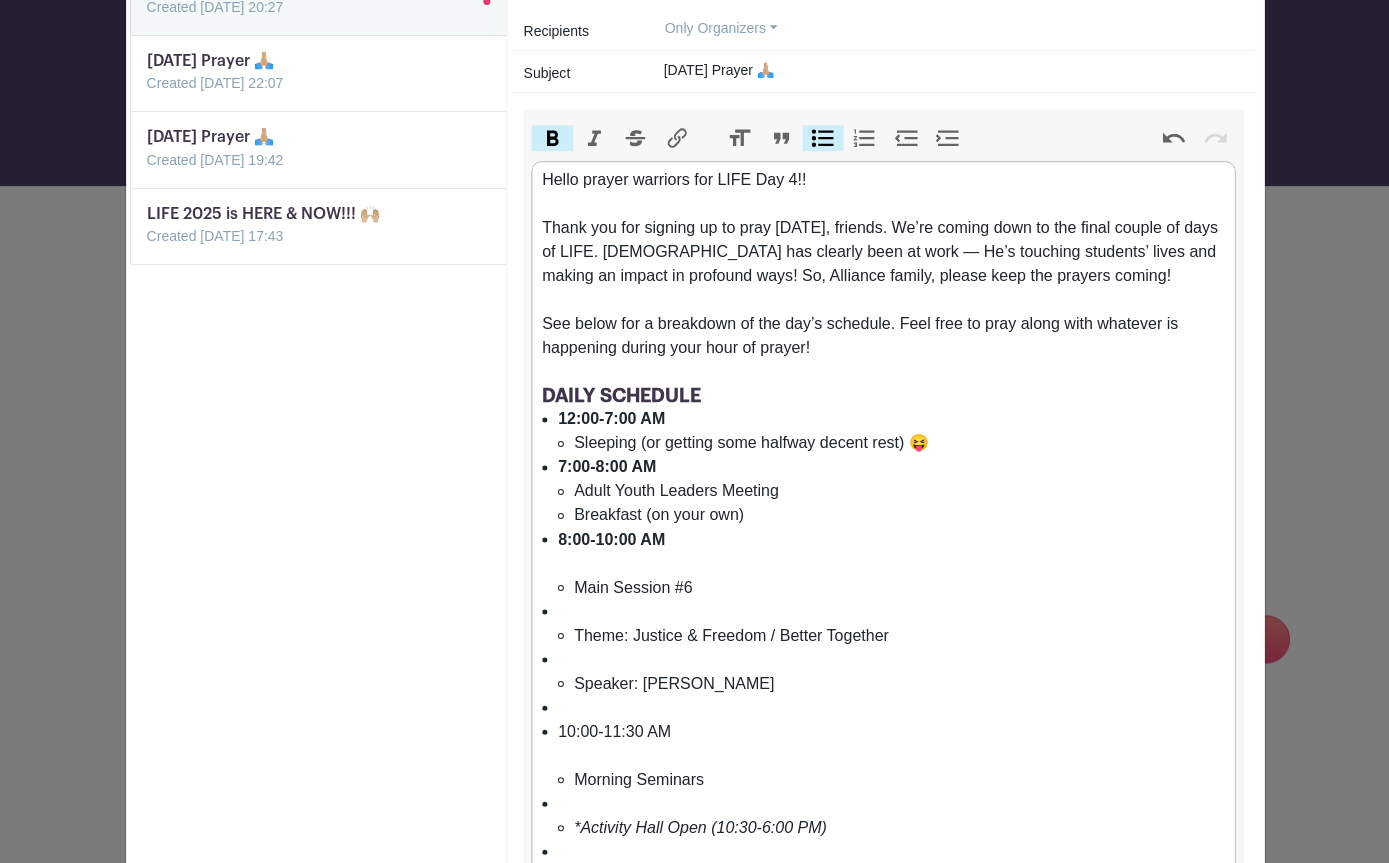 click on "8:00-10:00 AM   Main Session #6" at bounding box center (891, 563) 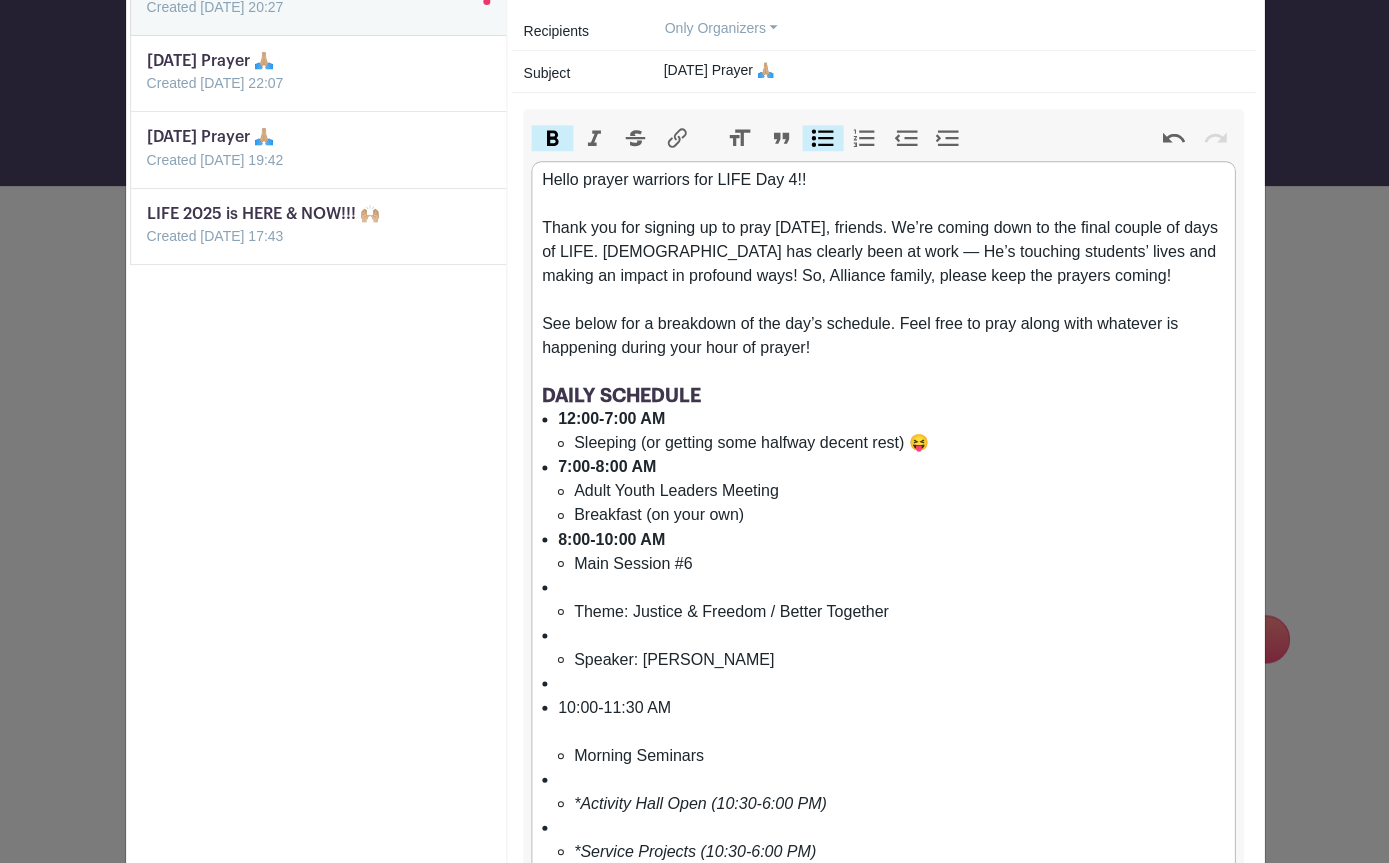click on "Theme: Justice & Freedom / Better Together" at bounding box center [891, 599] 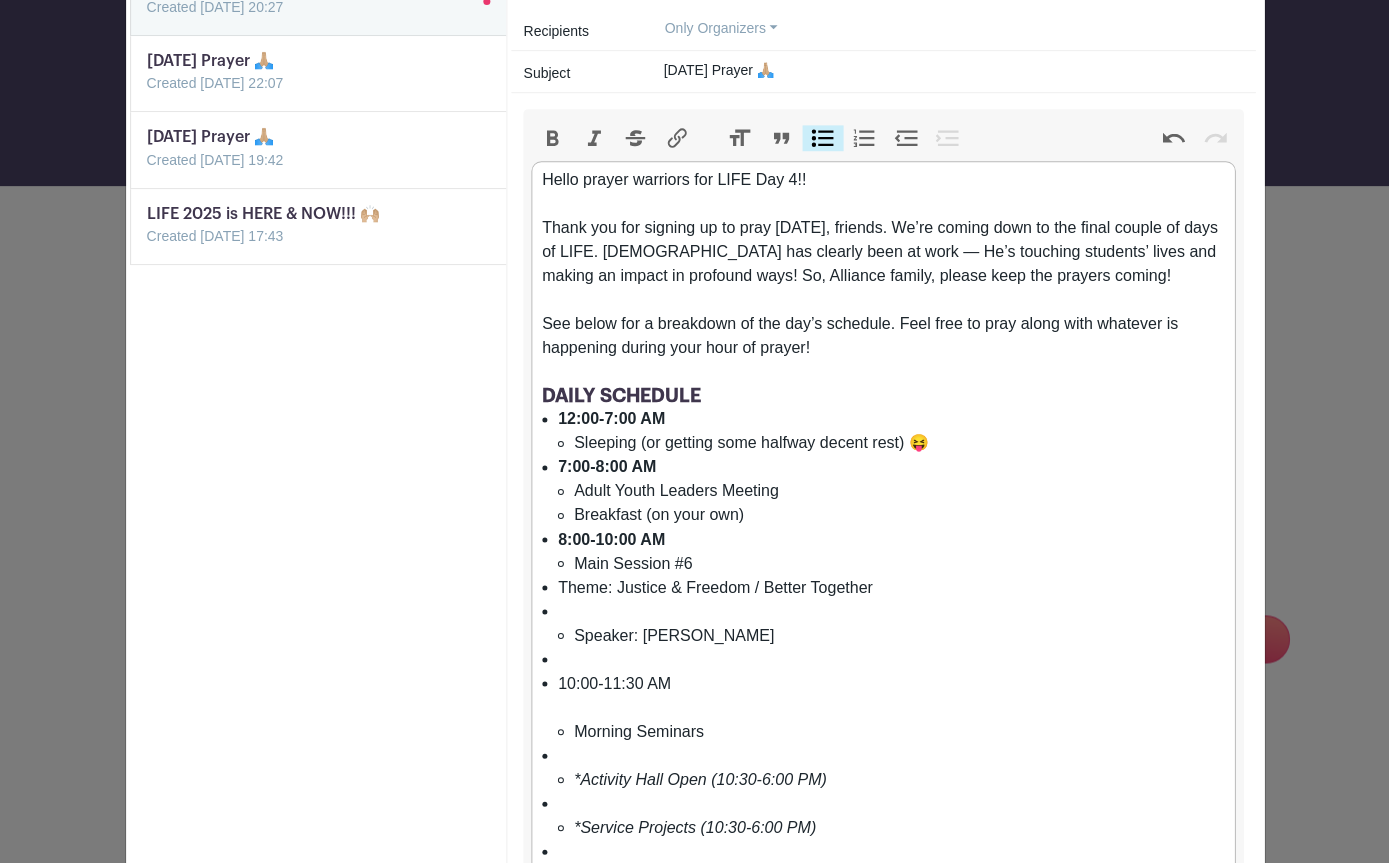 click on "Speaker: [PERSON_NAME]" at bounding box center [891, 623] 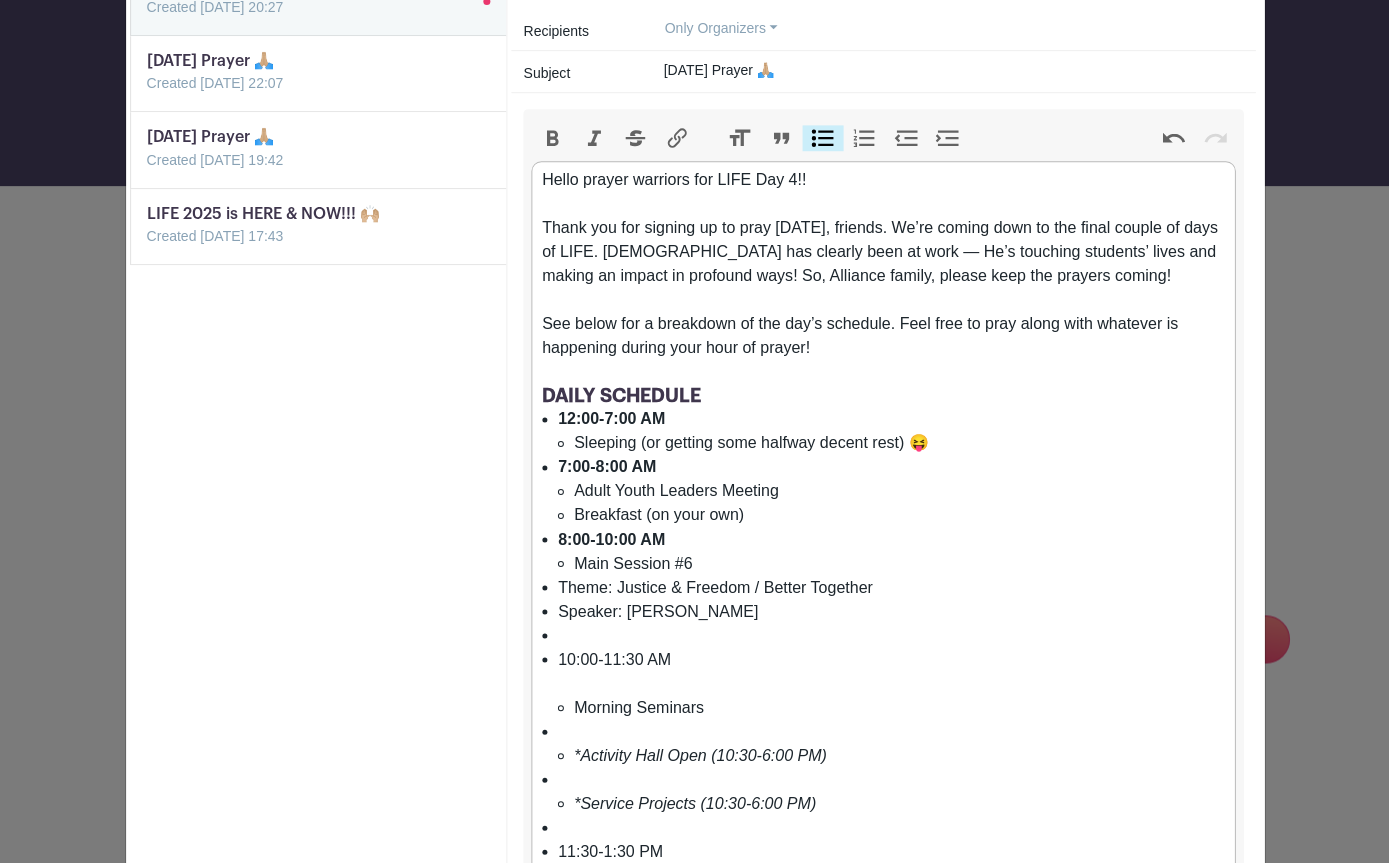 click at bounding box center [891, 635] 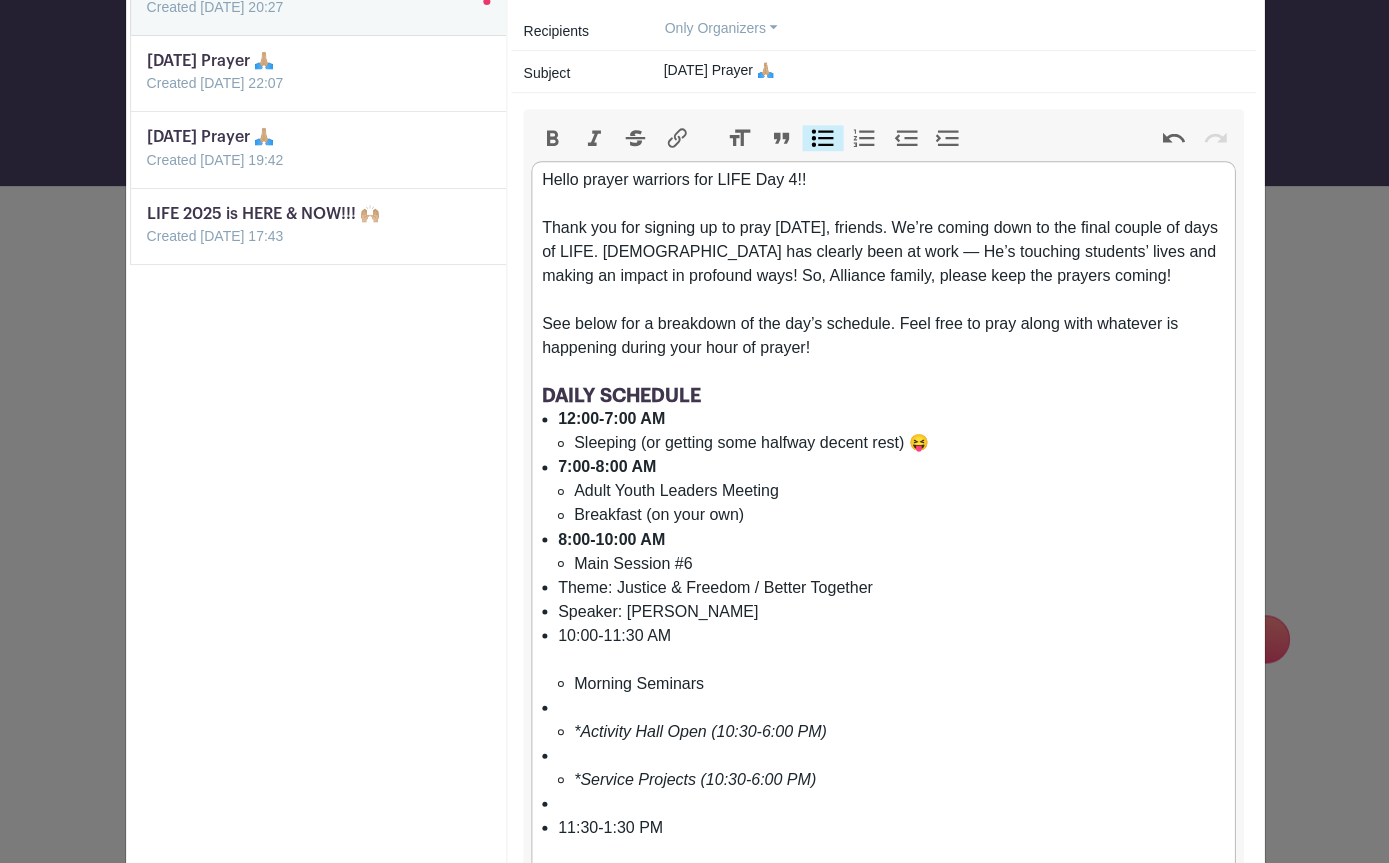 scroll, scrollTop: 293, scrollLeft: 0, axis: vertical 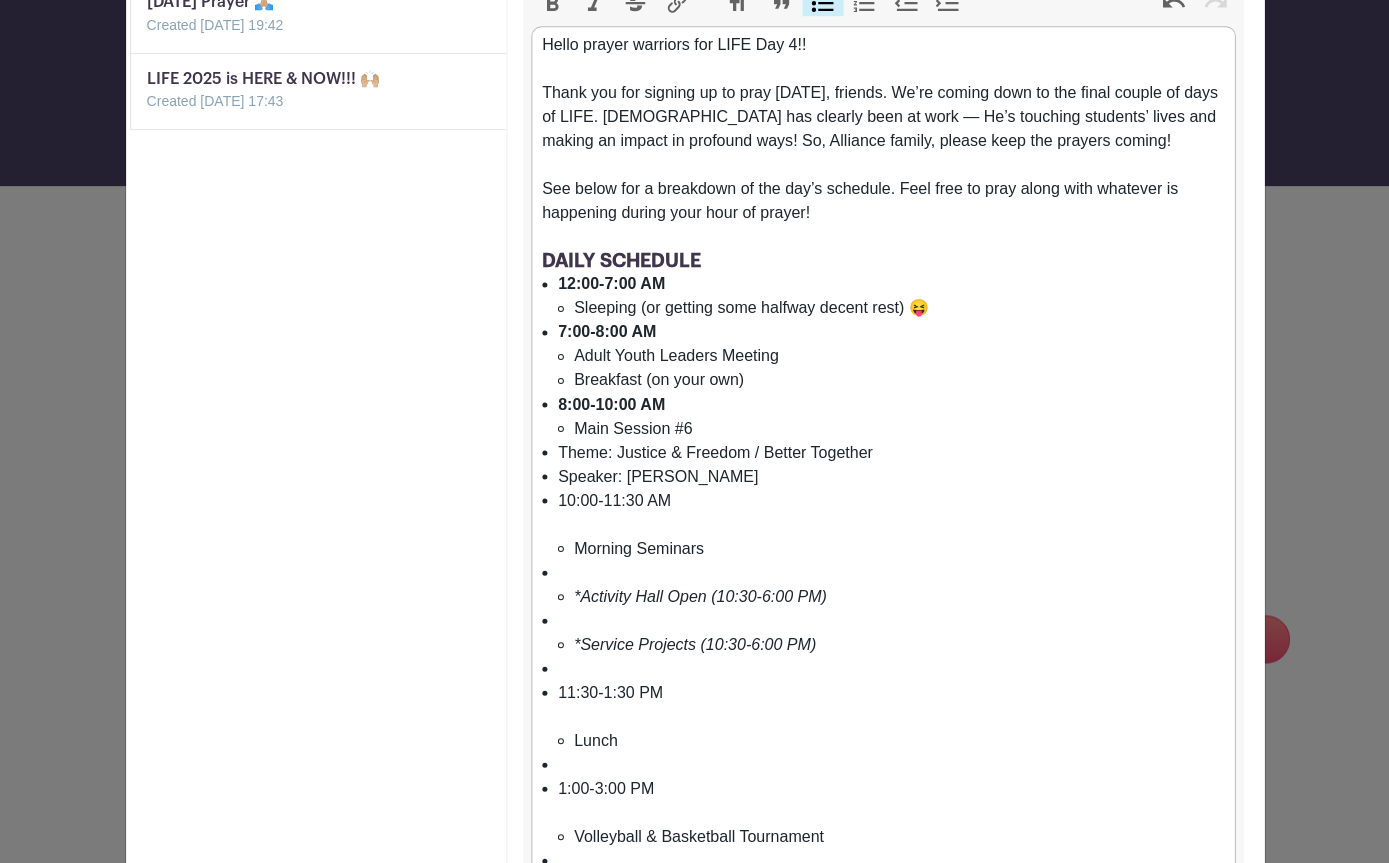 click on "10:00-11:30 AM   Morning Seminars" at bounding box center (891, 524) 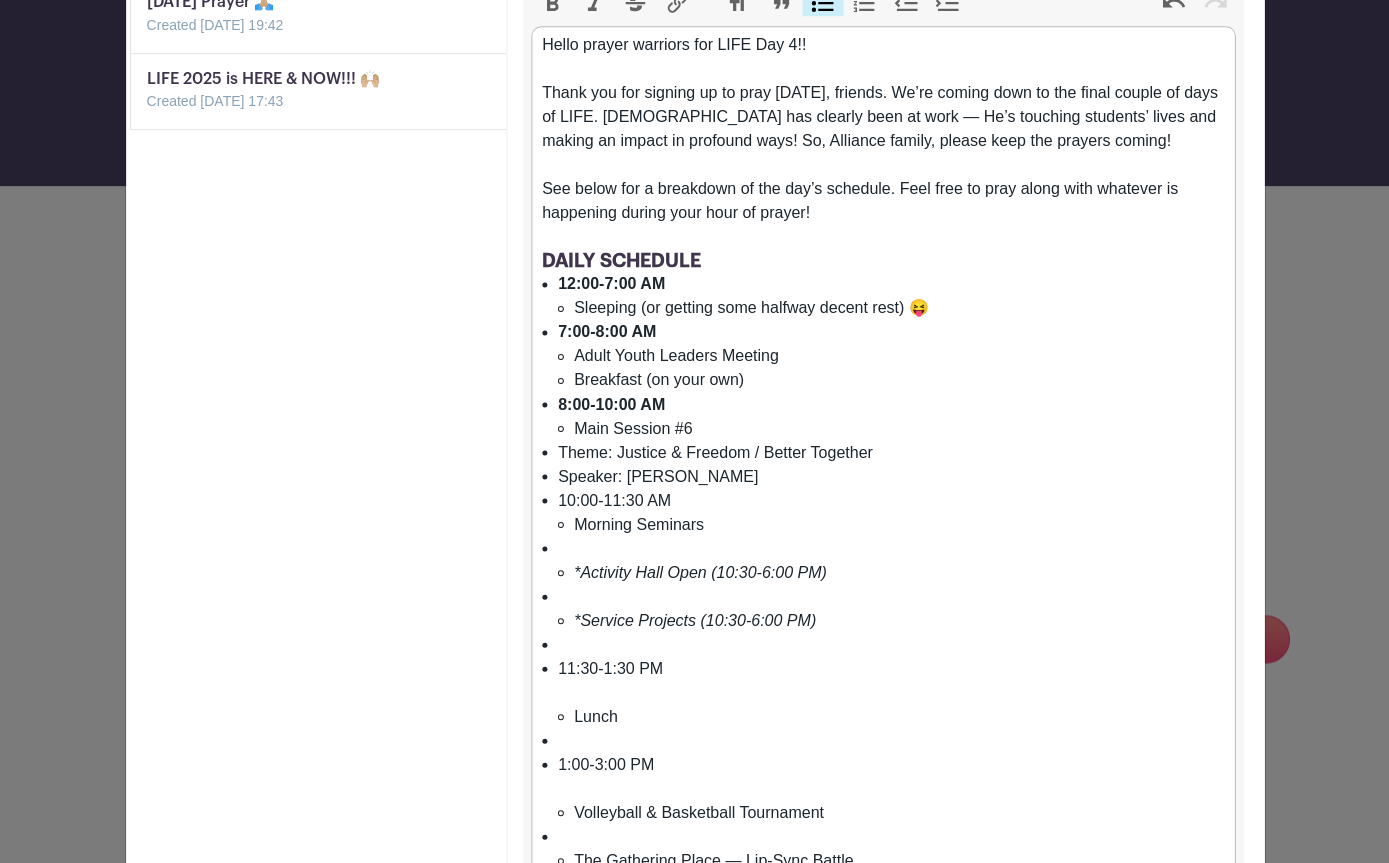 click on "*Activity Hall Open (10:30-6:00 PM)" at bounding box center (891, 560) 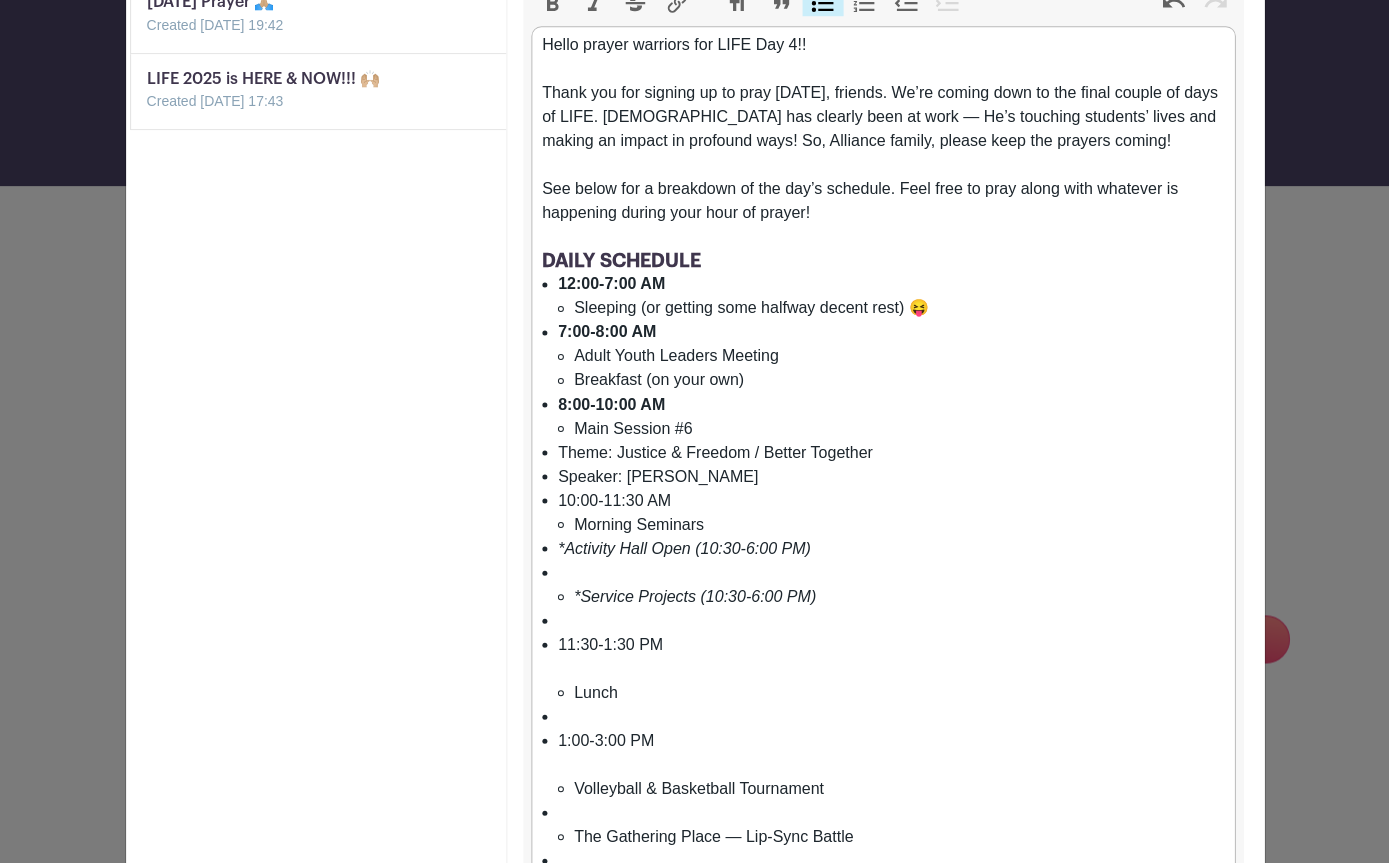 click on "*Service Projects (10:30-6:00 PM)" at bounding box center [891, 584] 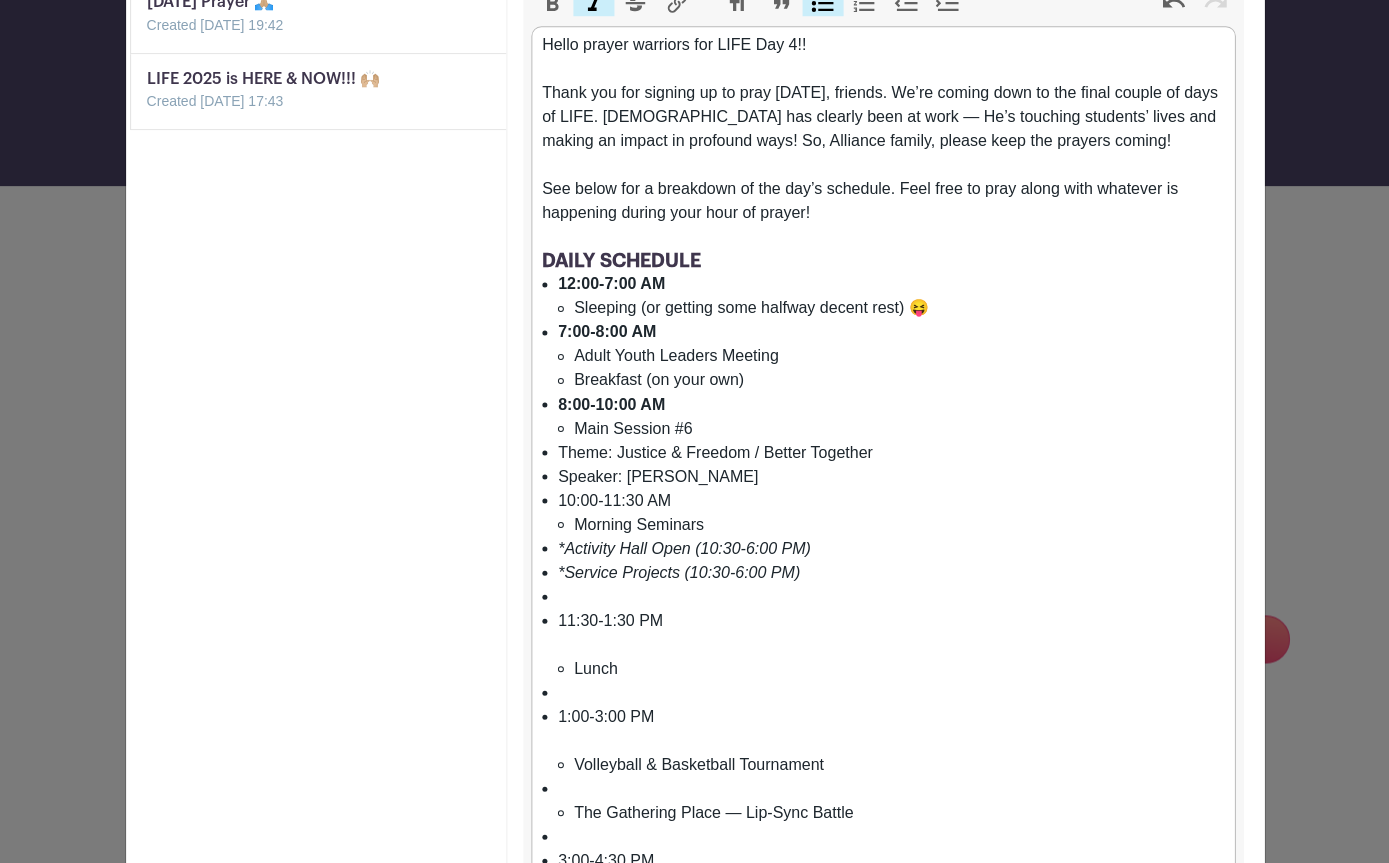 click at bounding box center [891, 596] 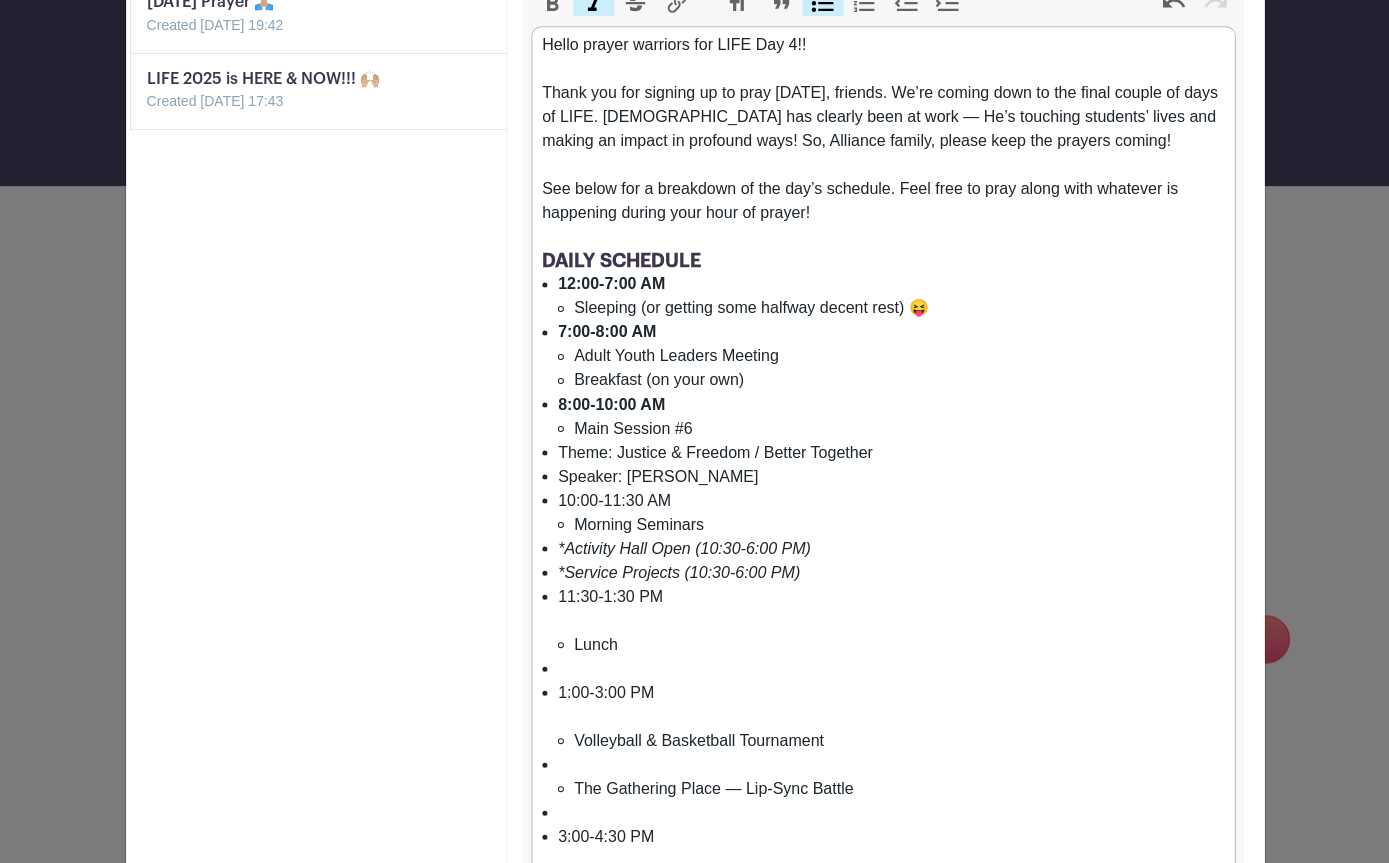 click on "11:30-1:30 PM   Lunch" at bounding box center (891, 620) 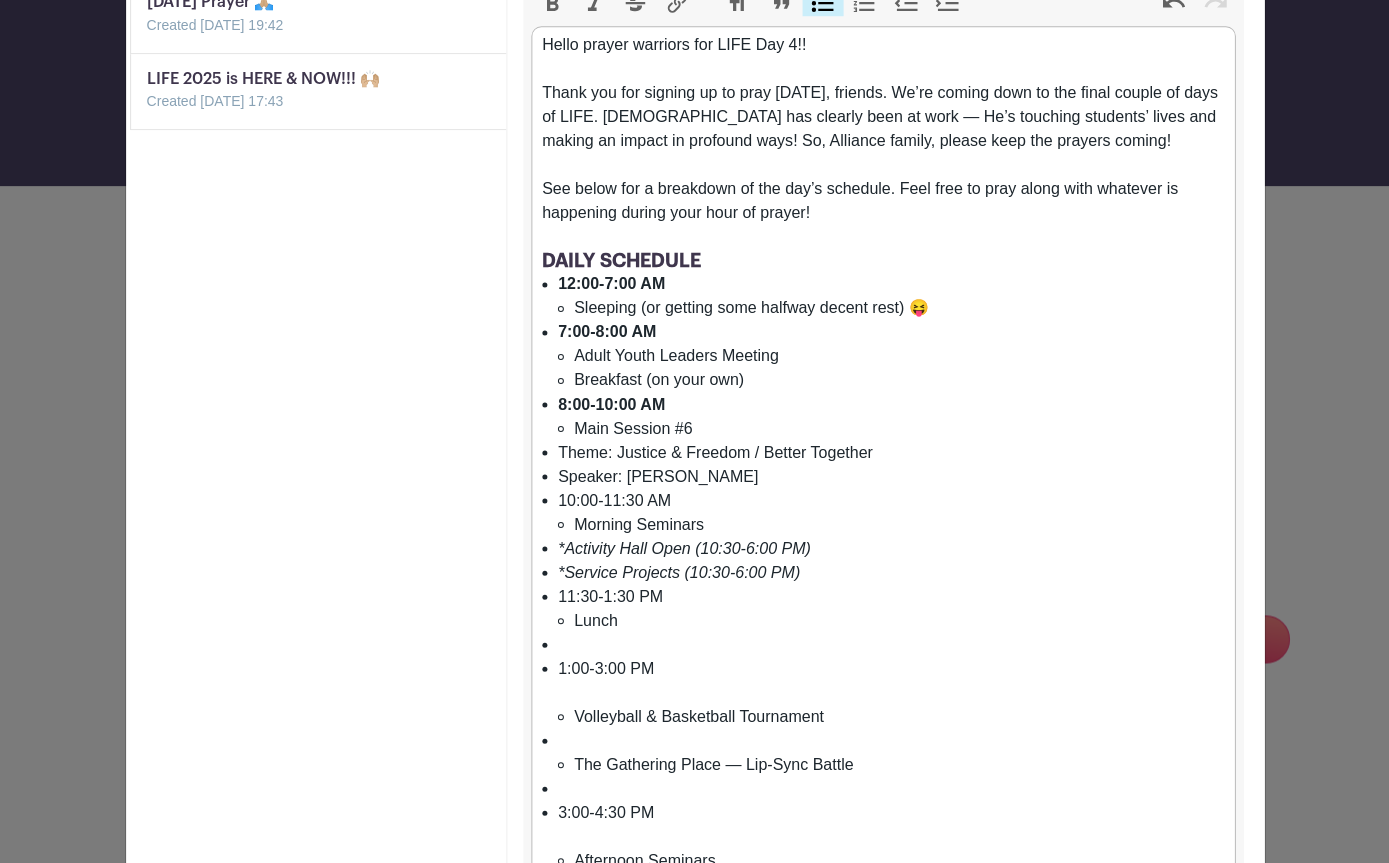 click at bounding box center [891, 644] 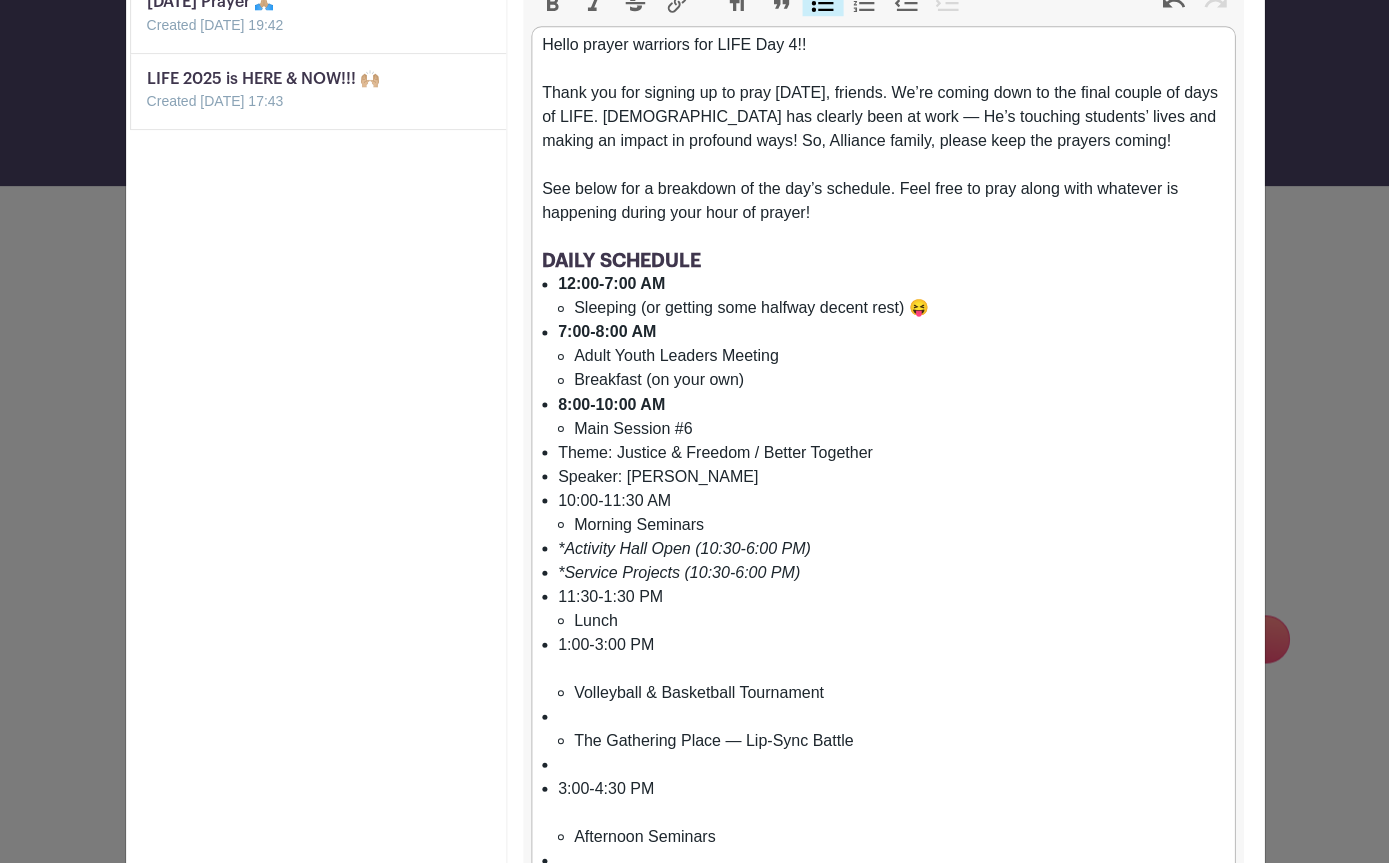 click on "1:00-3:00 PM   Volleyball & Basketball Tournament" at bounding box center [891, 668] 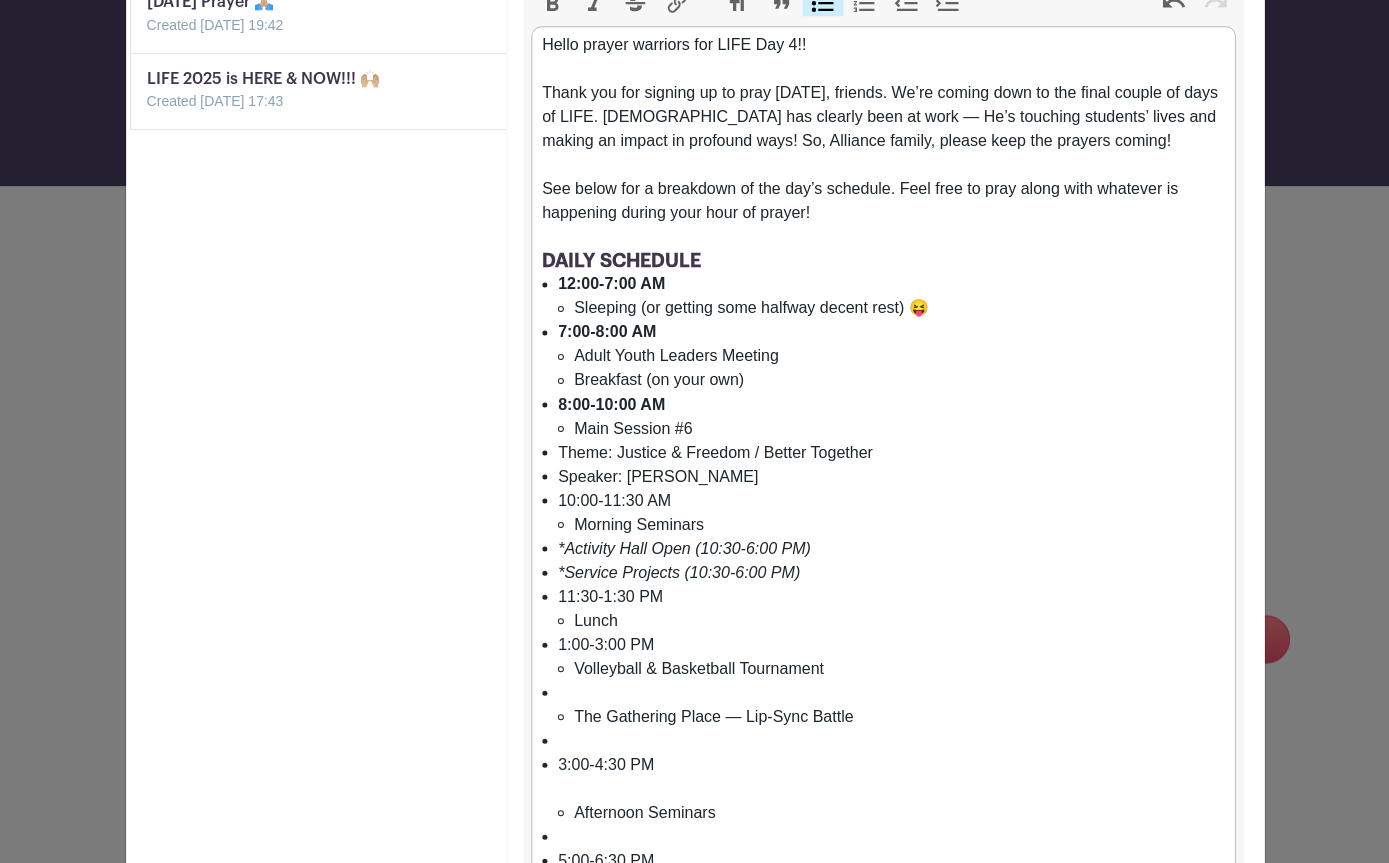 click on "The Gathering Place — Lip-Sync Battle" at bounding box center (891, 704) 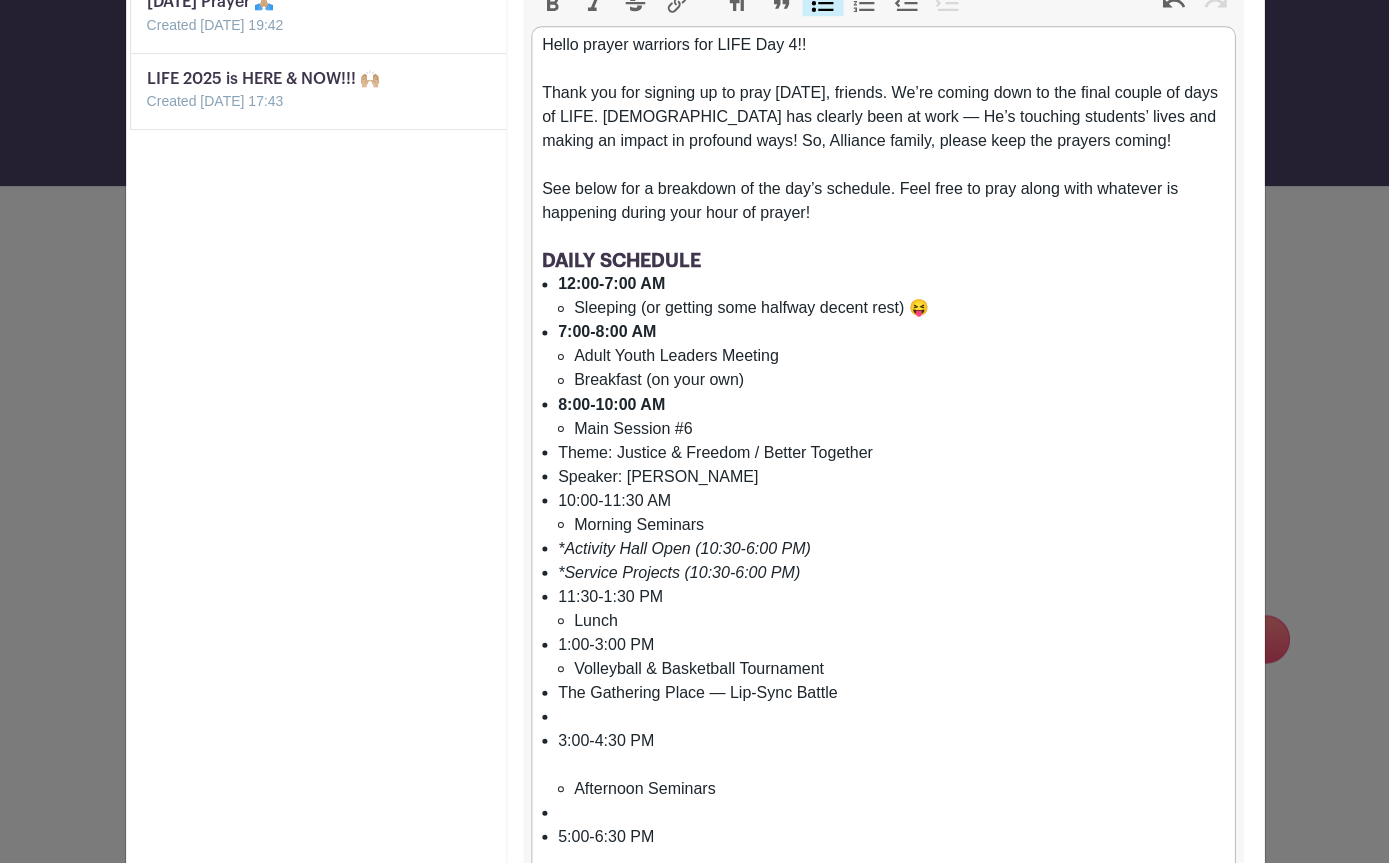 click at bounding box center (891, 716) 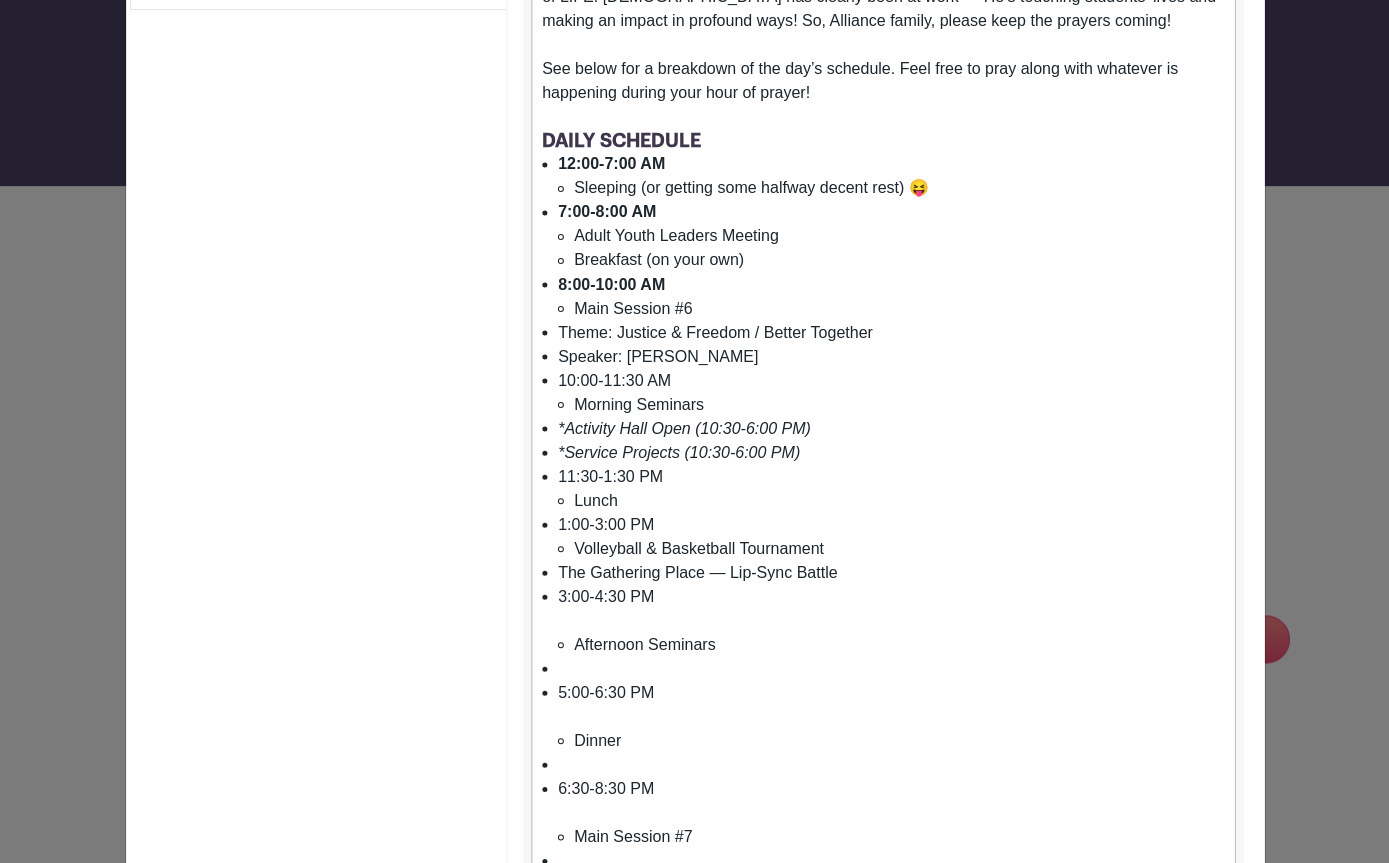 scroll, scrollTop: 423, scrollLeft: 0, axis: vertical 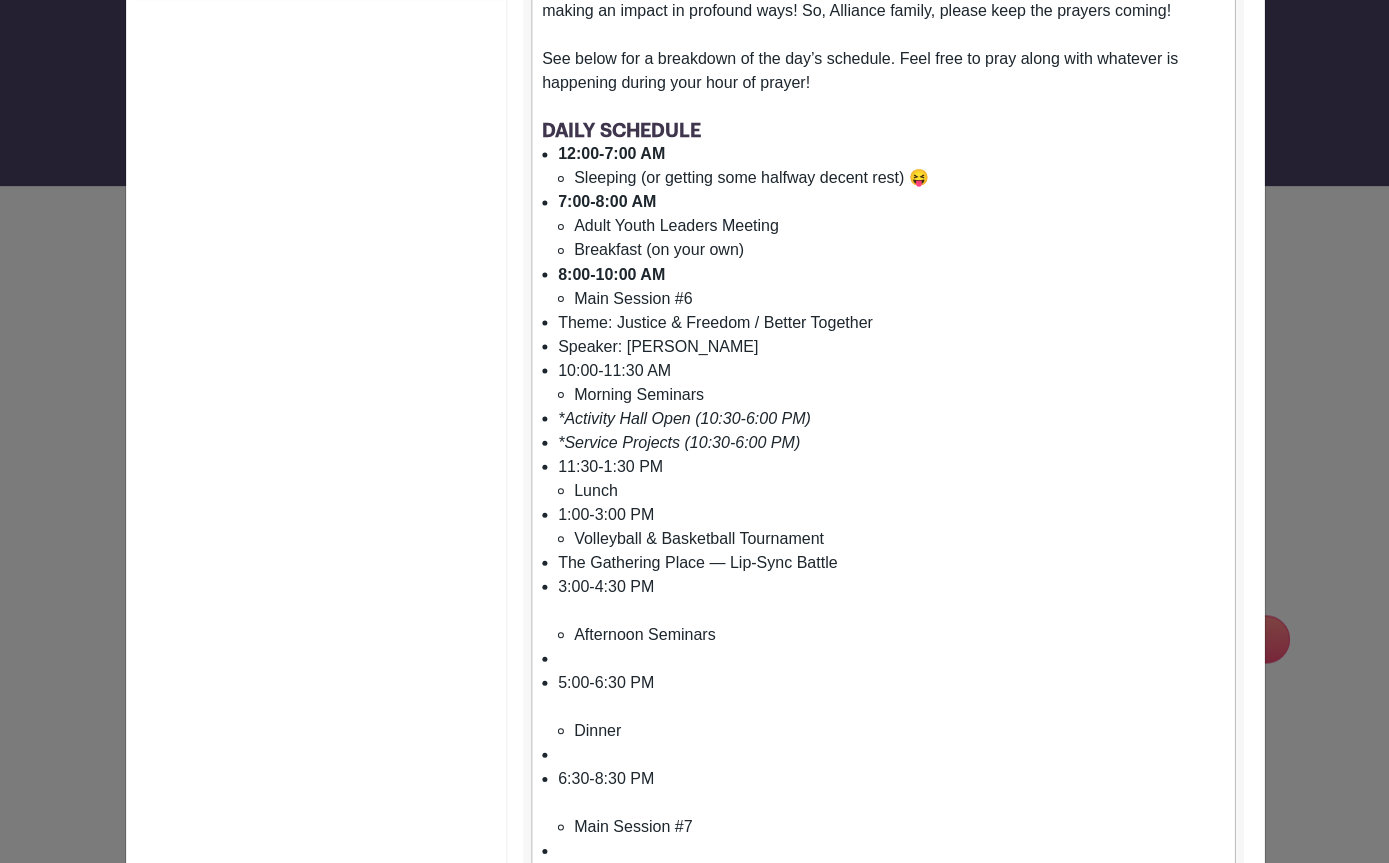 click on "3:00-4:30 PM   Afternoon Seminars" at bounding box center (891, 610) 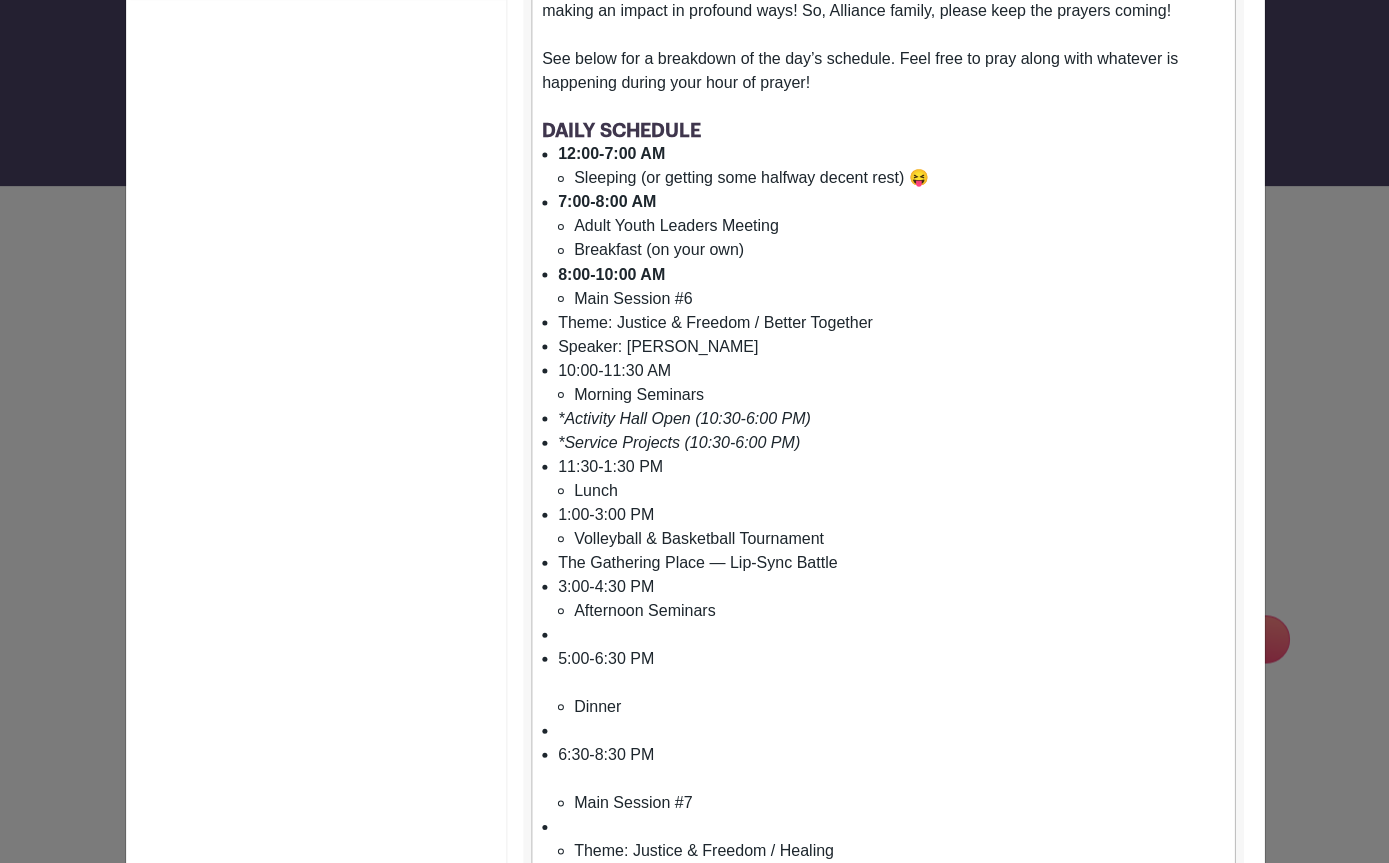 click at bounding box center [891, 634] 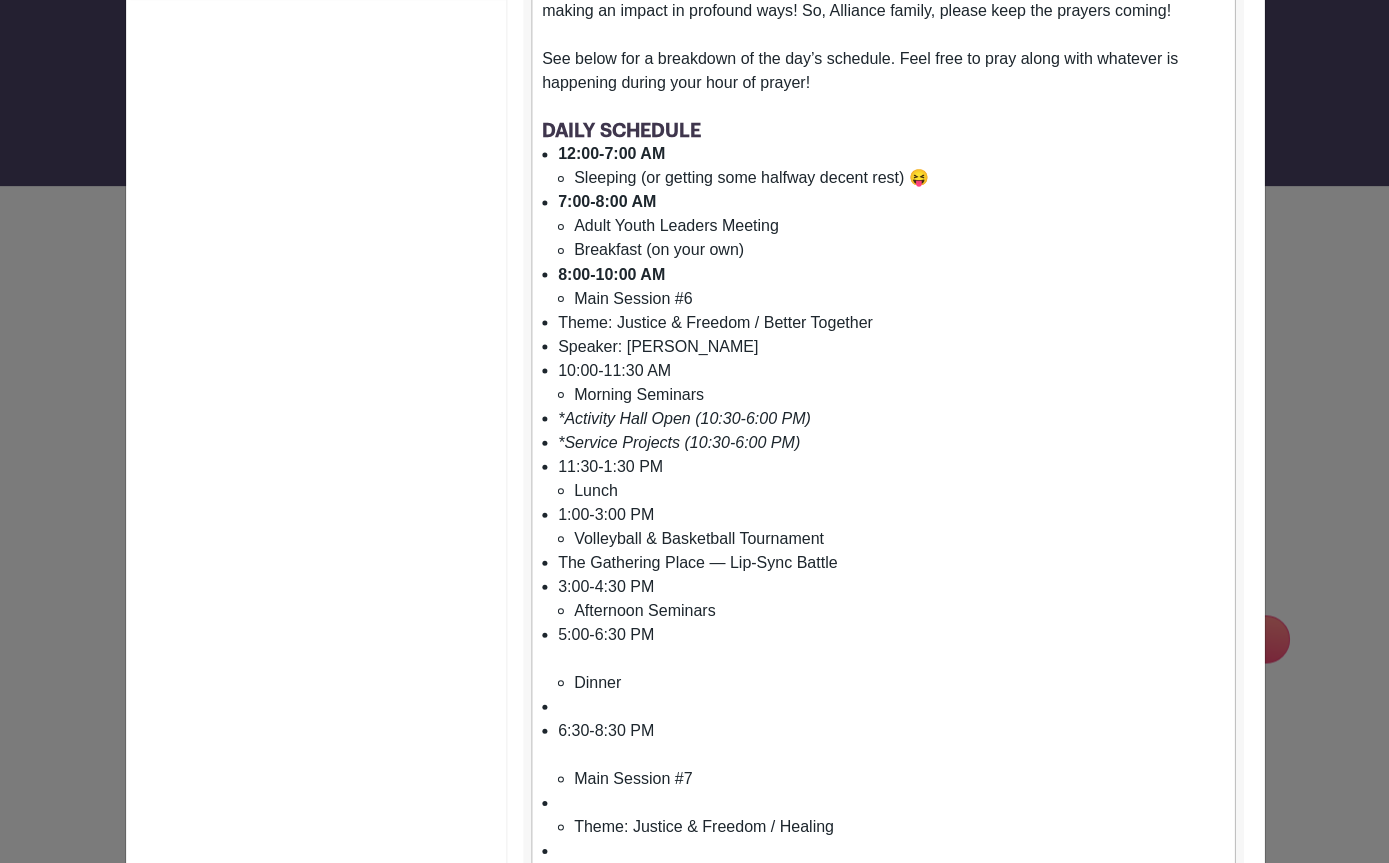 click on "5:00-6:30 PM   Dinner" at bounding box center (891, 658) 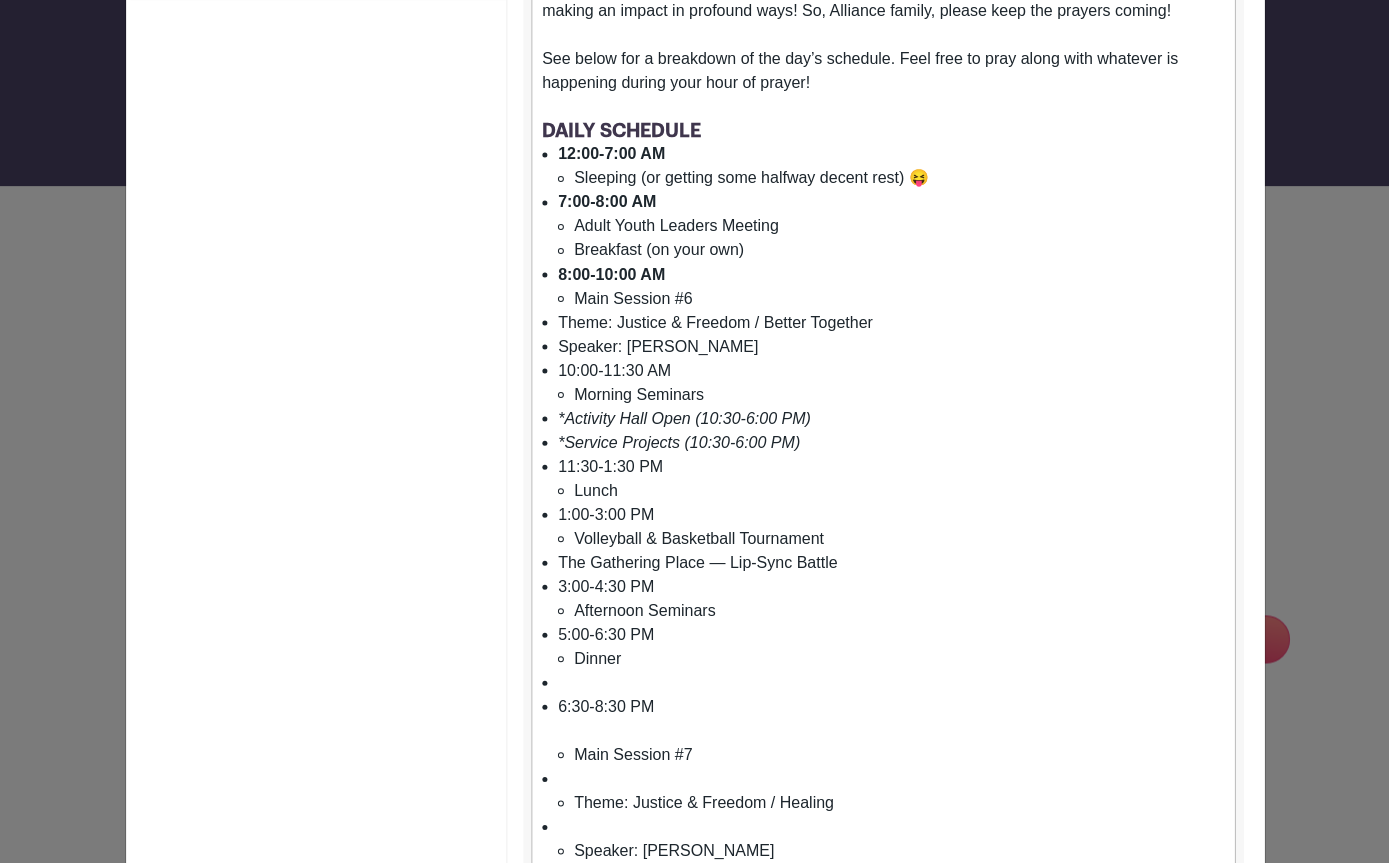 click at bounding box center [891, 682] 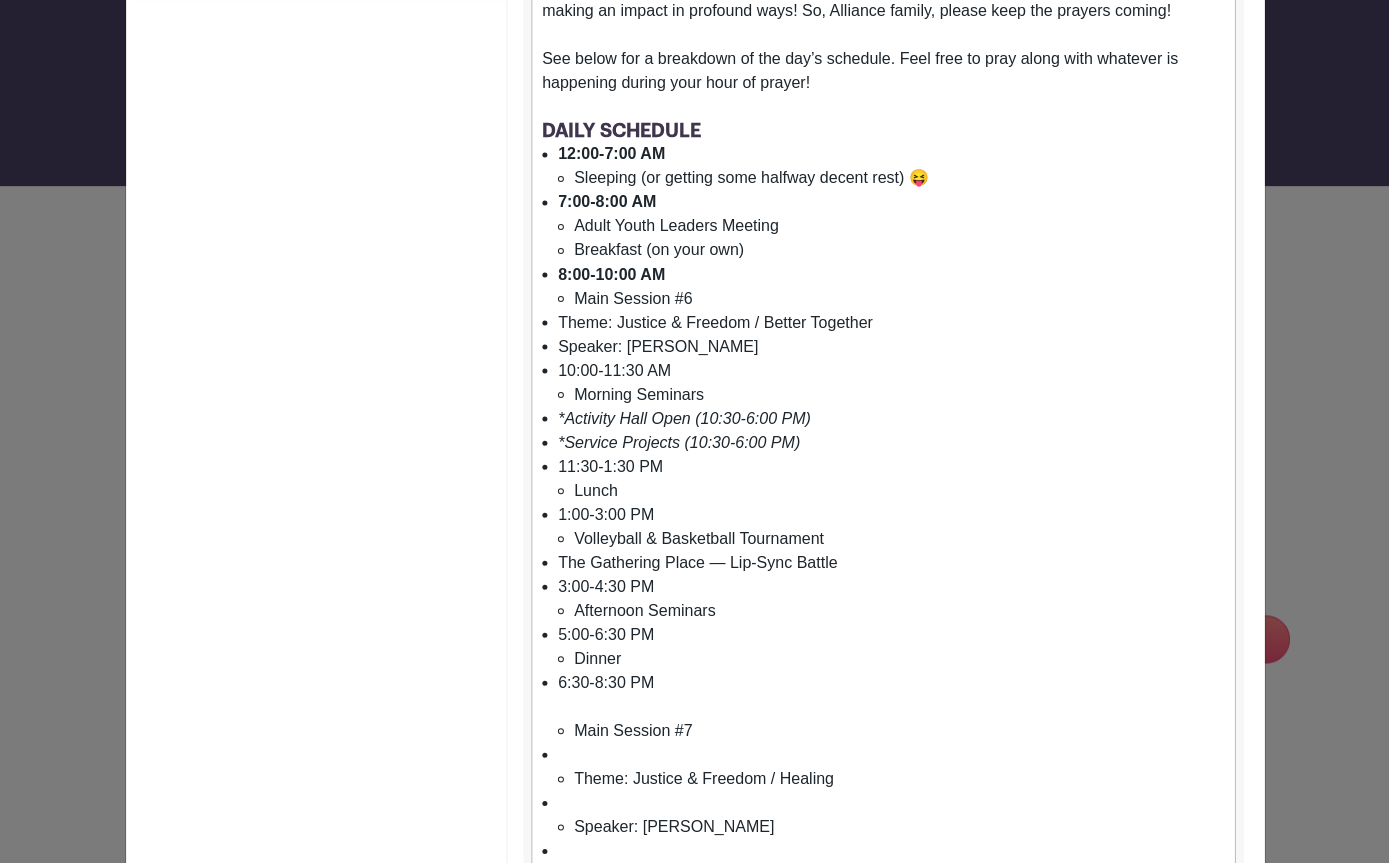 click on "6:30-8:30 PM   Main Session #7" at bounding box center [891, 706] 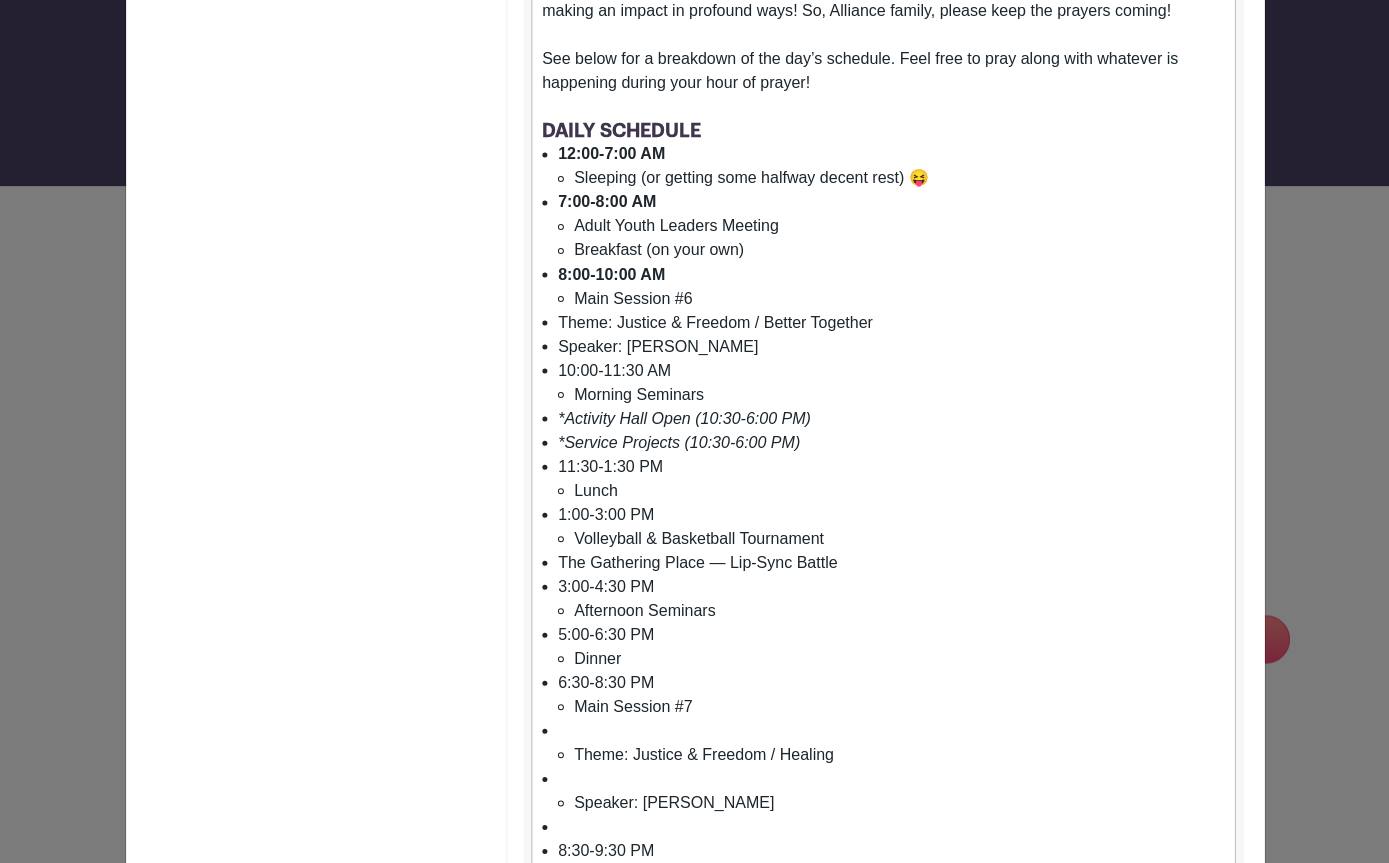 click on "Theme: Justice & Freedom / Healing" at bounding box center (891, 742) 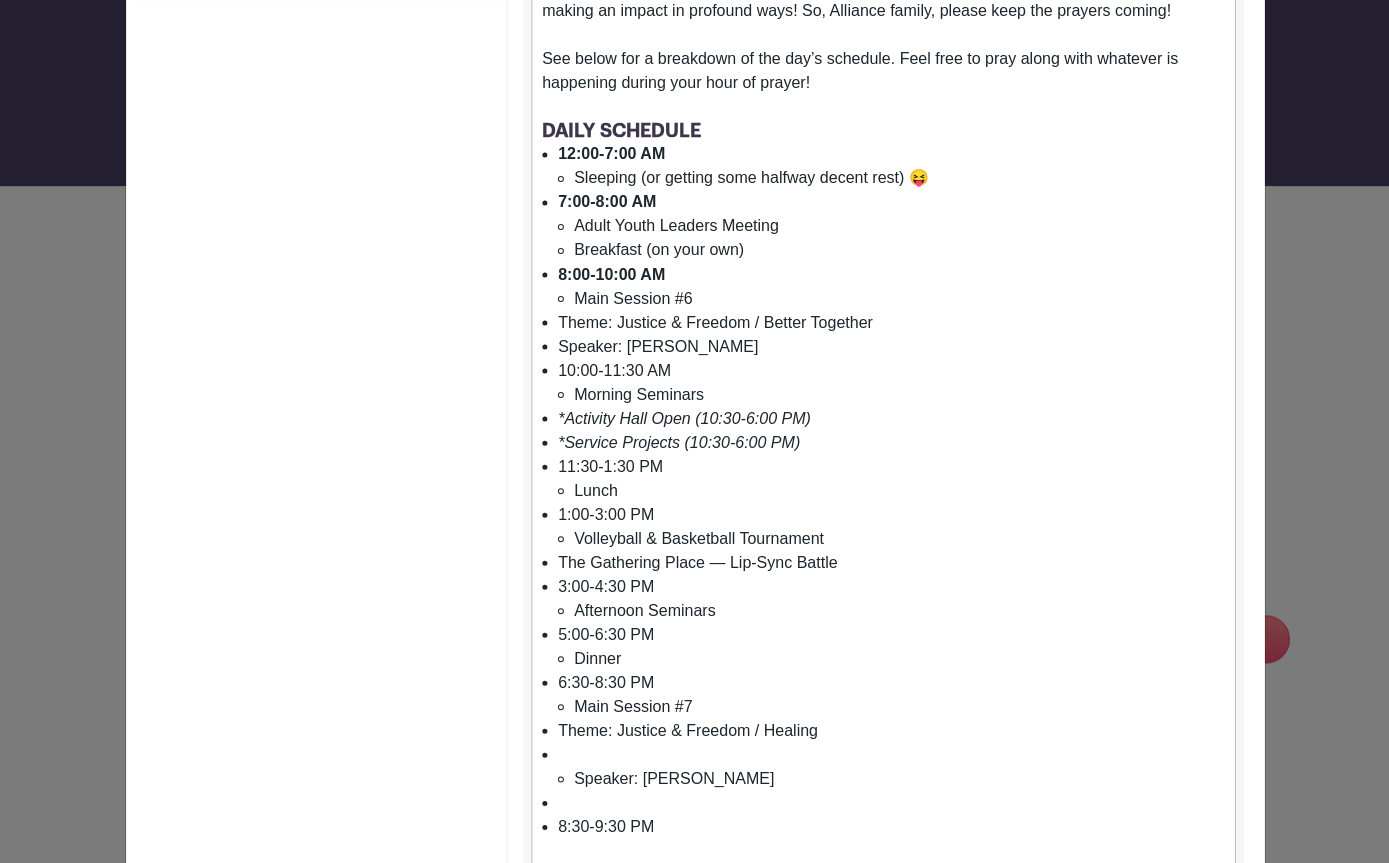 scroll, scrollTop: 652, scrollLeft: 0, axis: vertical 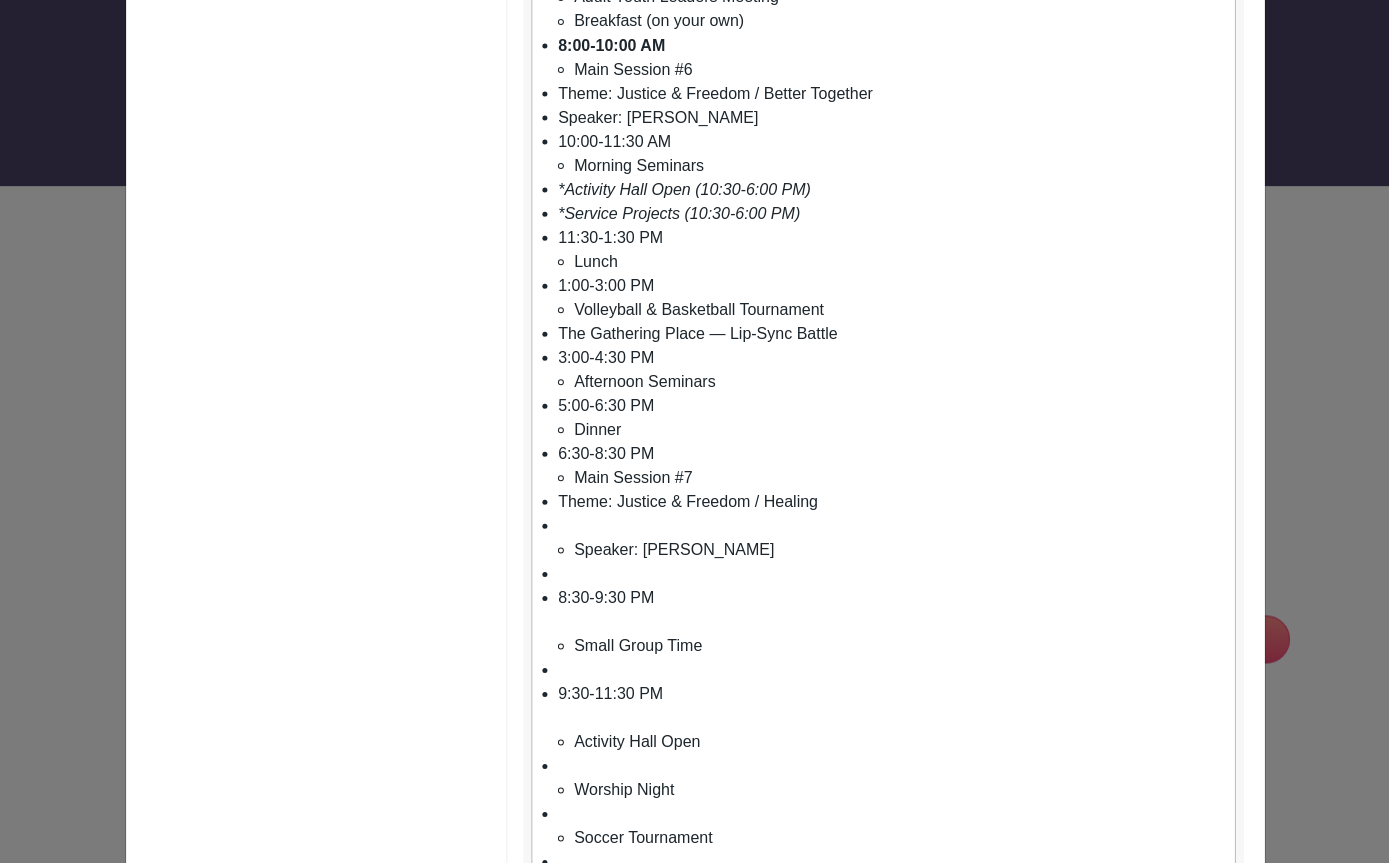 click on "Speaker: [PERSON_NAME]" at bounding box center (891, 537) 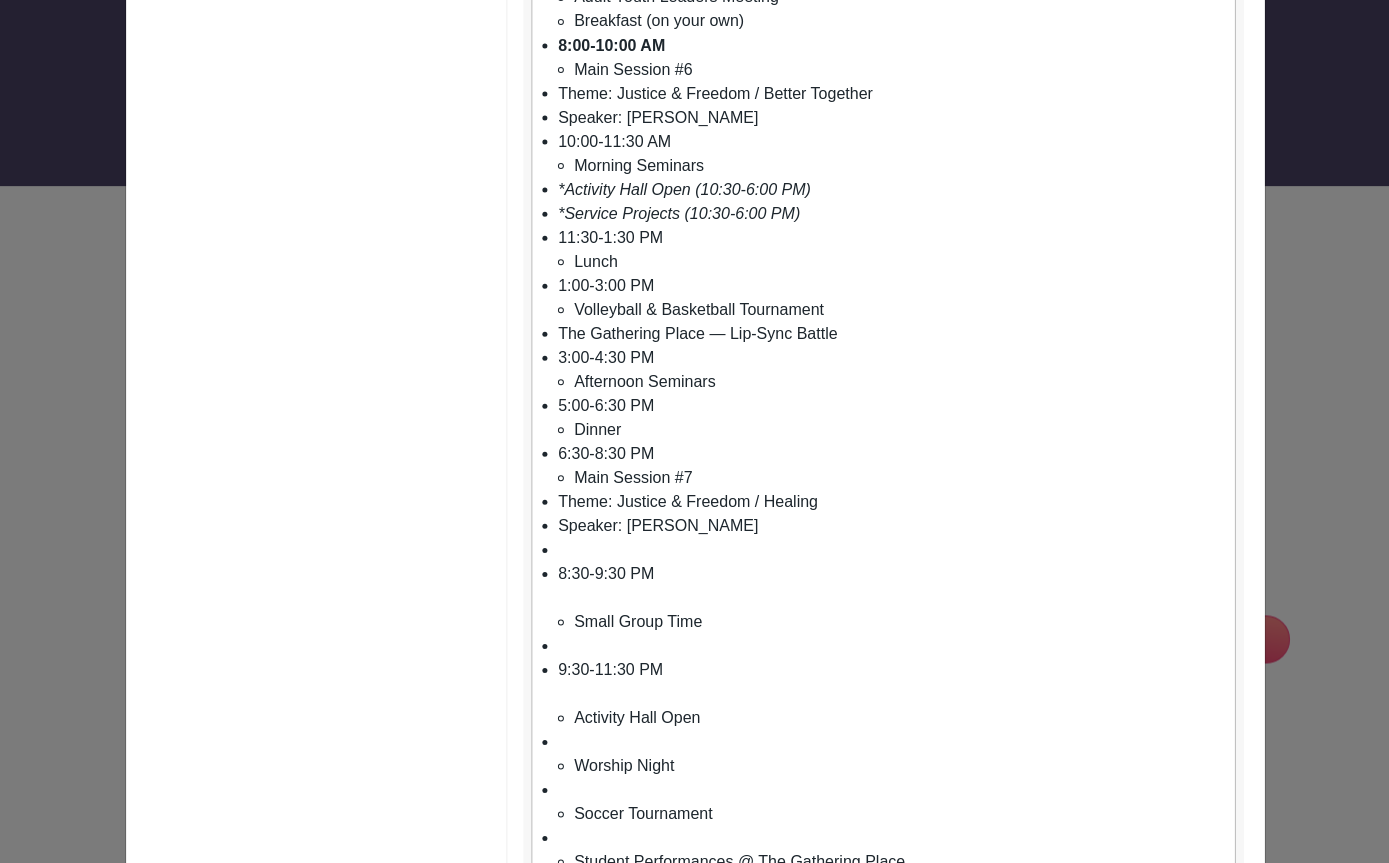 click at bounding box center [891, 549] 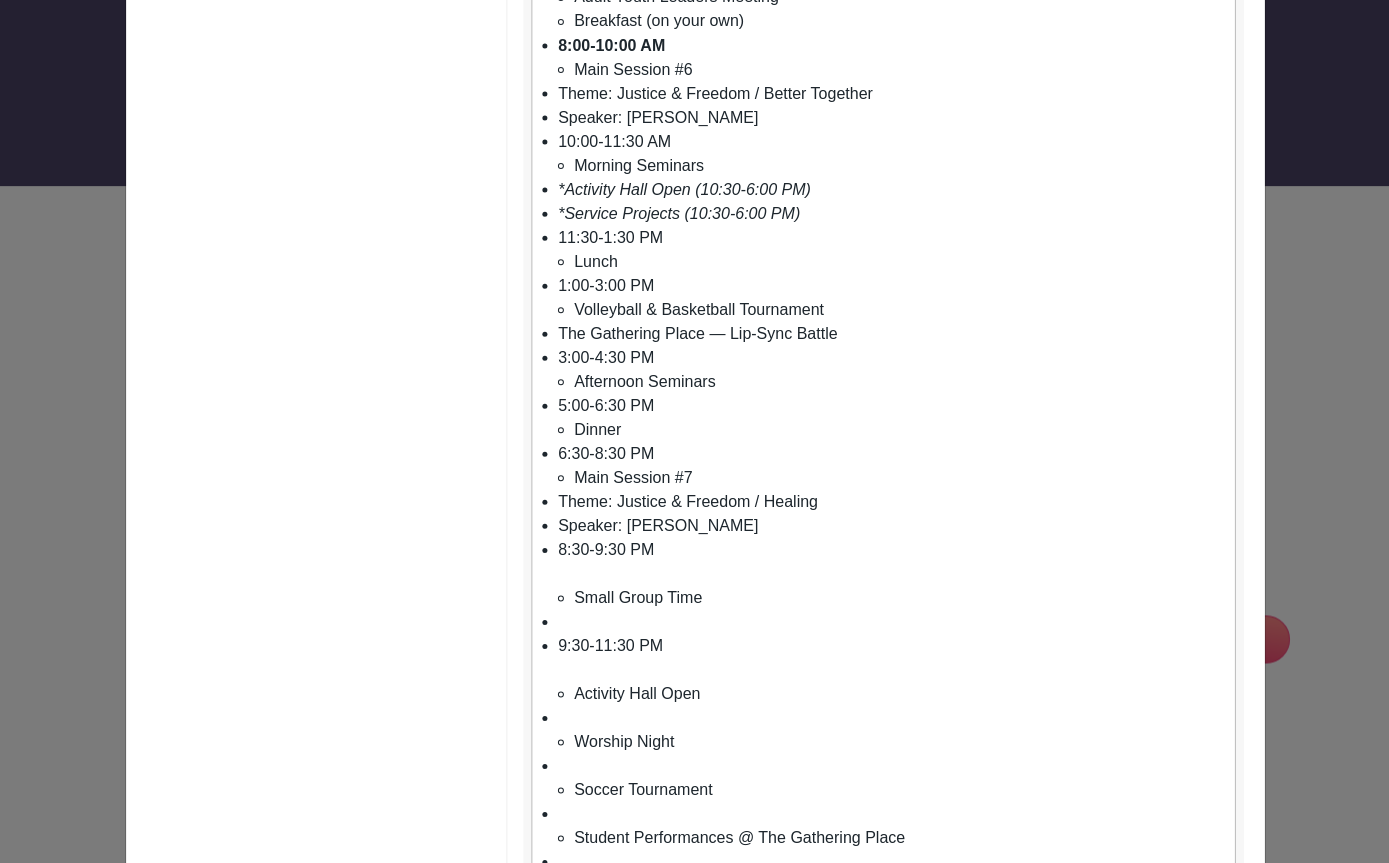 click on "8:30-9:30 PM   Small Group Time" at bounding box center [891, 573] 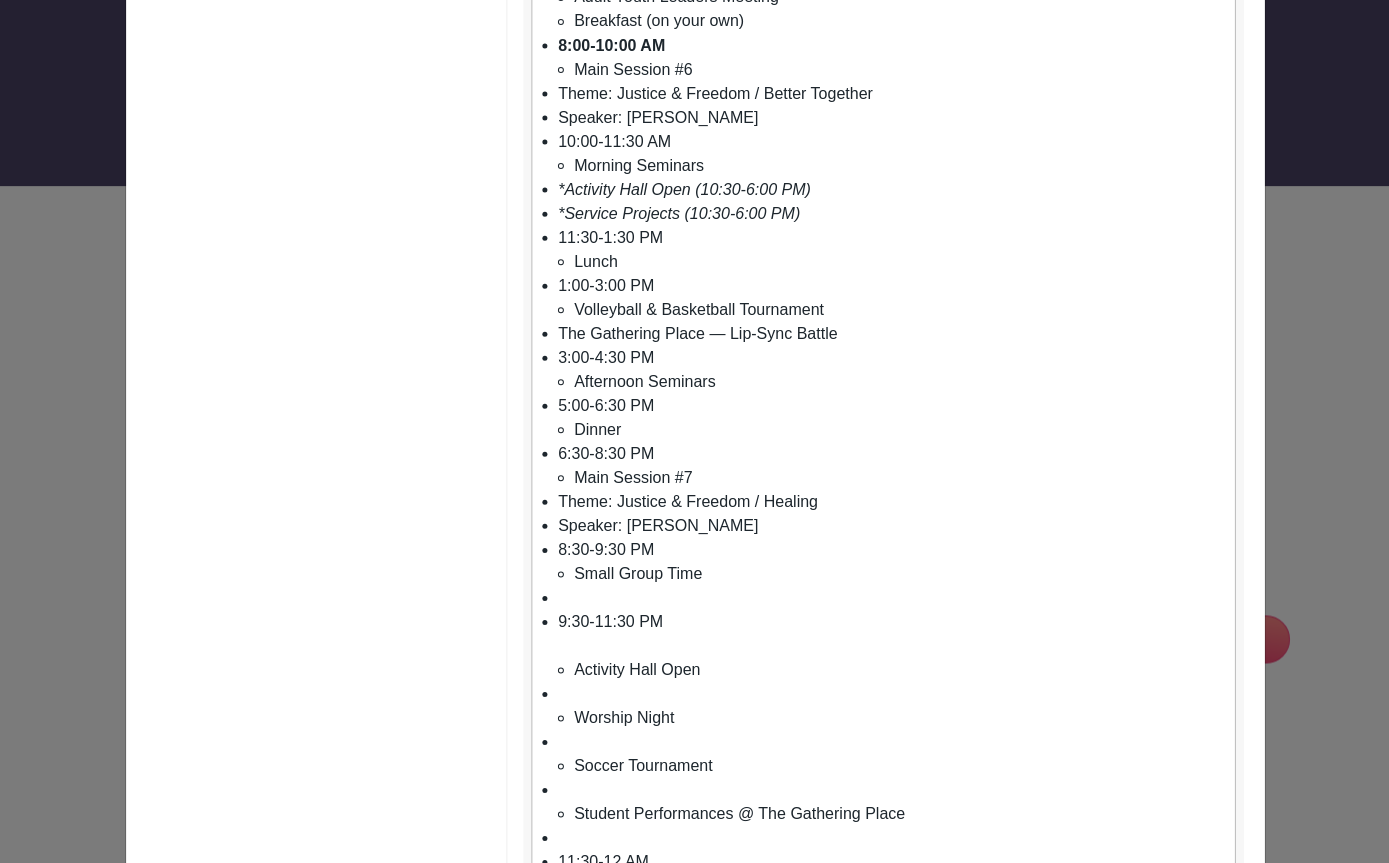 click at bounding box center [891, 597] 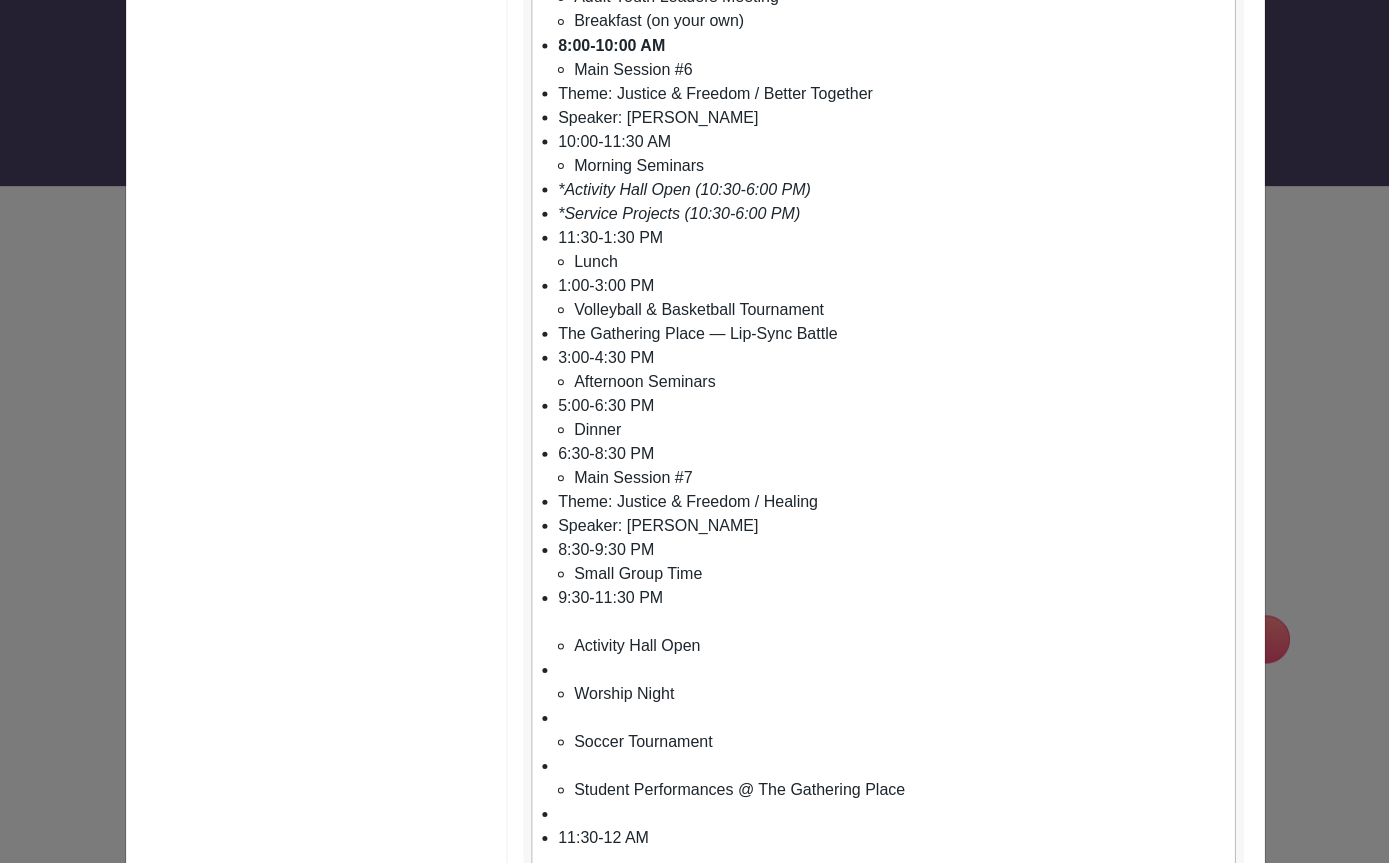 click on "9:30-11:30 PM   Activity Hall Open" at bounding box center [891, 621] 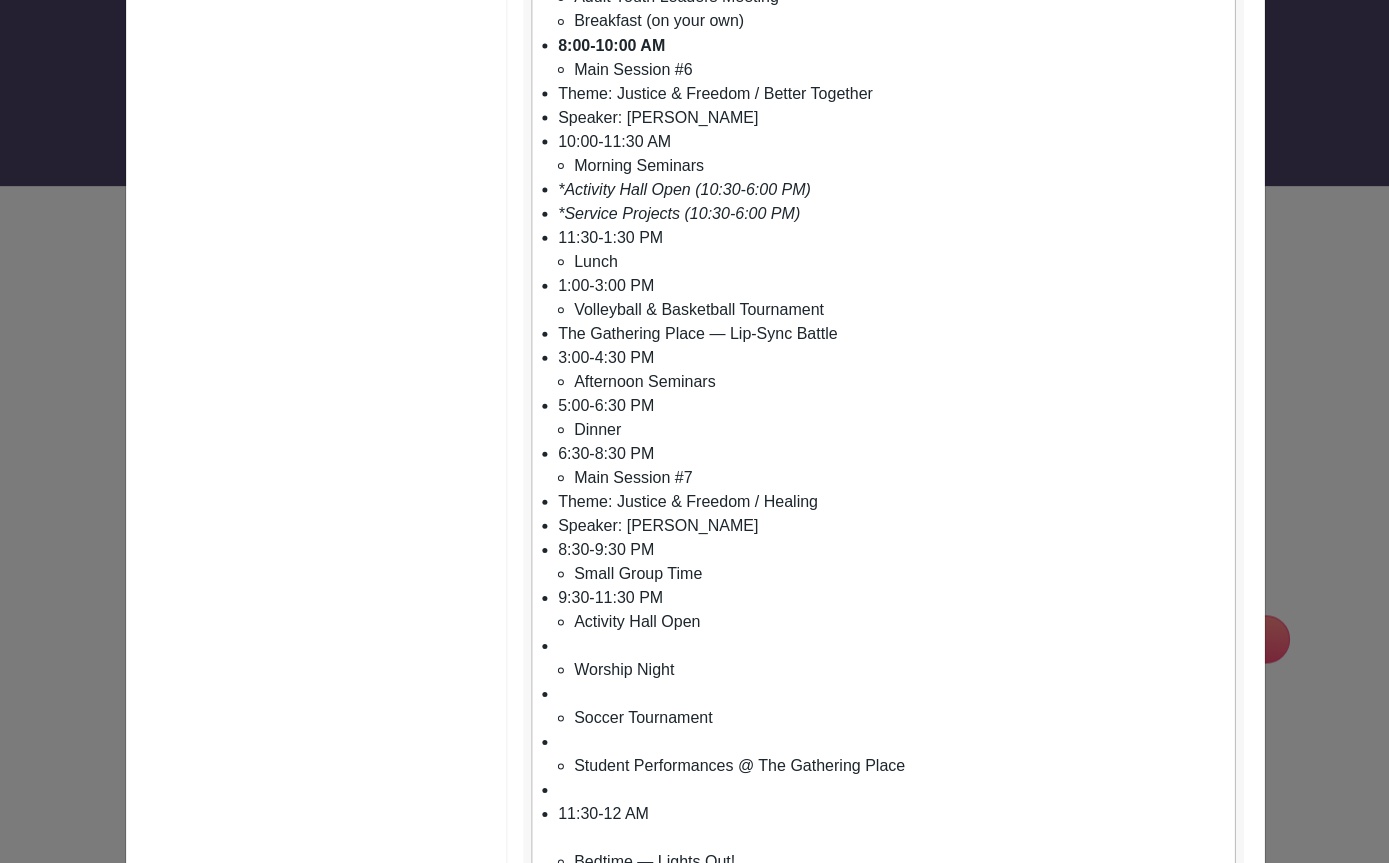 click on "Worship Night" at bounding box center [891, 657] 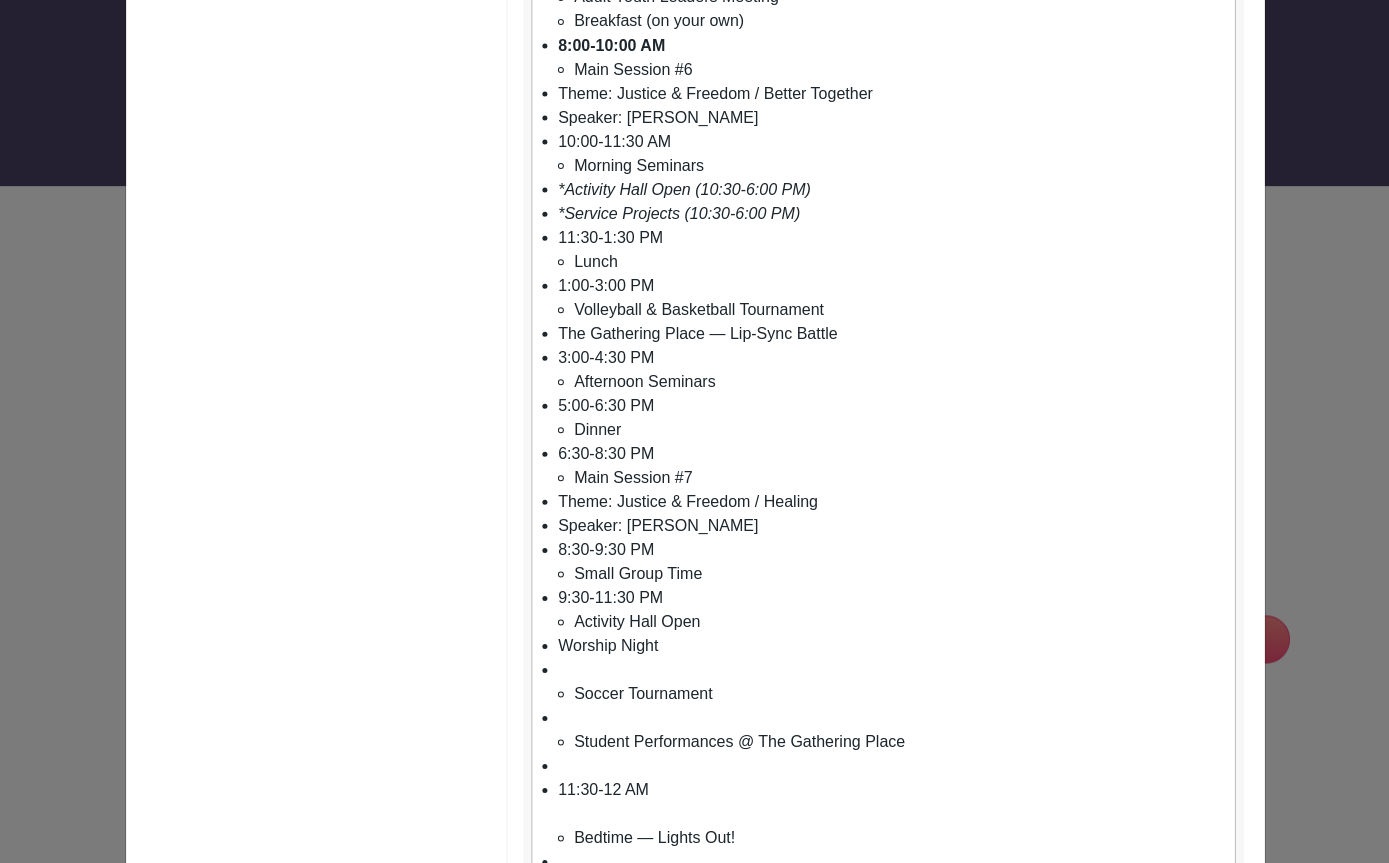 click on "Soccer Tournament" at bounding box center (891, 681) 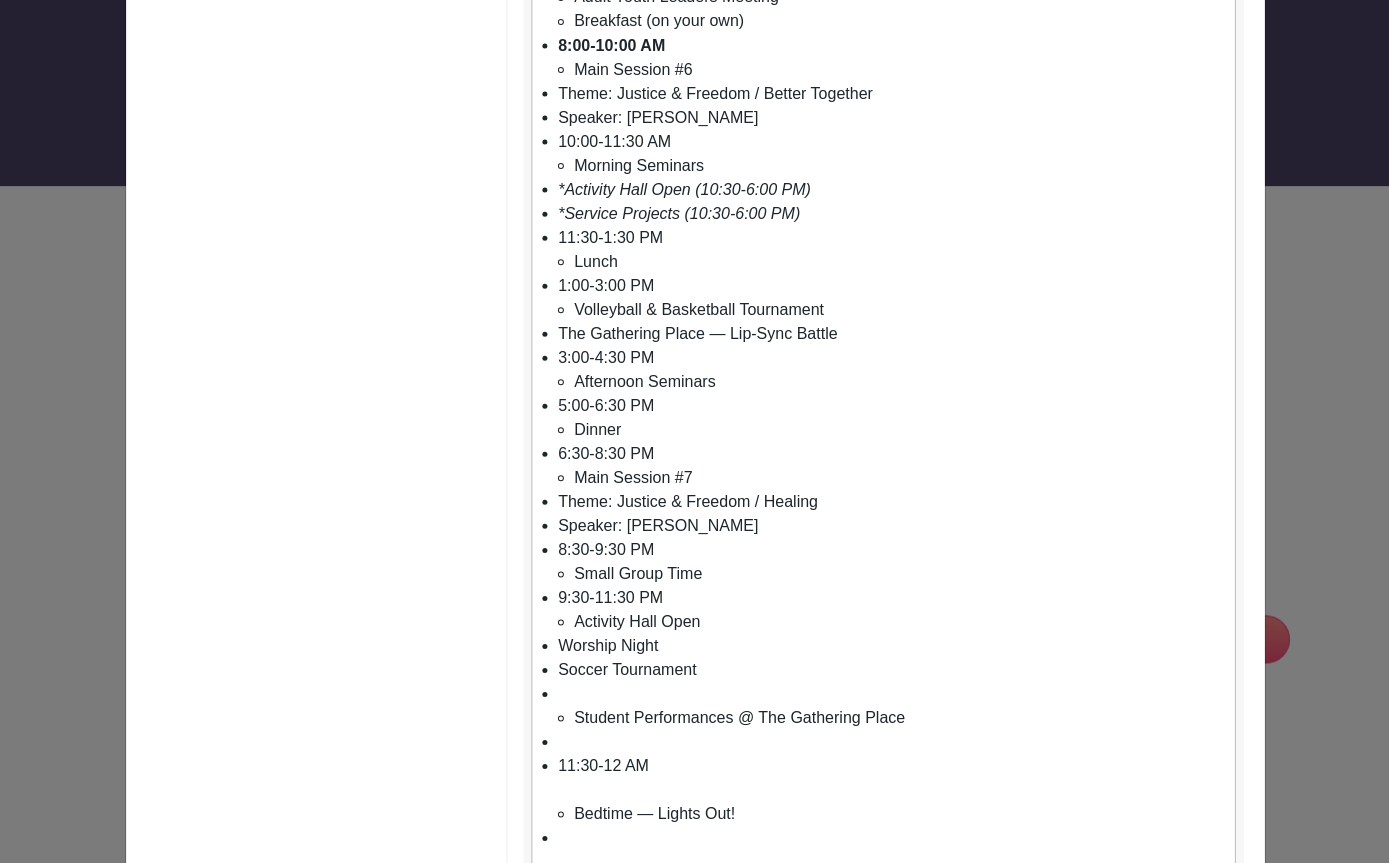 click on "Student Performances @ The Gathering Place" at bounding box center (891, 705) 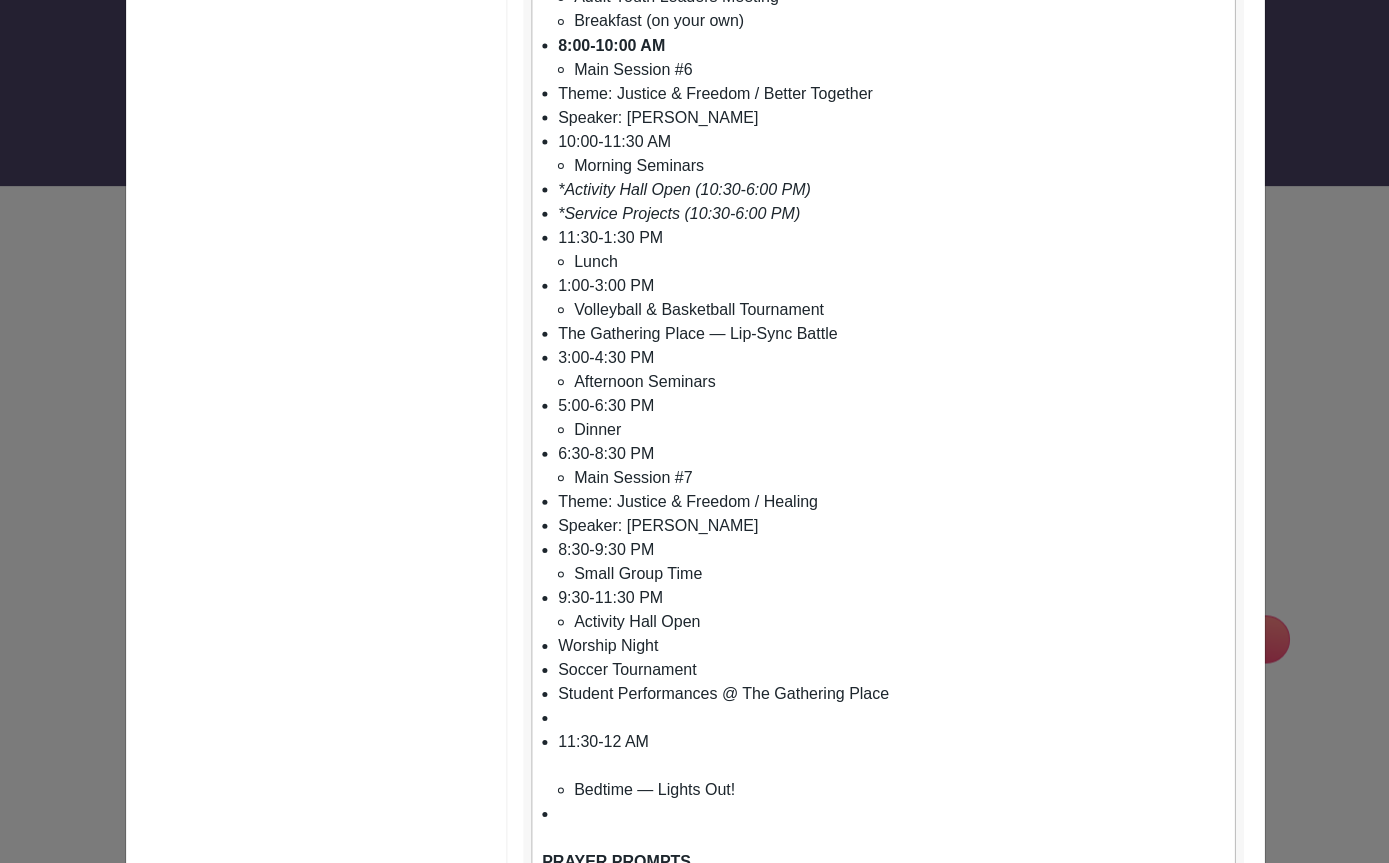 click at bounding box center (891, 717) 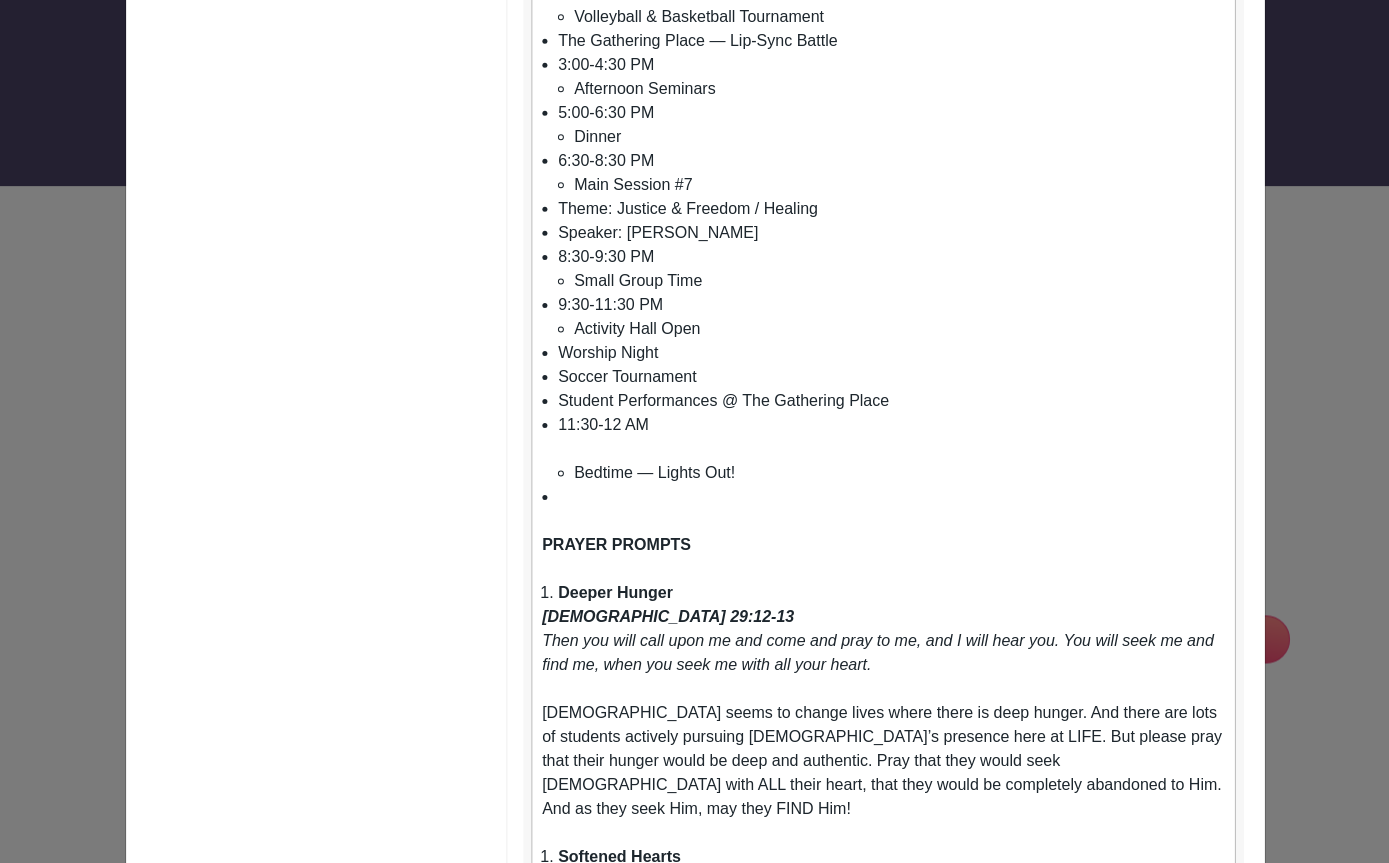 scroll, scrollTop: 996, scrollLeft: 0, axis: vertical 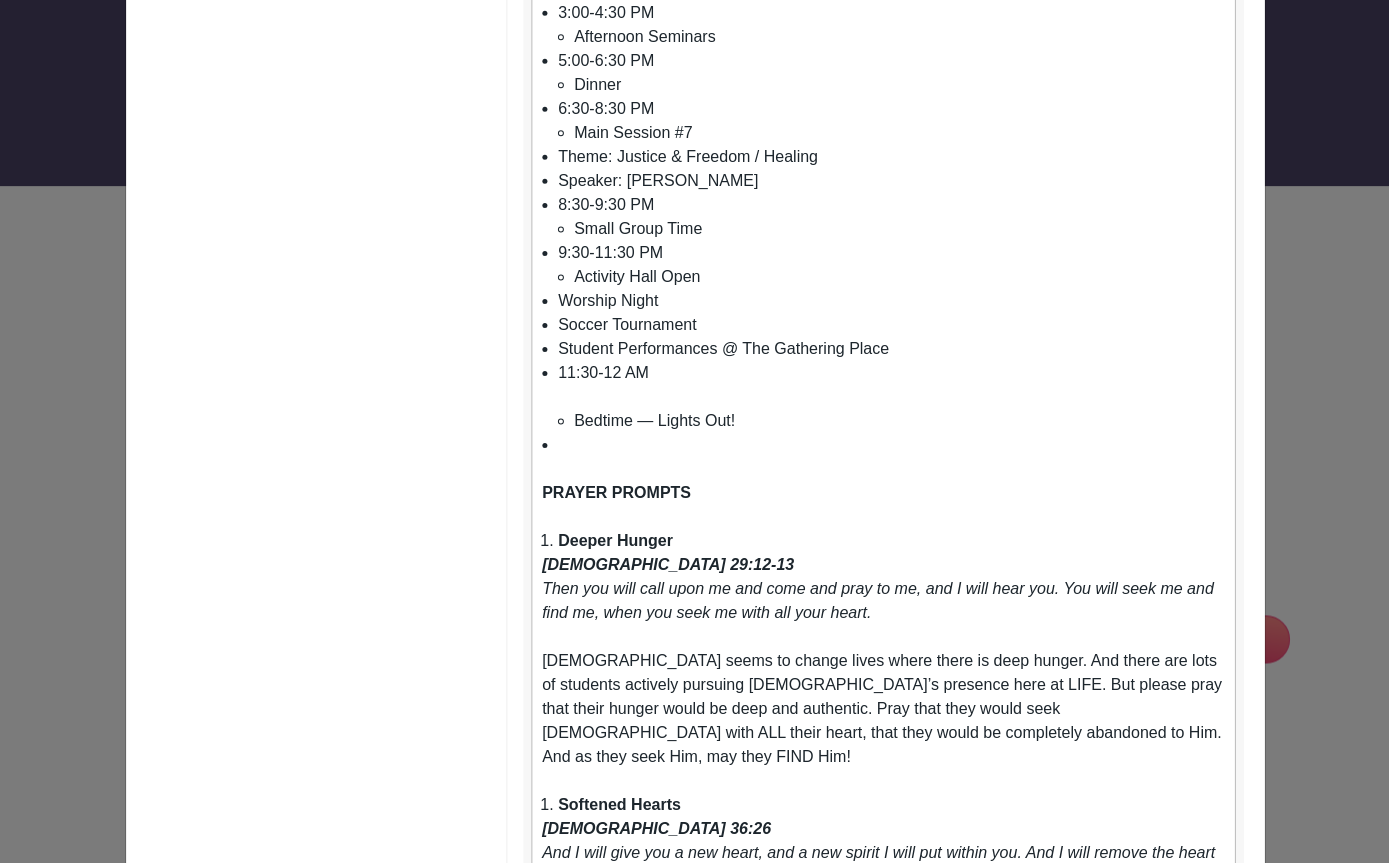 click on "11:30-12 AM   Bedtime — Lights Out!" at bounding box center [891, 397] 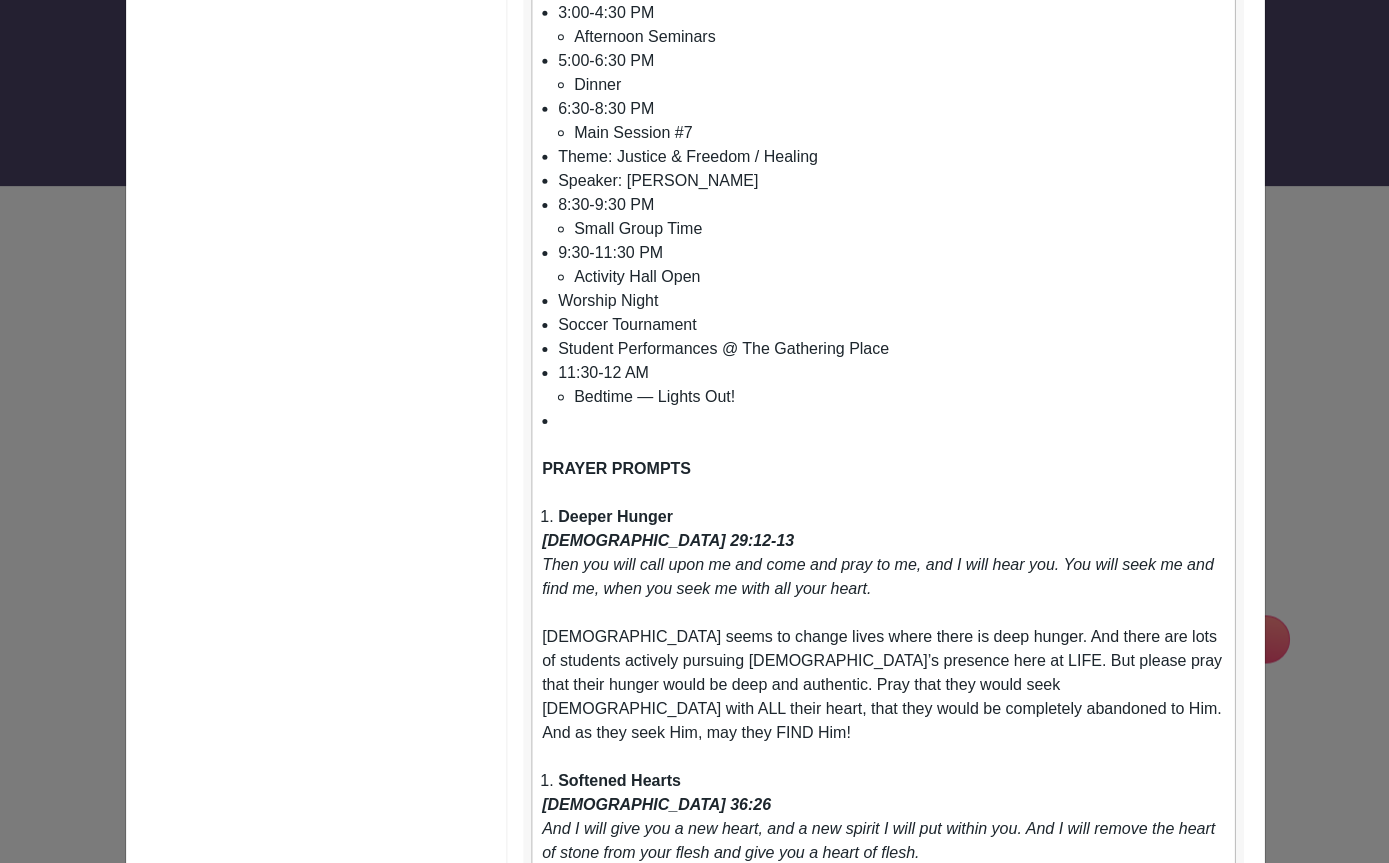 click at bounding box center [891, 421] 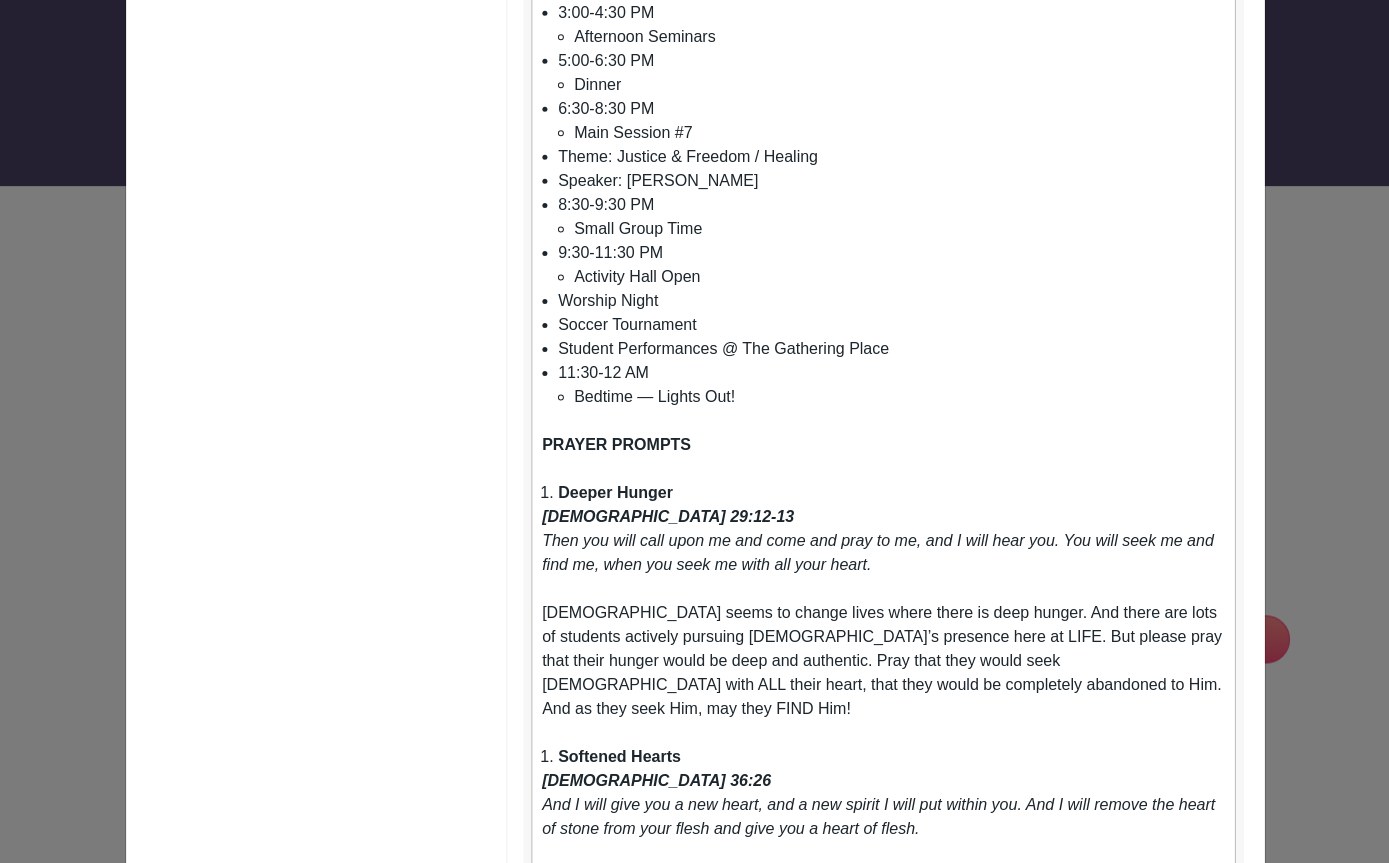 click on "PRAYER PROMPTS" at bounding box center [616, 444] 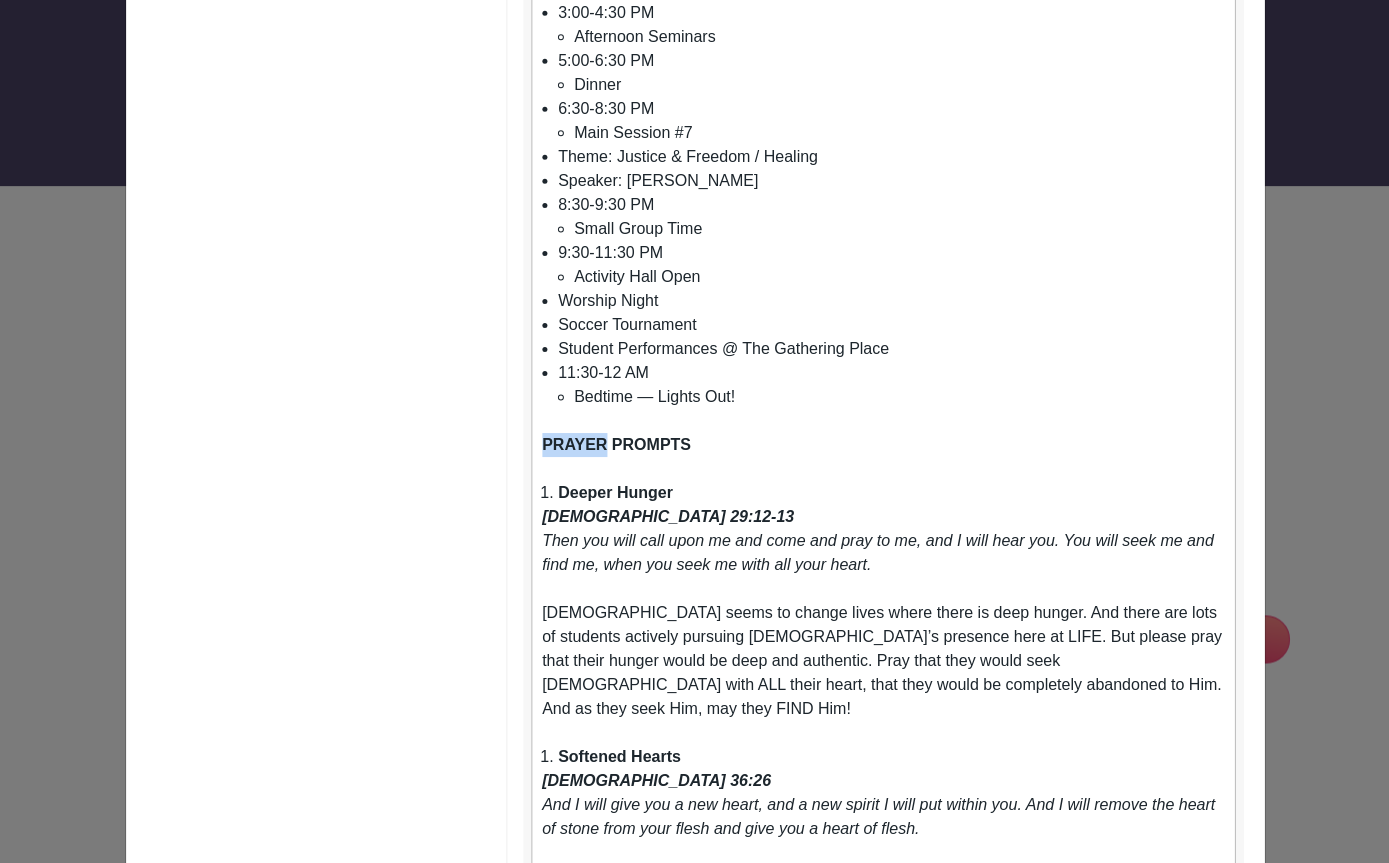 click on "PRAYER PROMPTS" at bounding box center (616, 444) 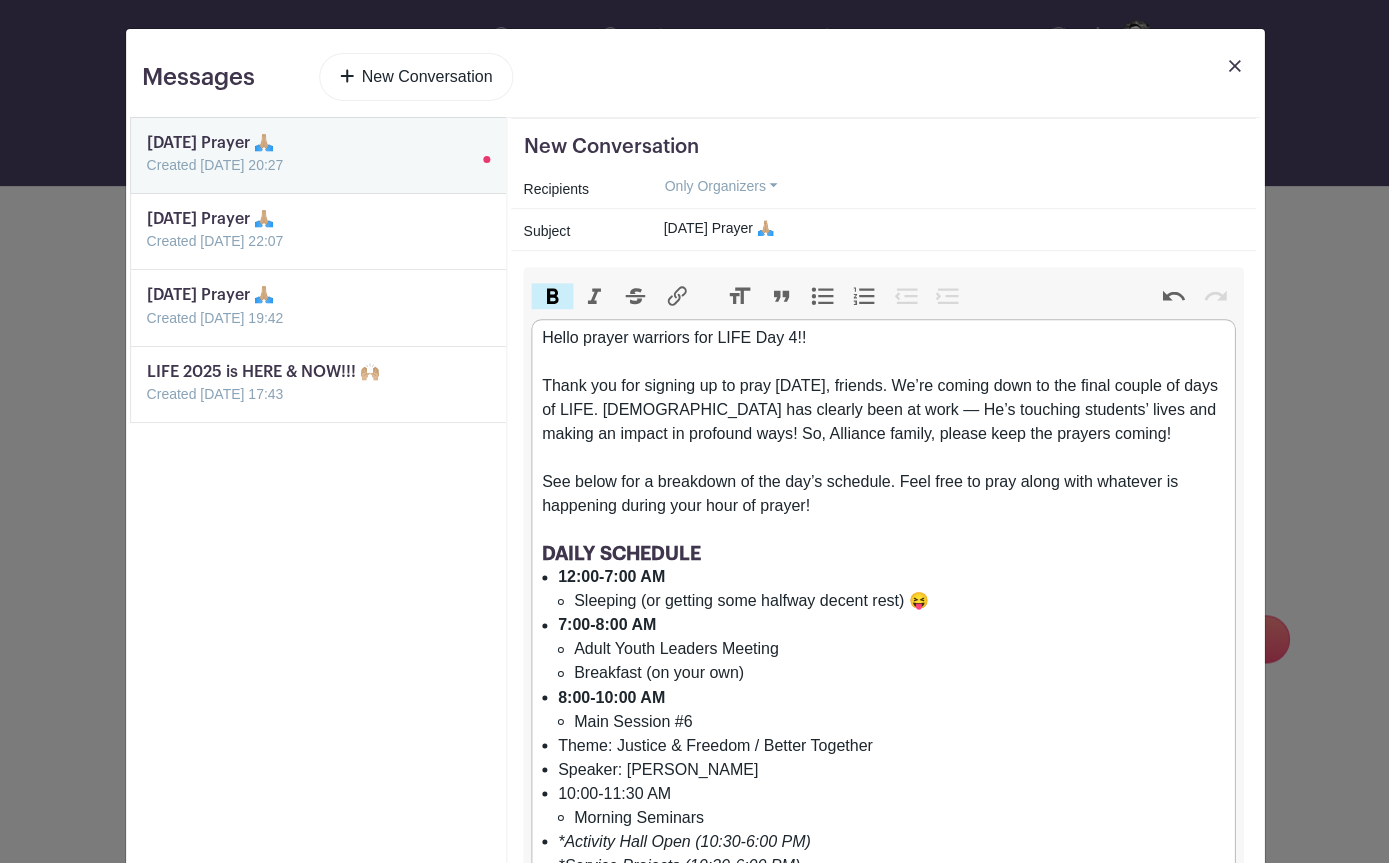 scroll, scrollTop: 0, scrollLeft: 0, axis: both 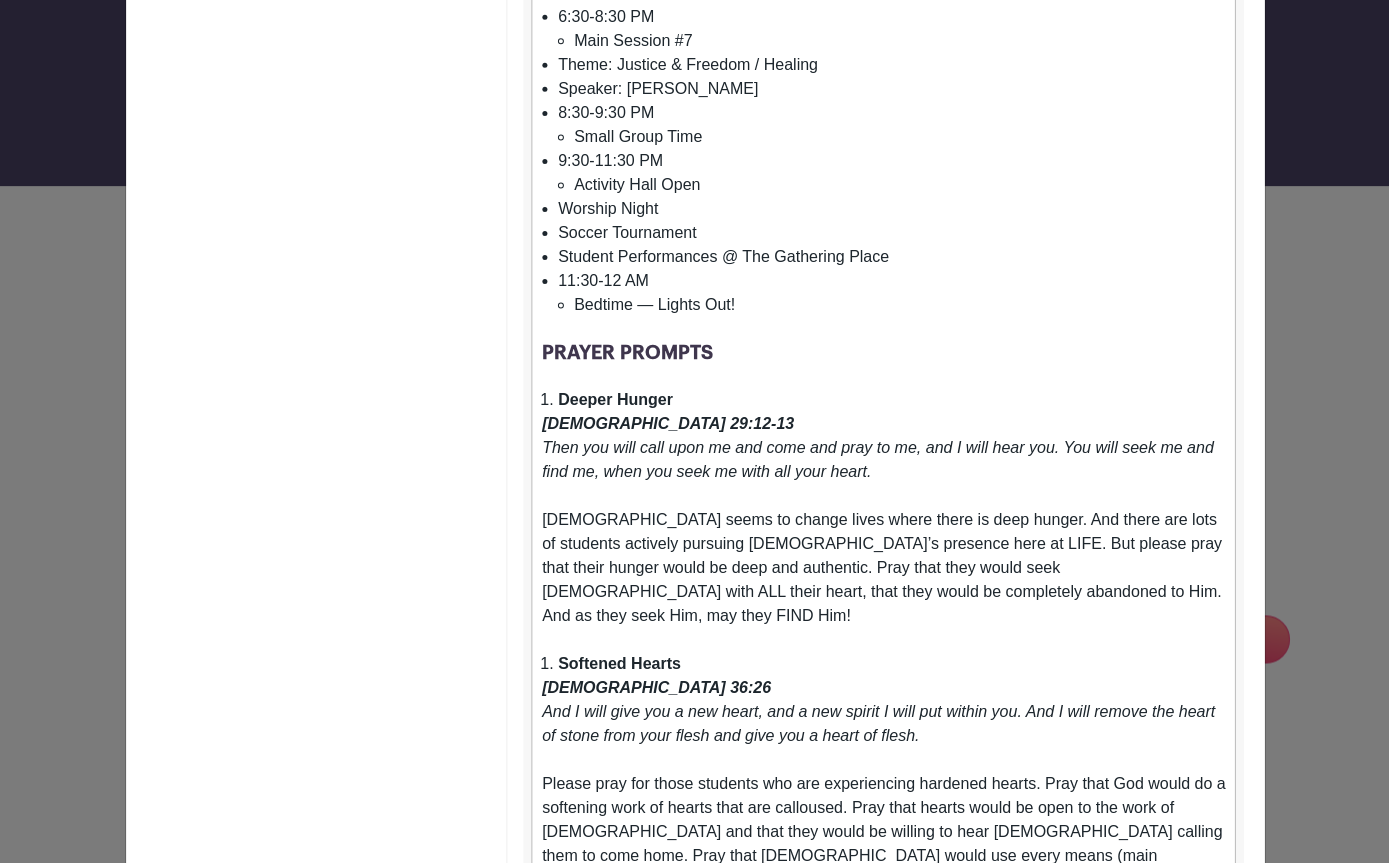 click at bounding box center (883, 329) 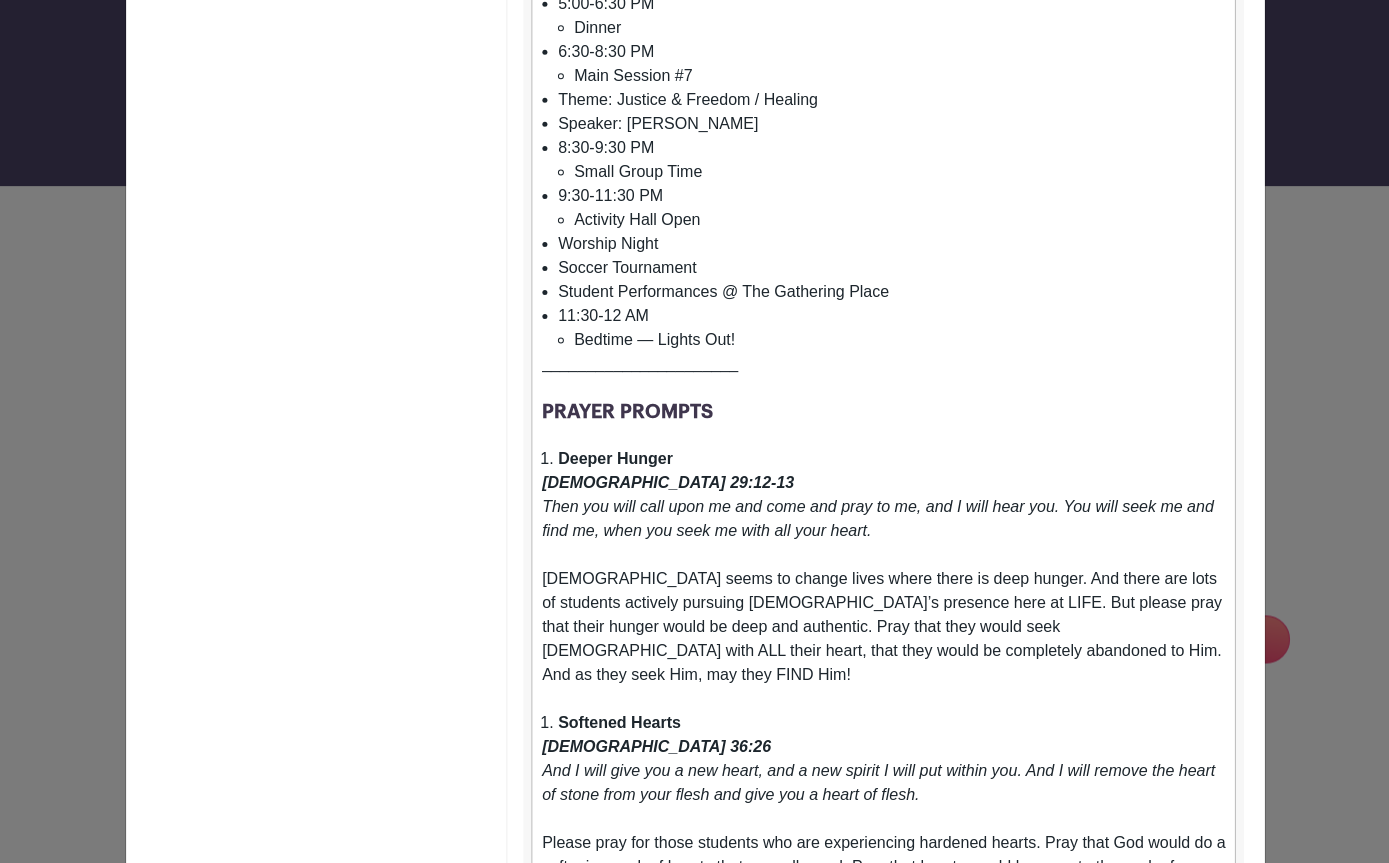 scroll, scrollTop: 1054, scrollLeft: 0, axis: vertical 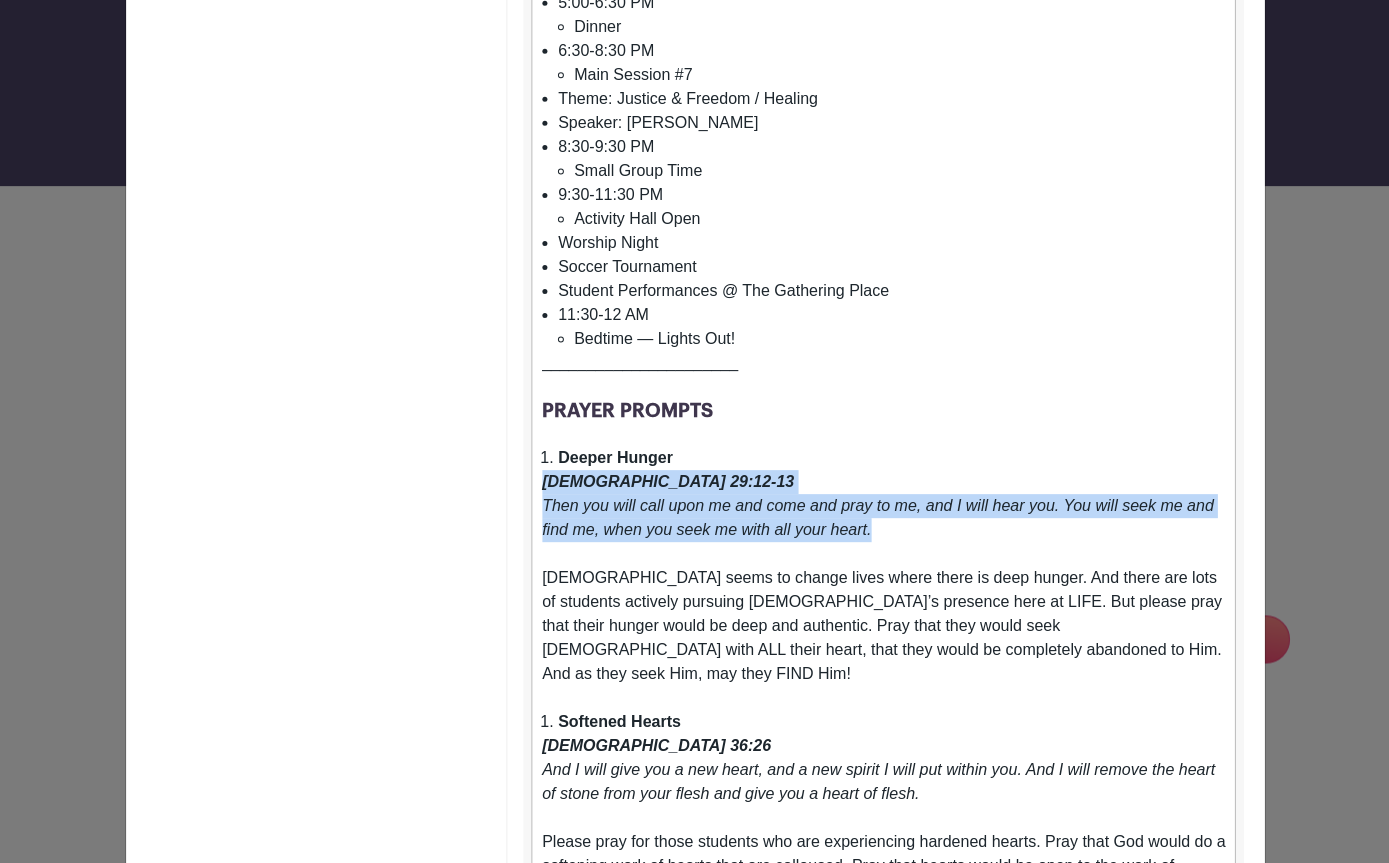 drag, startPoint x: 542, startPoint y: 481, endPoint x: 934, endPoint y: 539, distance: 396.26758 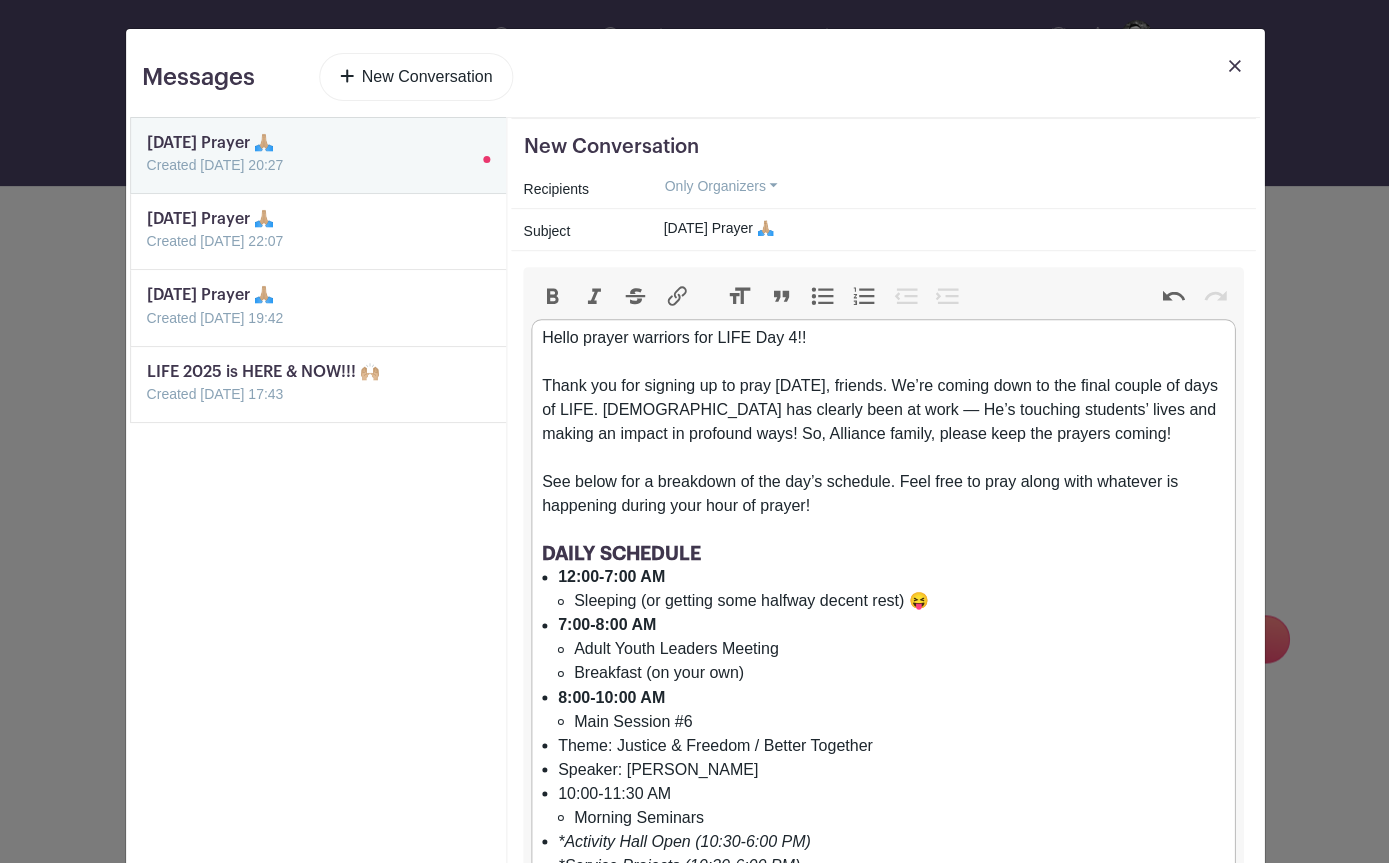scroll, scrollTop: 0, scrollLeft: 0, axis: both 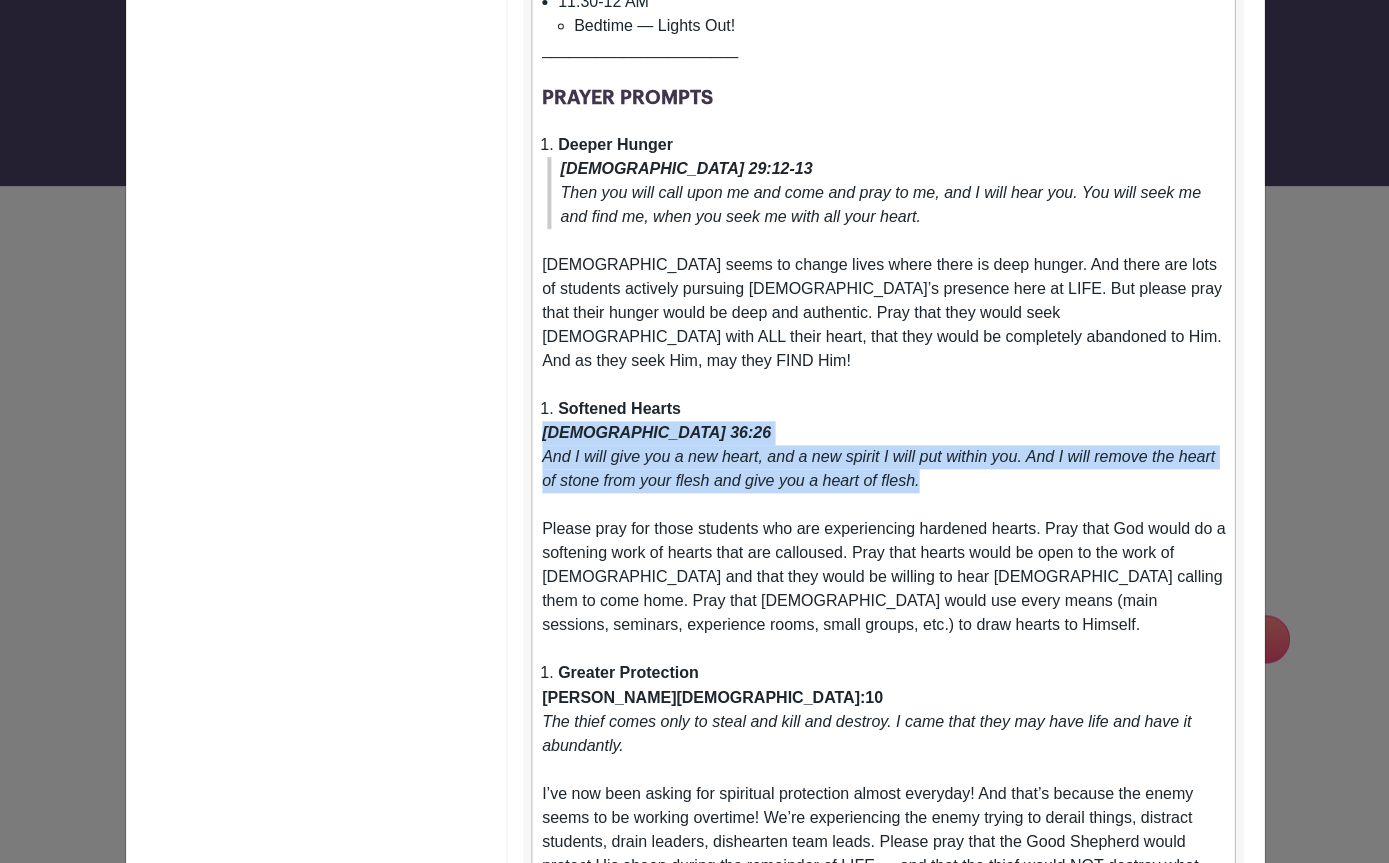 drag, startPoint x: 541, startPoint y: 408, endPoint x: 1100, endPoint y: 468, distance: 562.2108 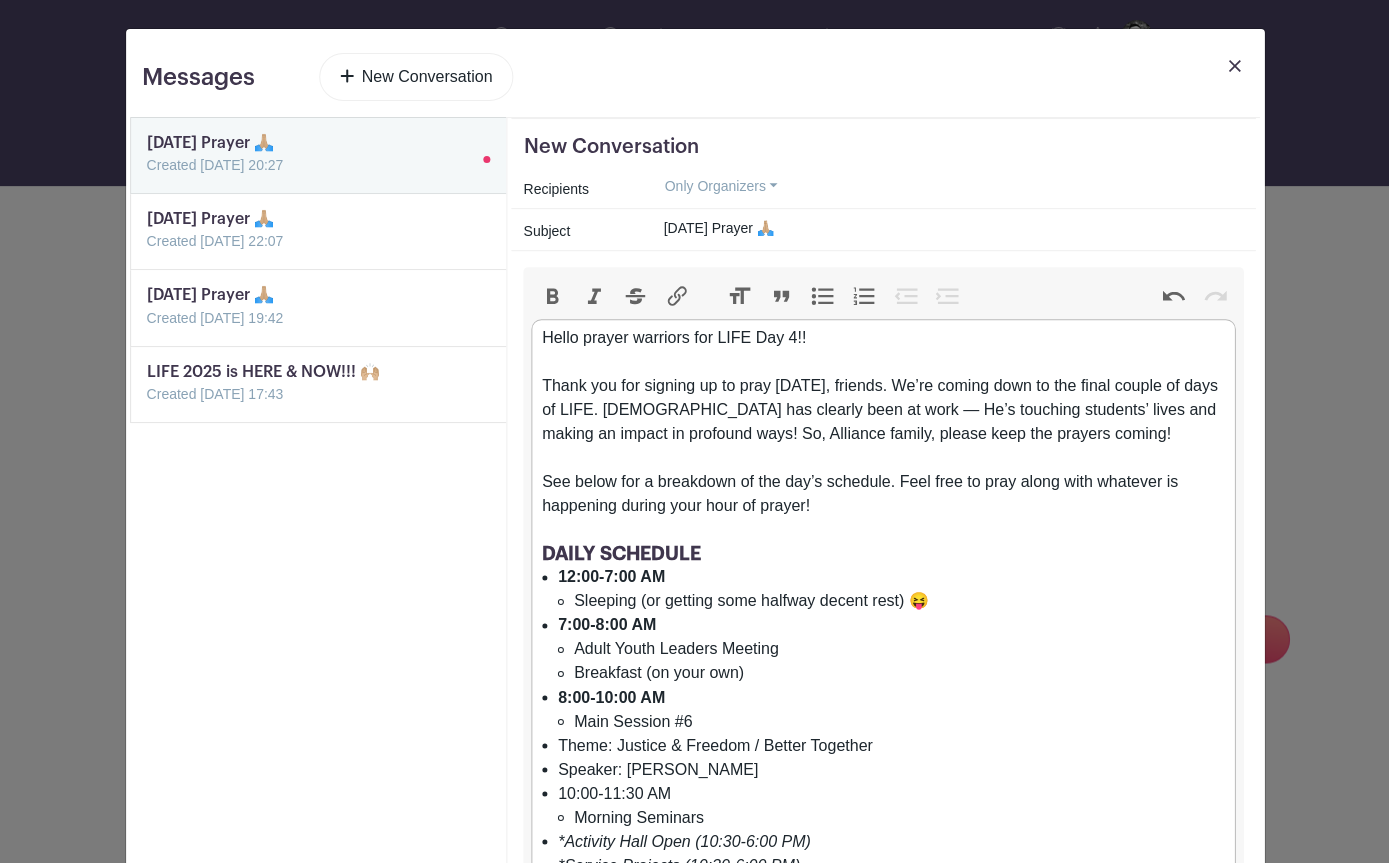 scroll, scrollTop: 0, scrollLeft: 0, axis: both 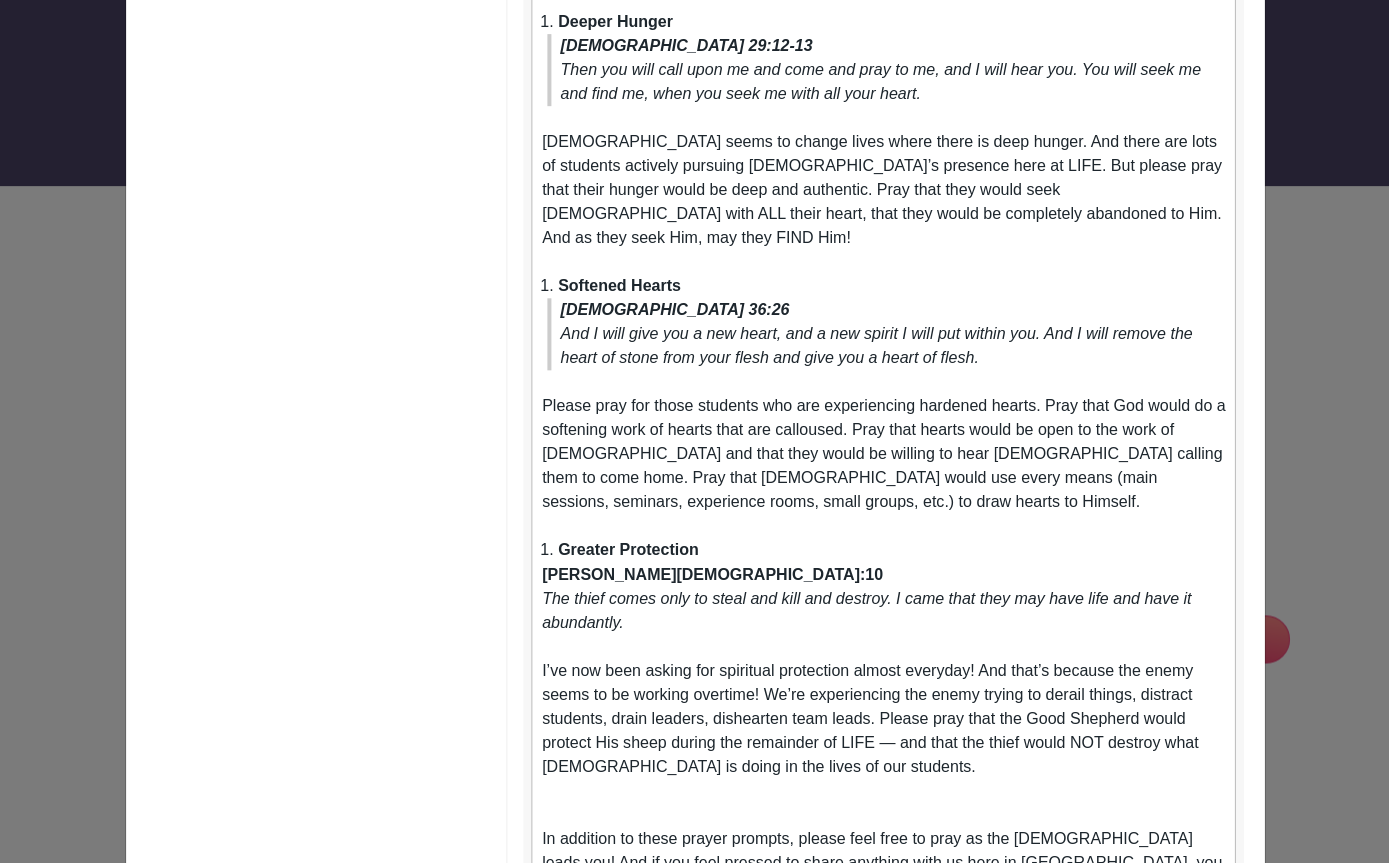 click on "[PERSON_NAME][DEMOGRAPHIC_DATA]:10" at bounding box center [712, 573] 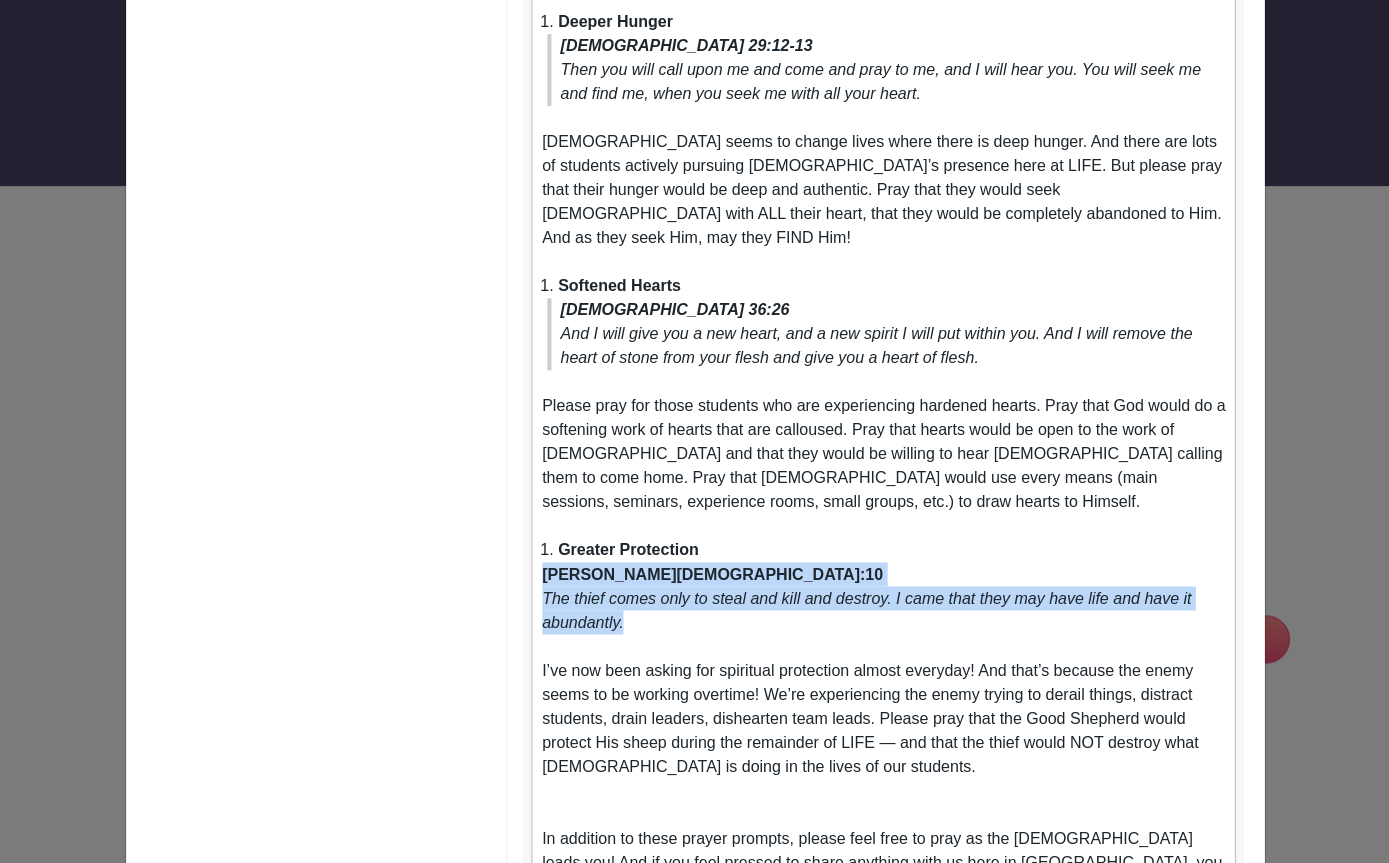 drag, startPoint x: 543, startPoint y: 549, endPoint x: 659, endPoint y: 600, distance: 126.71622 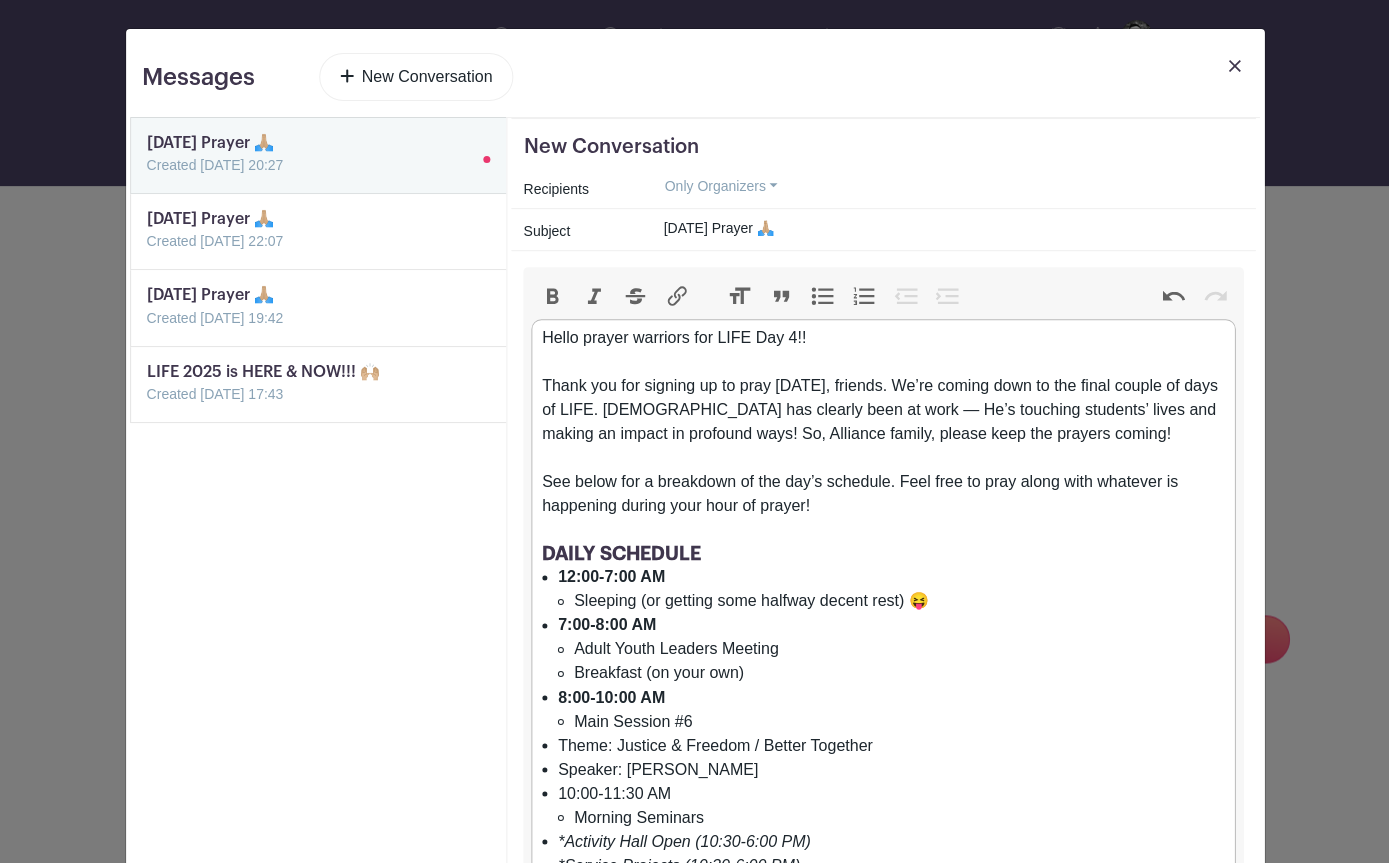 scroll, scrollTop: 0, scrollLeft: 0, axis: both 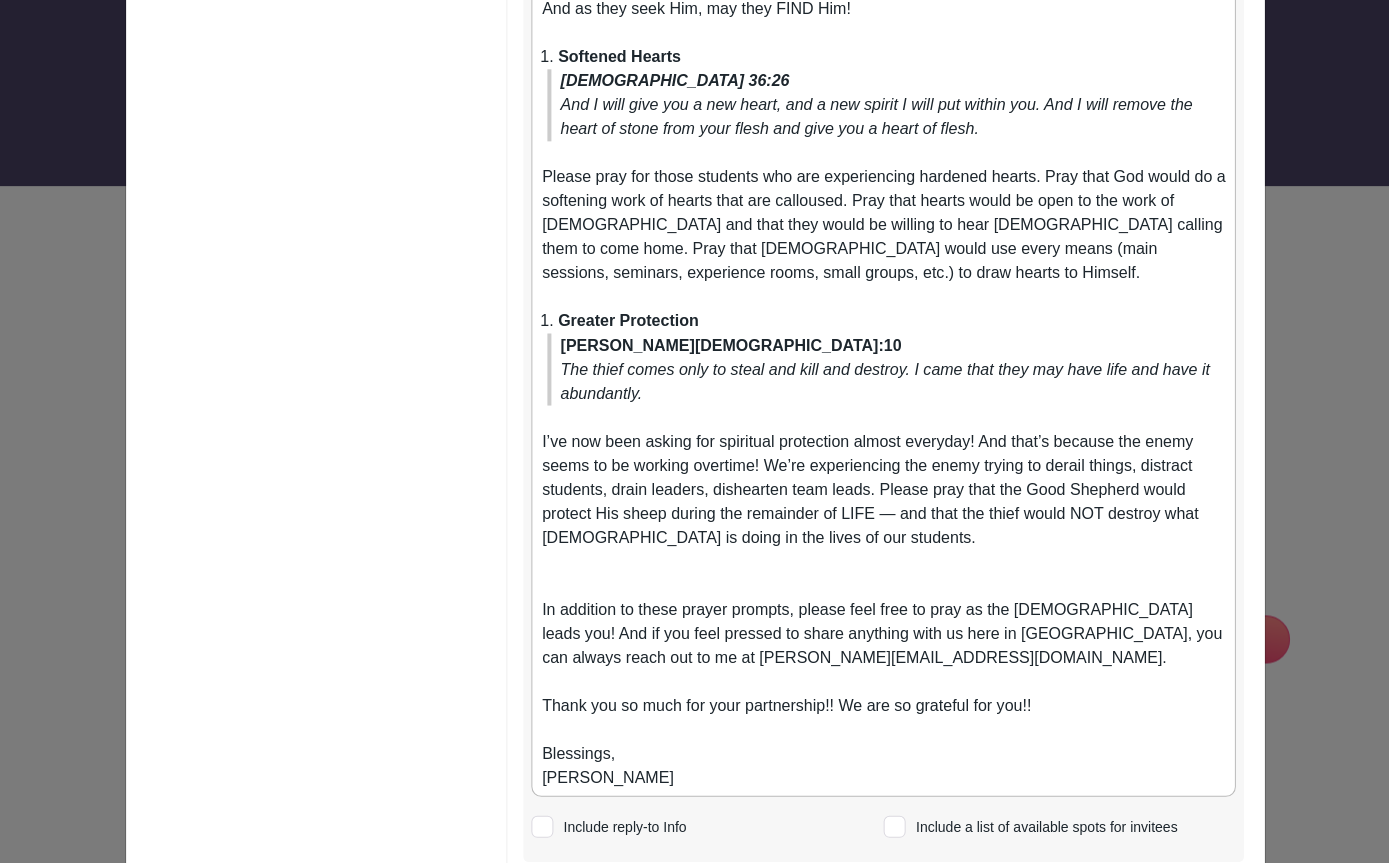 click on "Greater Protection" at bounding box center [883, 321] 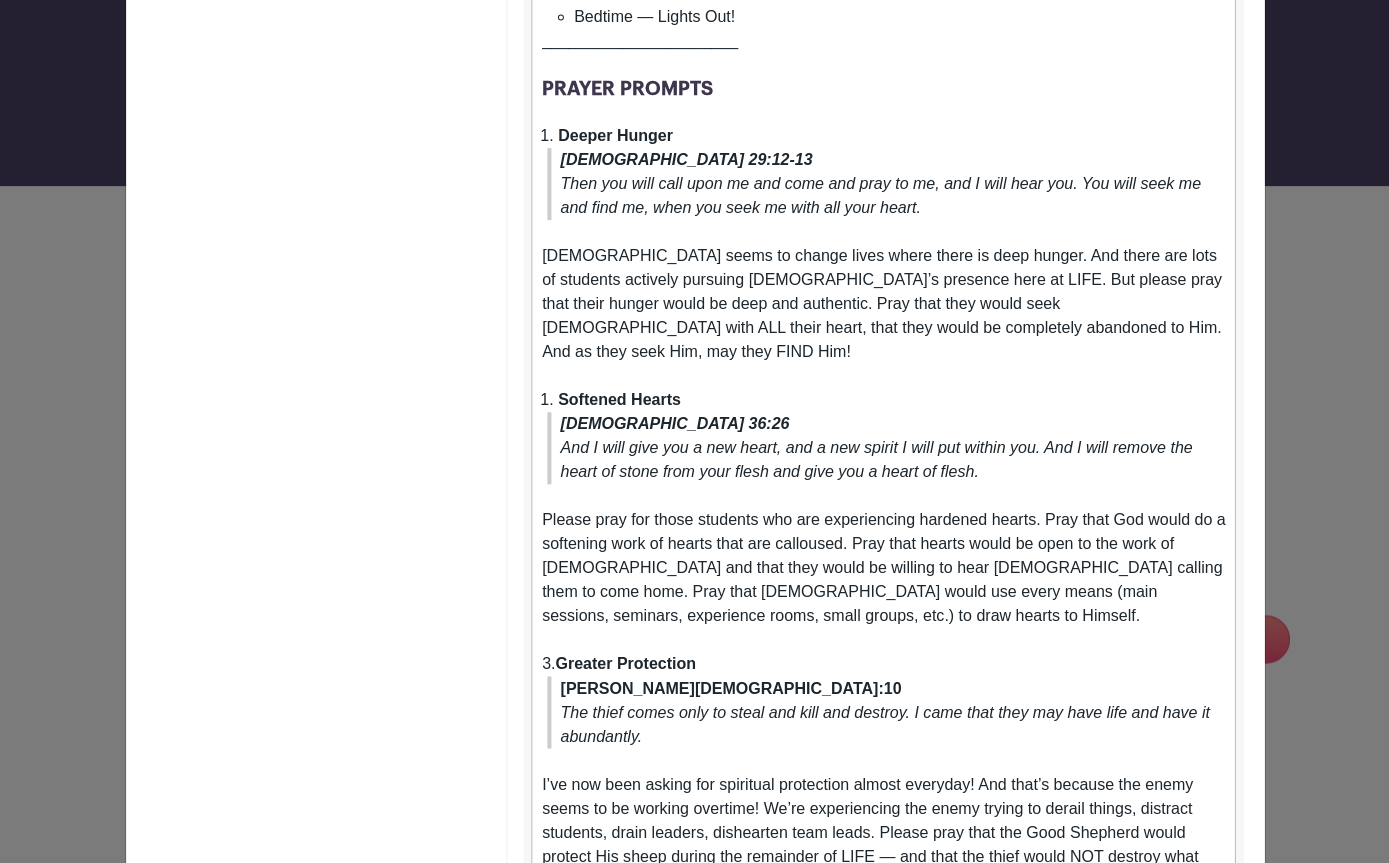 scroll, scrollTop: 1372, scrollLeft: 0, axis: vertical 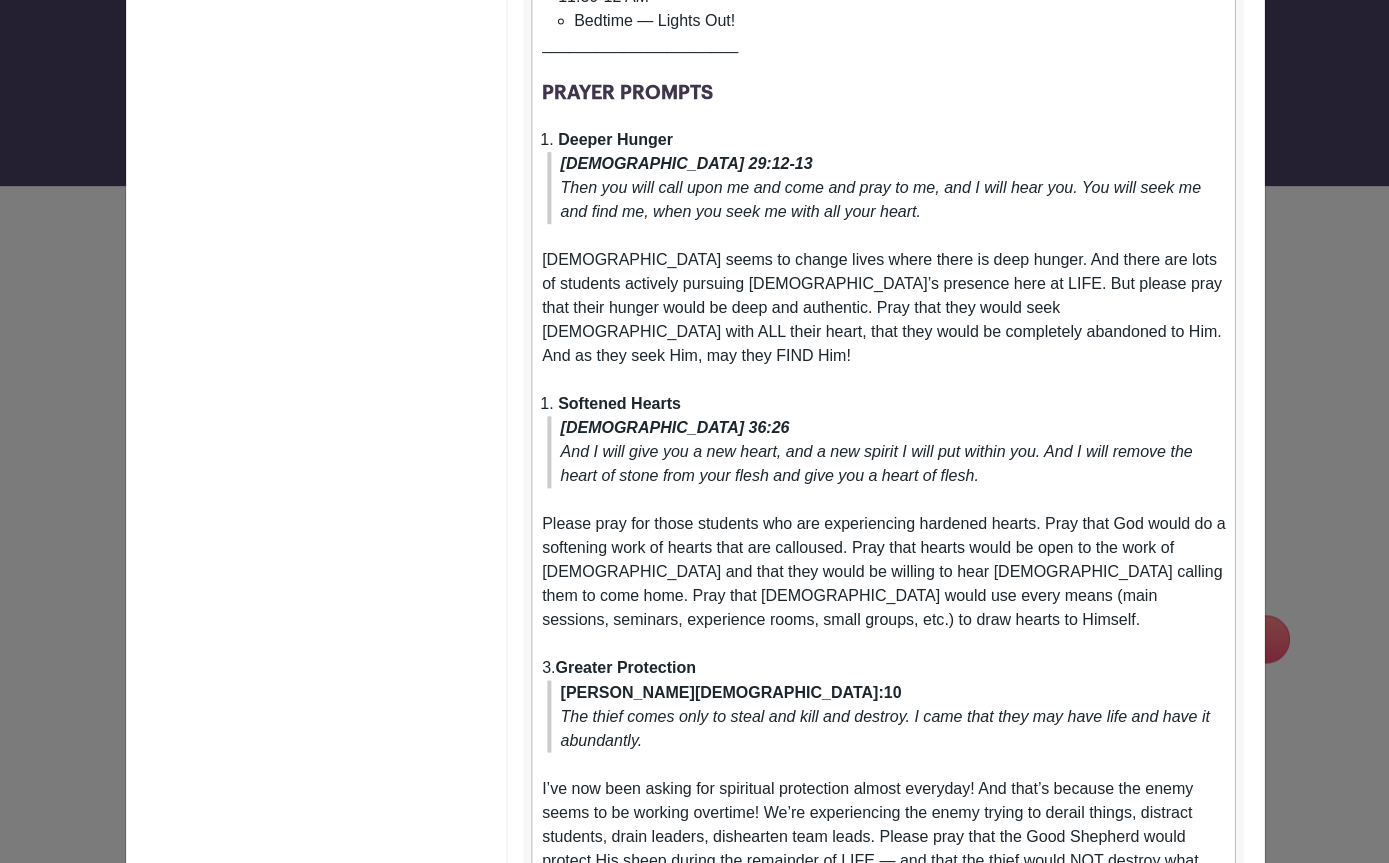 click on "Softened Hearts" at bounding box center [883, 404] 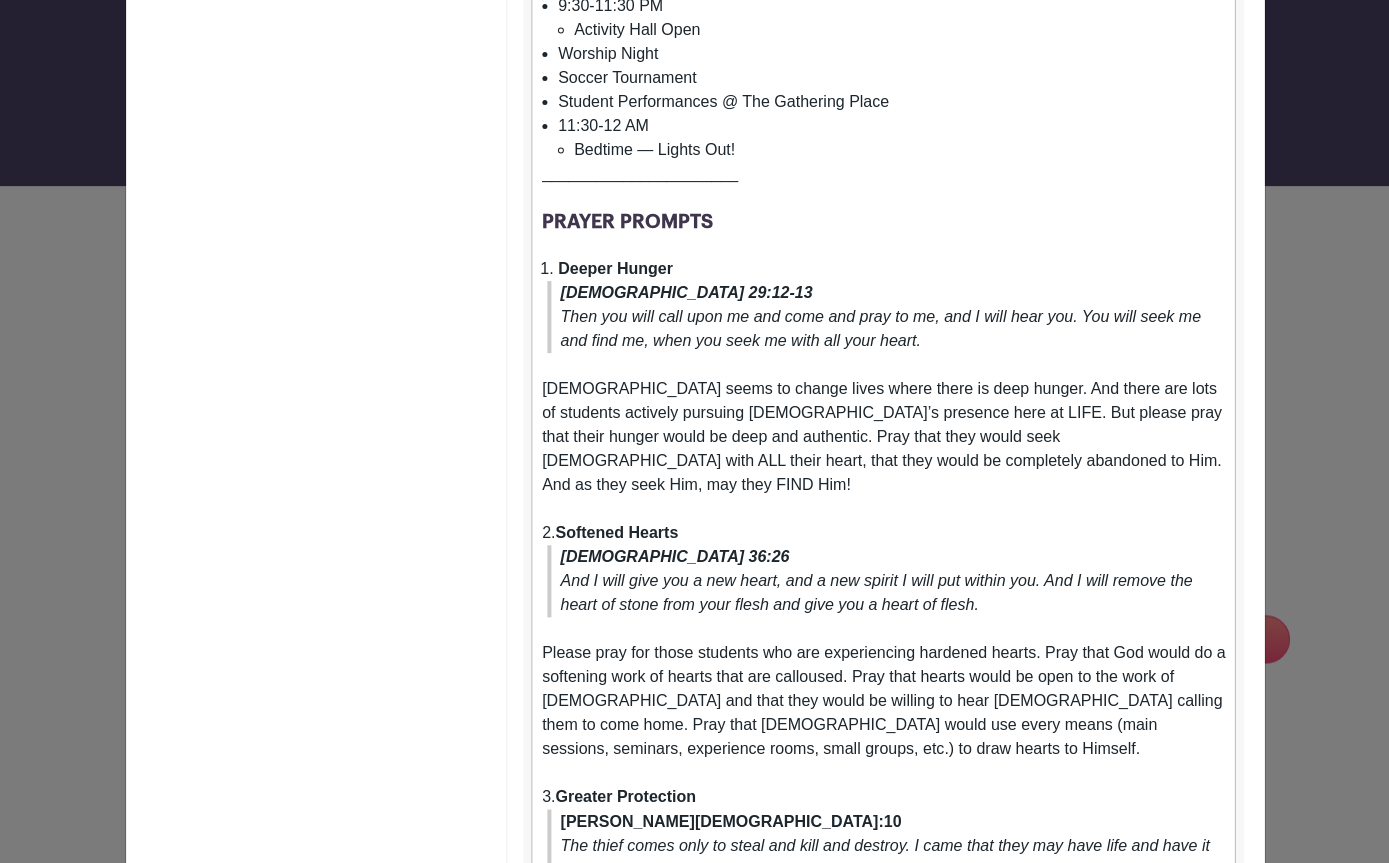 scroll, scrollTop: 1240, scrollLeft: 0, axis: vertical 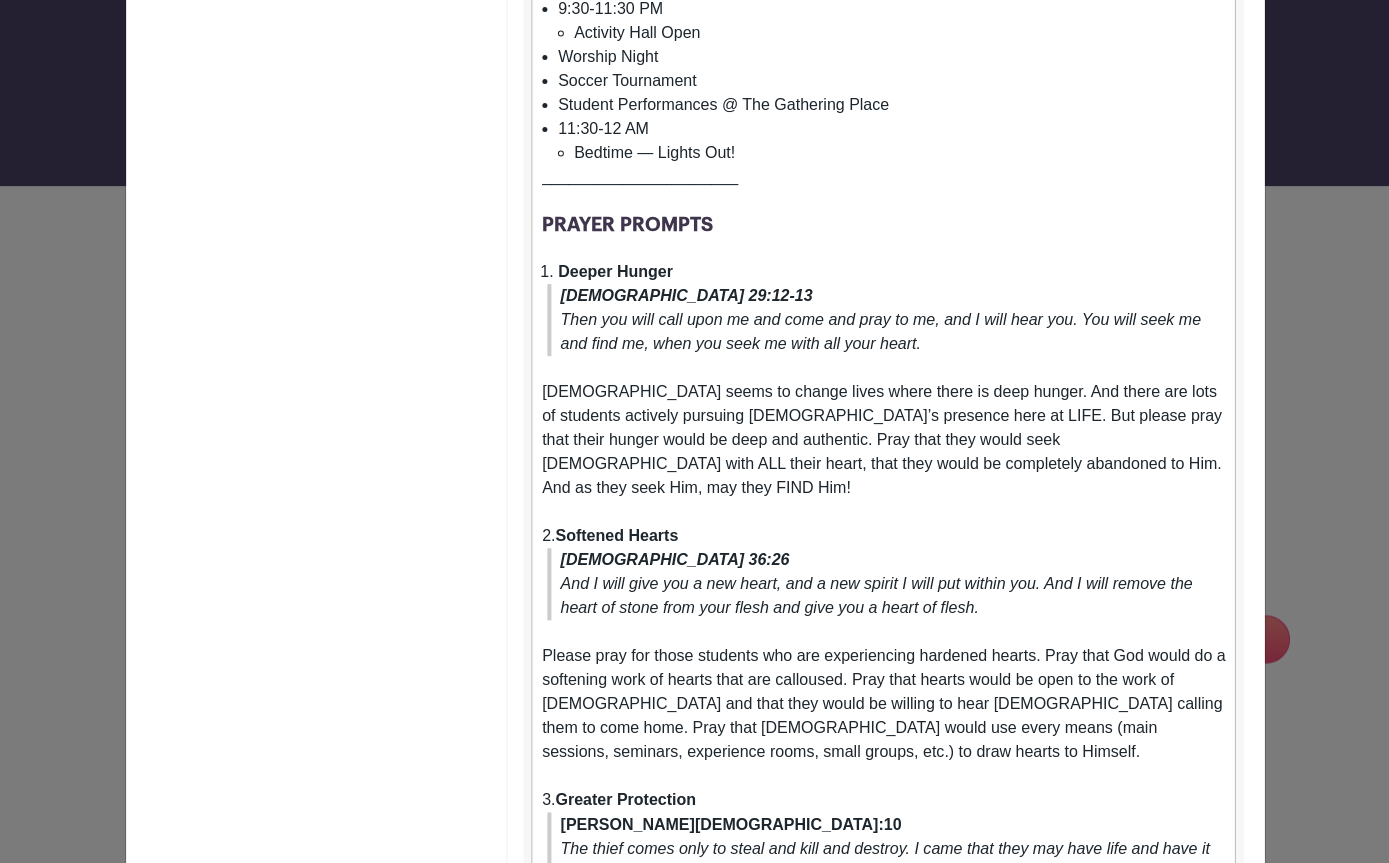 click on "Deeper Hunger" at bounding box center [615, 271] 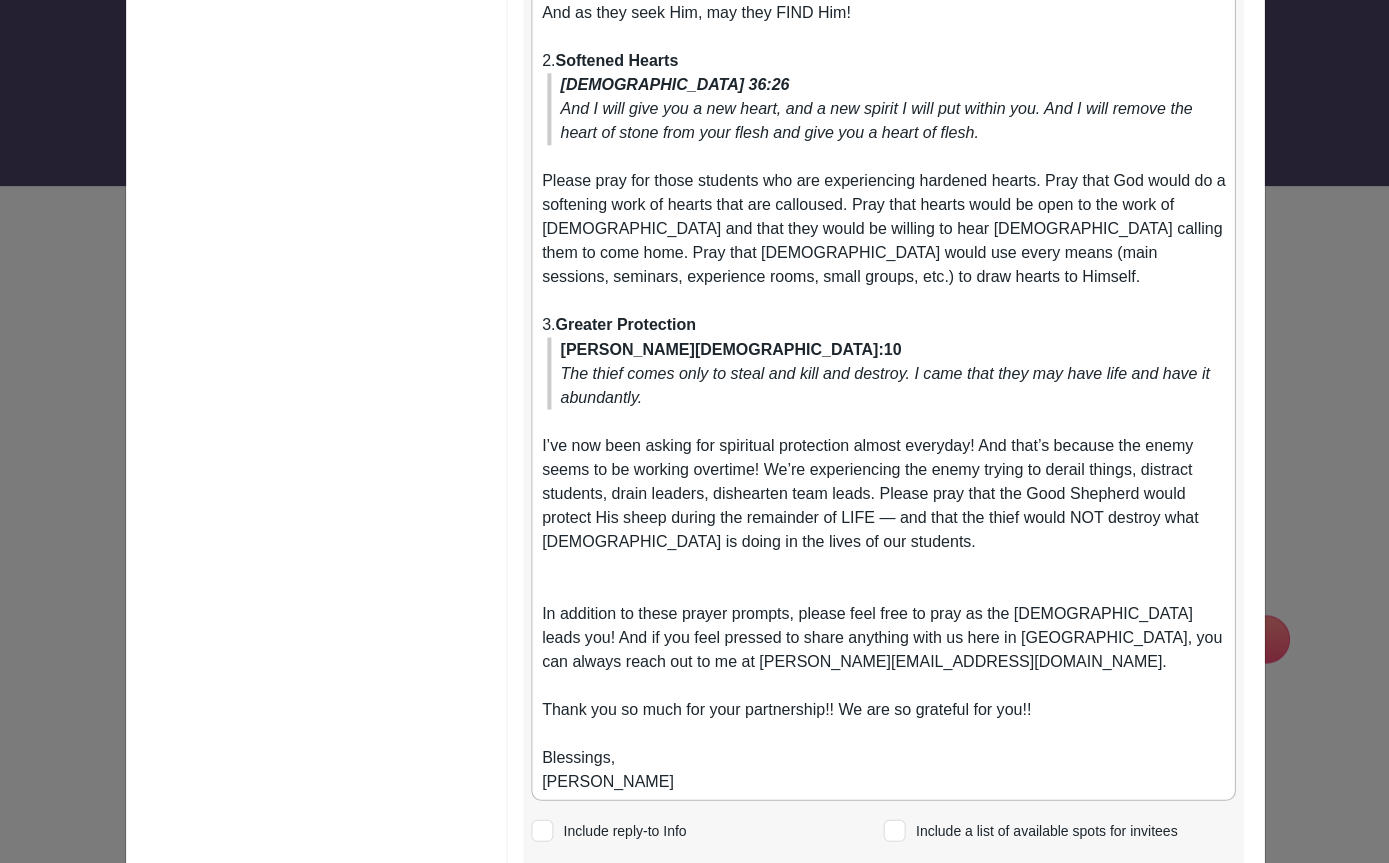 click on "3.   Greater Protection" at bounding box center [883, 313] 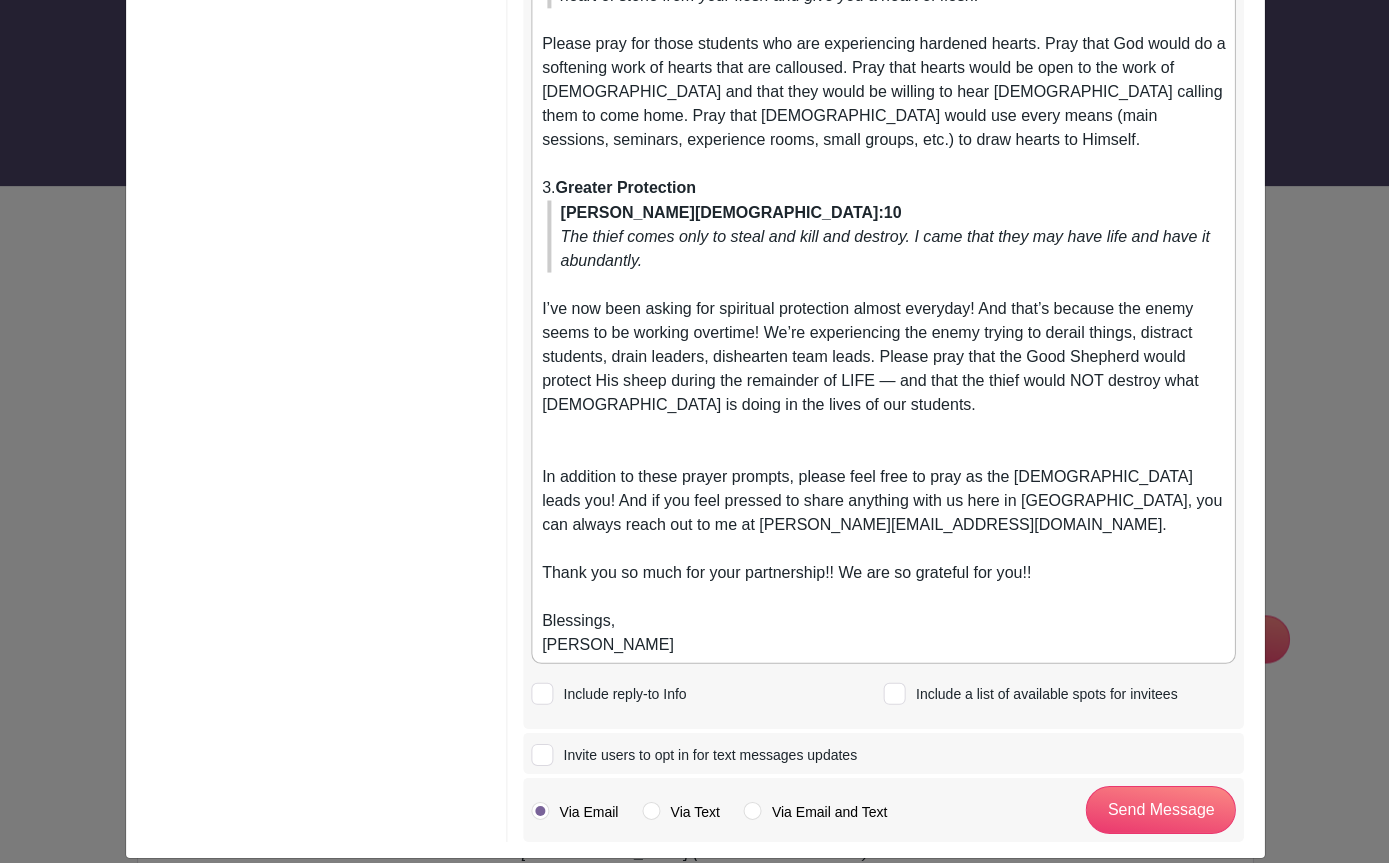 scroll, scrollTop: 1851, scrollLeft: 0, axis: vertical 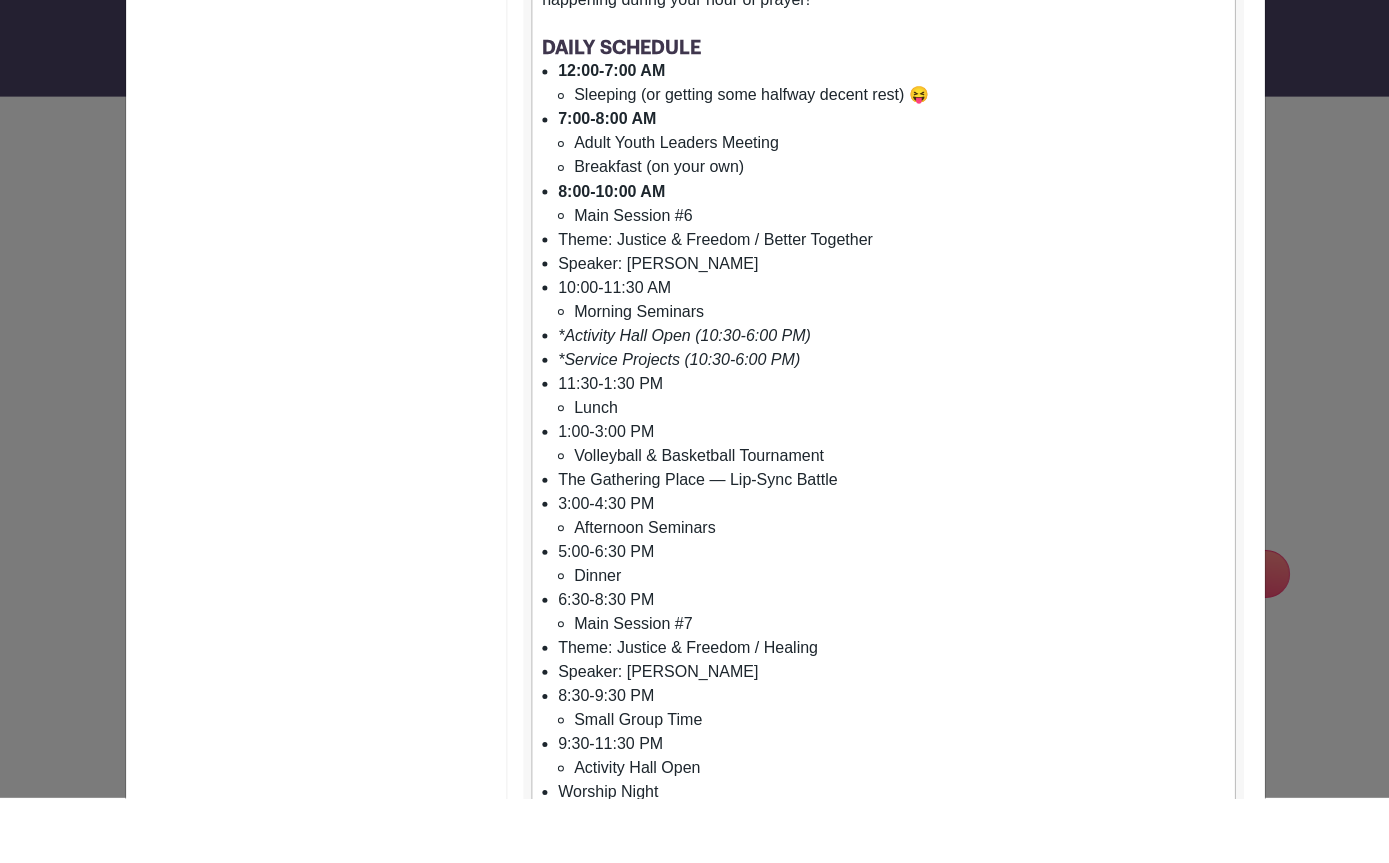 click on "Theme: Justice & Freedom / Better Together" at bounding box center [891, 305] 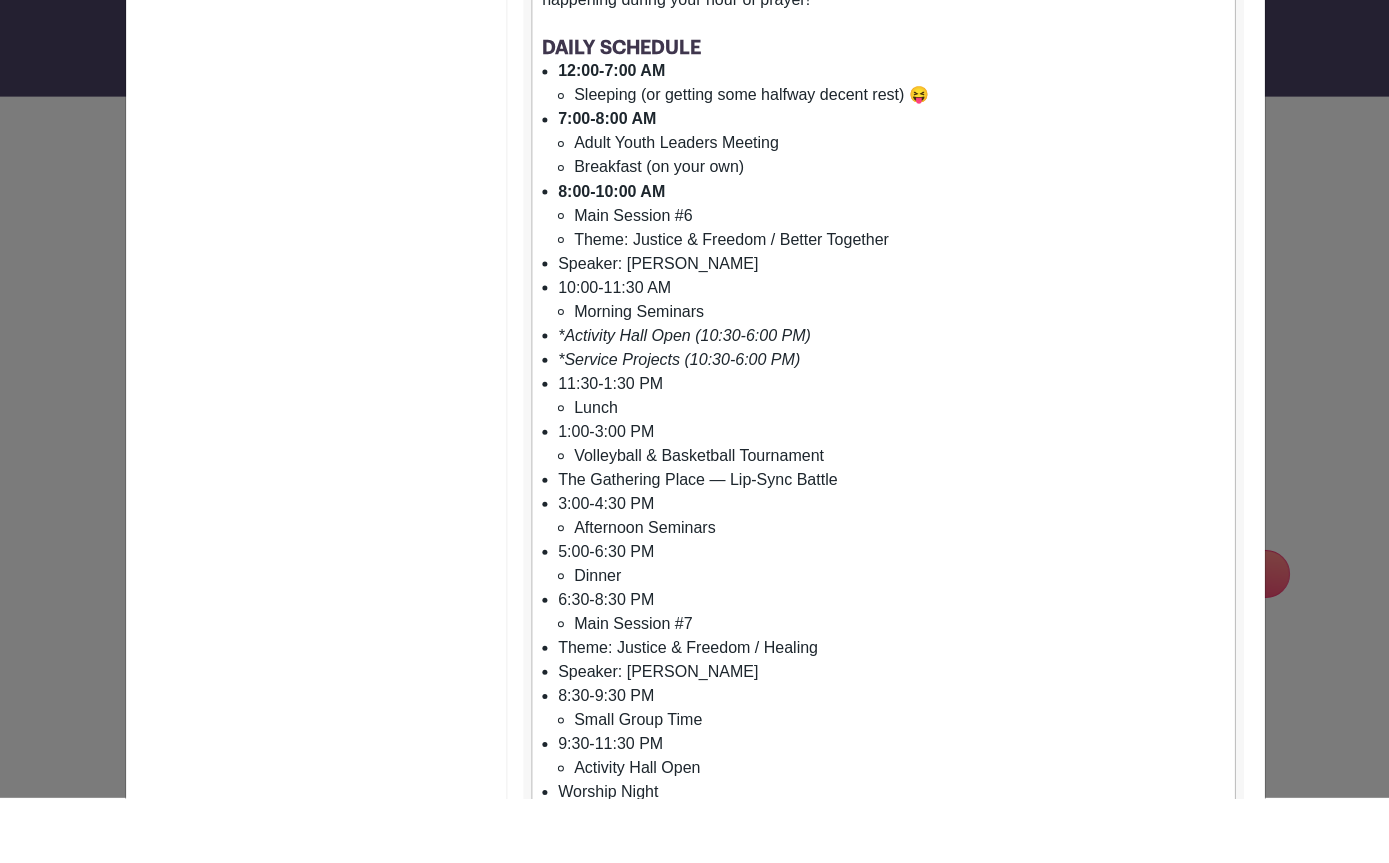 click on "Speaker: [PERSON_NAME]" at bounding box center [891, 329] 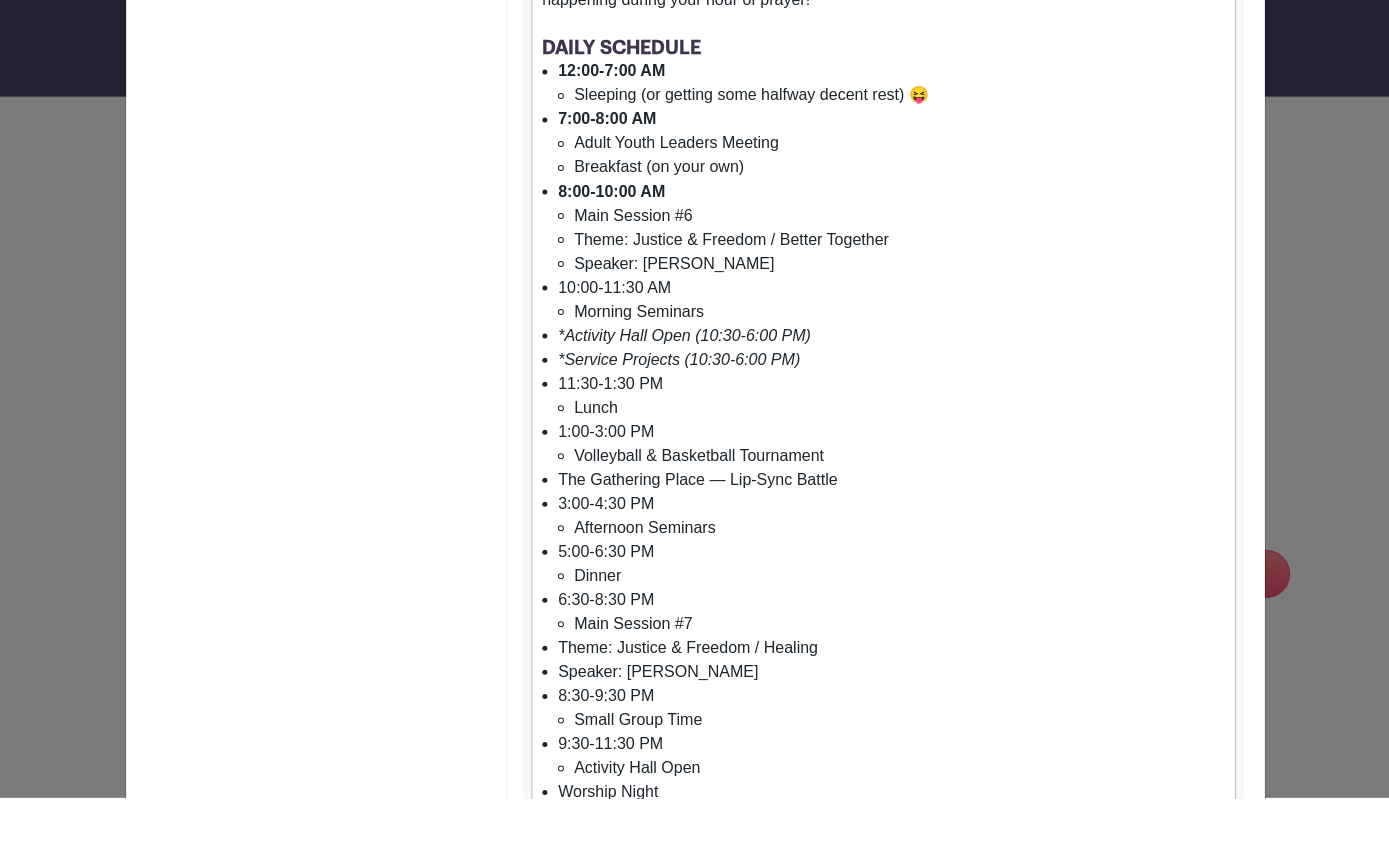 click on "10:00-11:30 AM Morning Seminars" at bounding box center [891, 365] 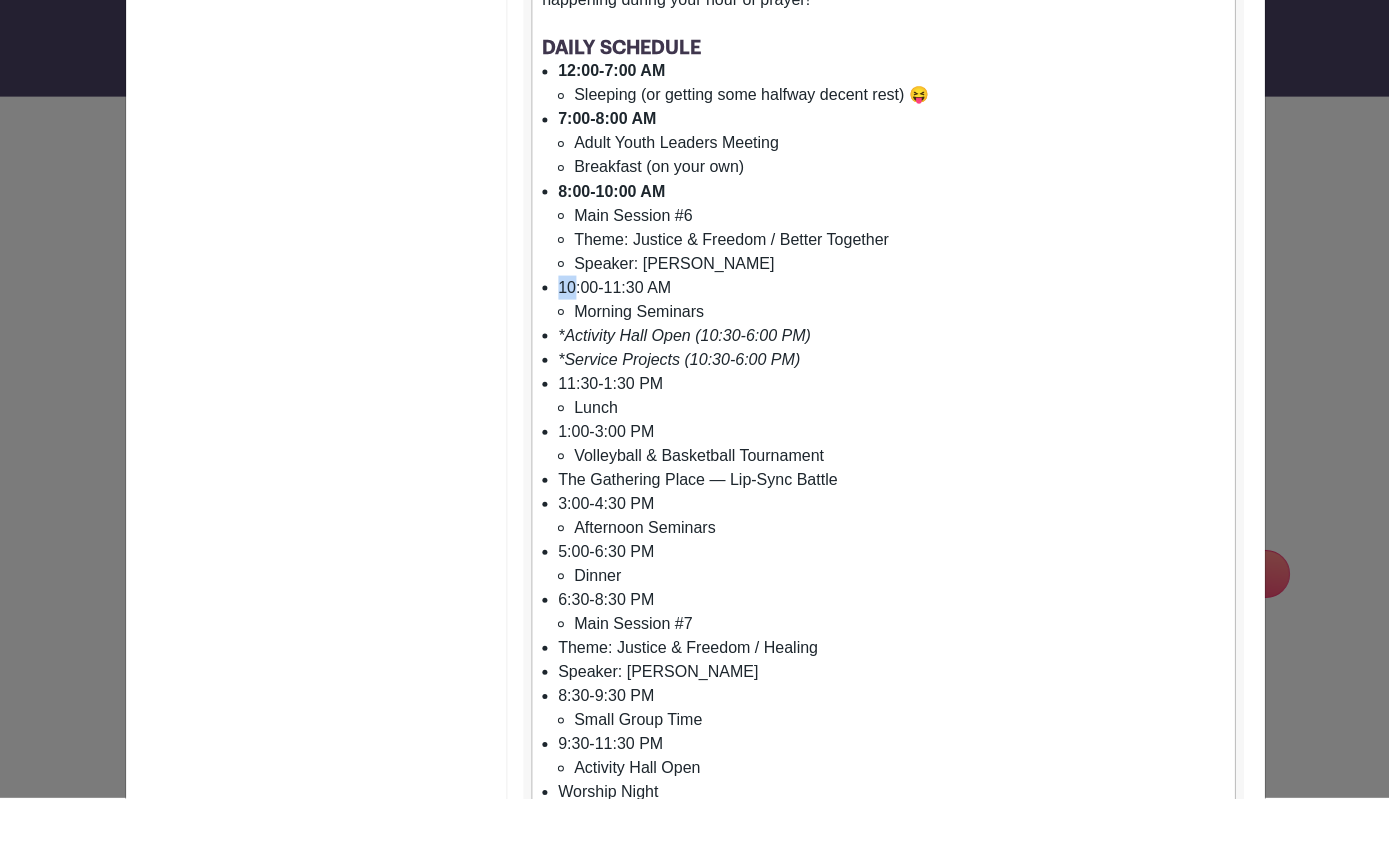 click on "10:00-11:30 AM Morning Seminars" at bounding box center (891, 365) 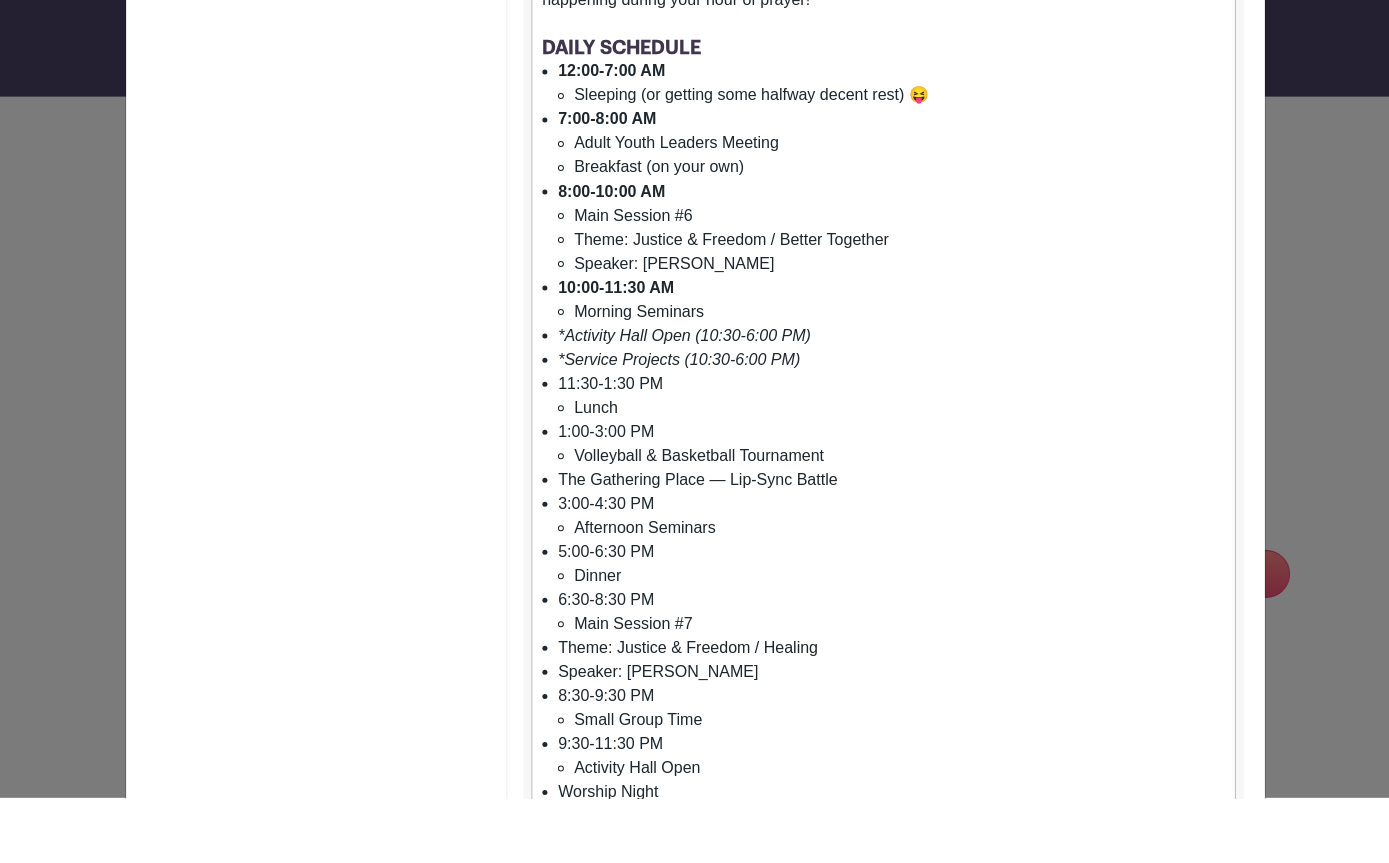 click on "*Activity Hall Open (10:30-6:00 PM)" at bounding box center [684, 400] 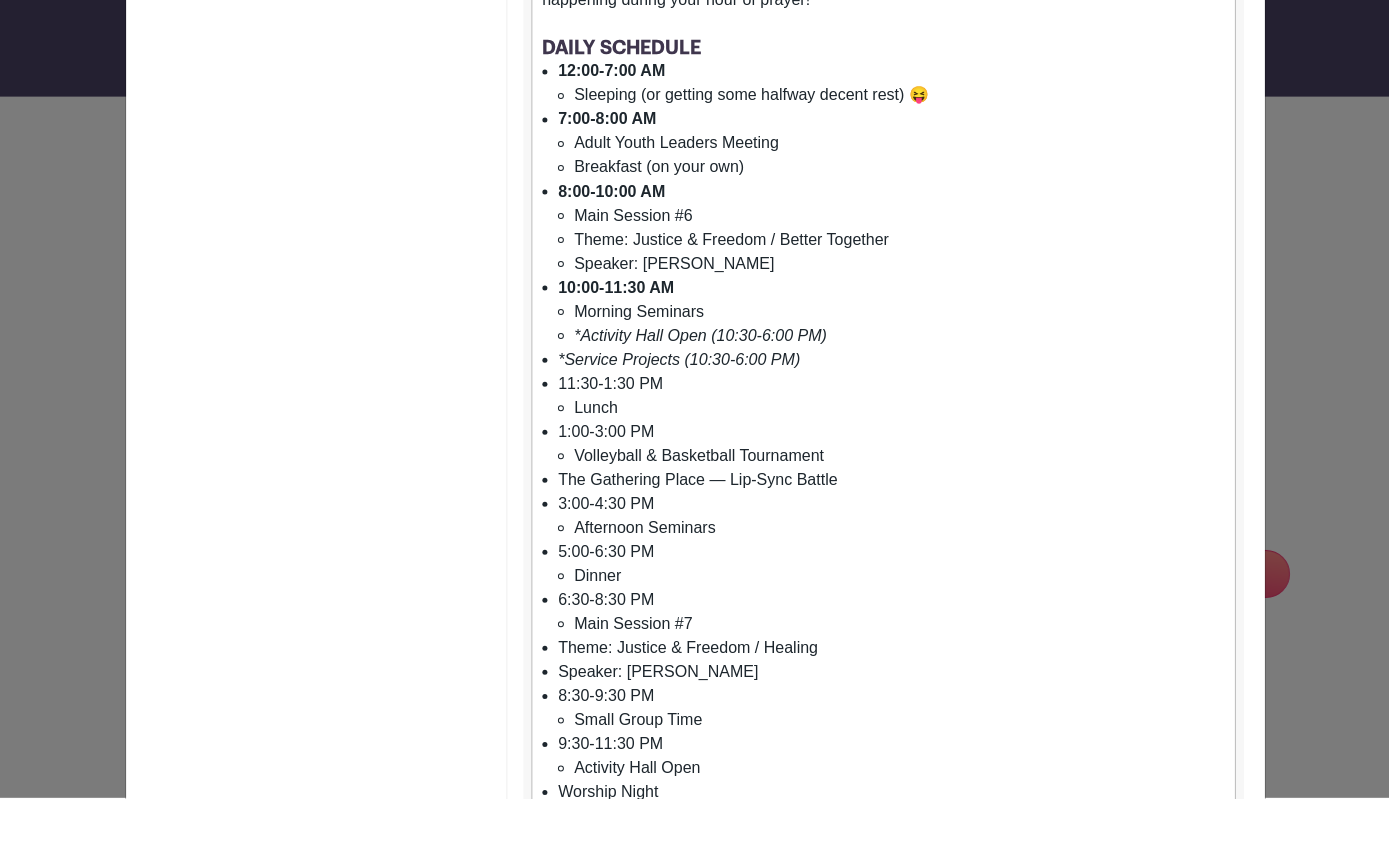 click on "*Service Projects (10:30-6:00 PM)" at bounding box center [679, 424] 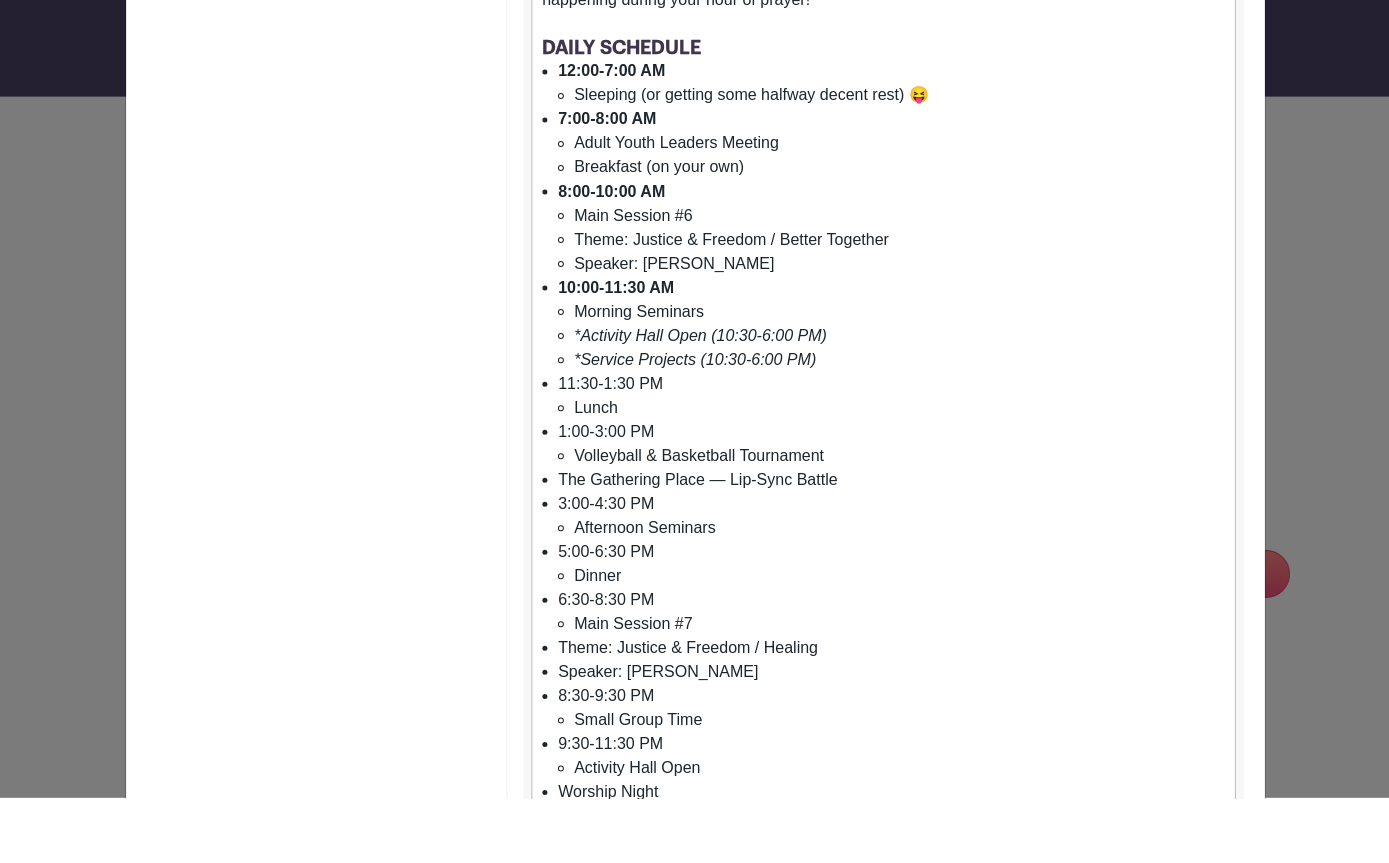 click on "11:30-1:30 PM Lunch" at bounding box center (891, 461) 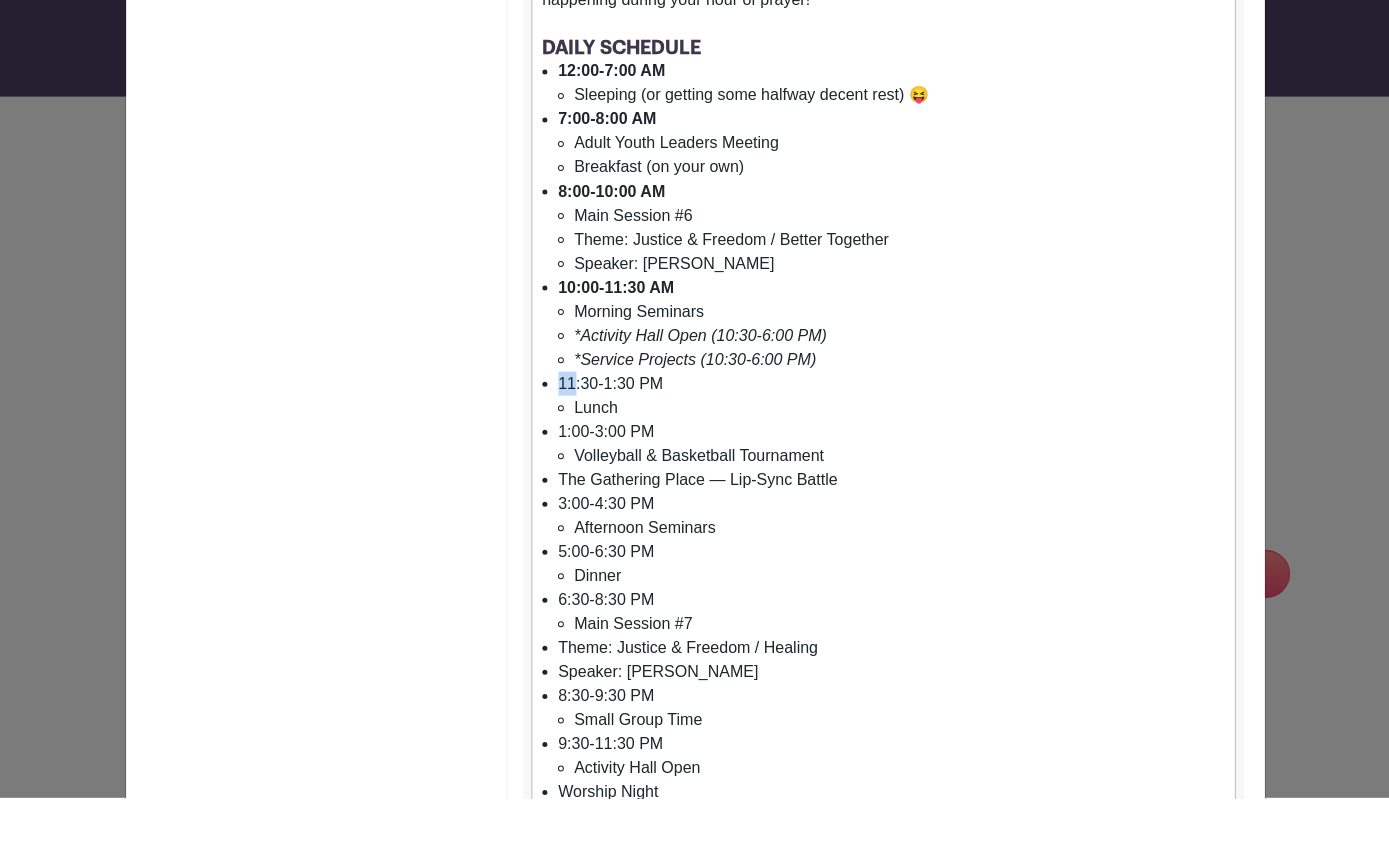 click on "11:30-1:30 PM Lunch" at bounding box center [891, 461] 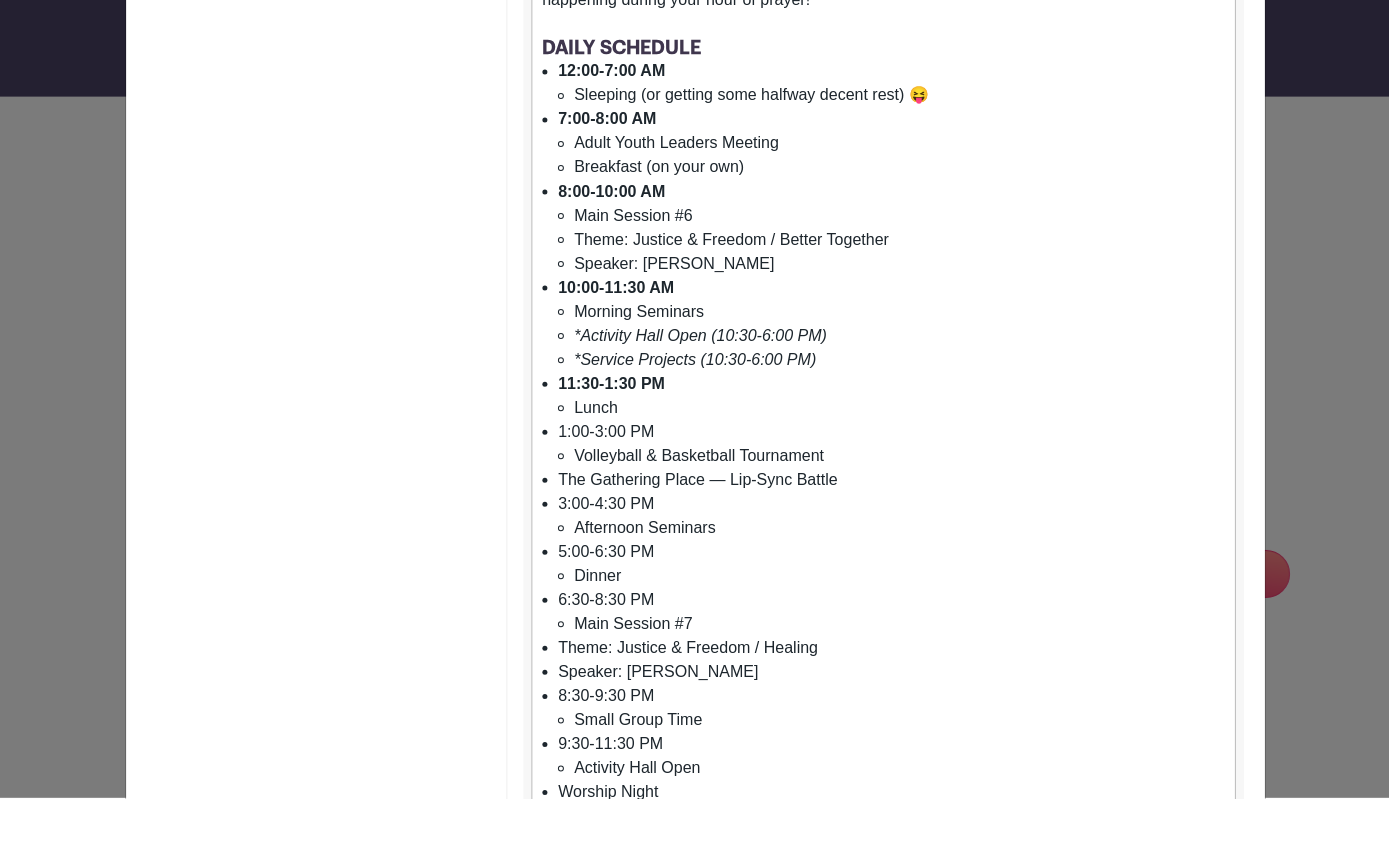 click on "1:00-3:00 PM Volleyball & Basketball Tournament" at bounding box center (891, 509) 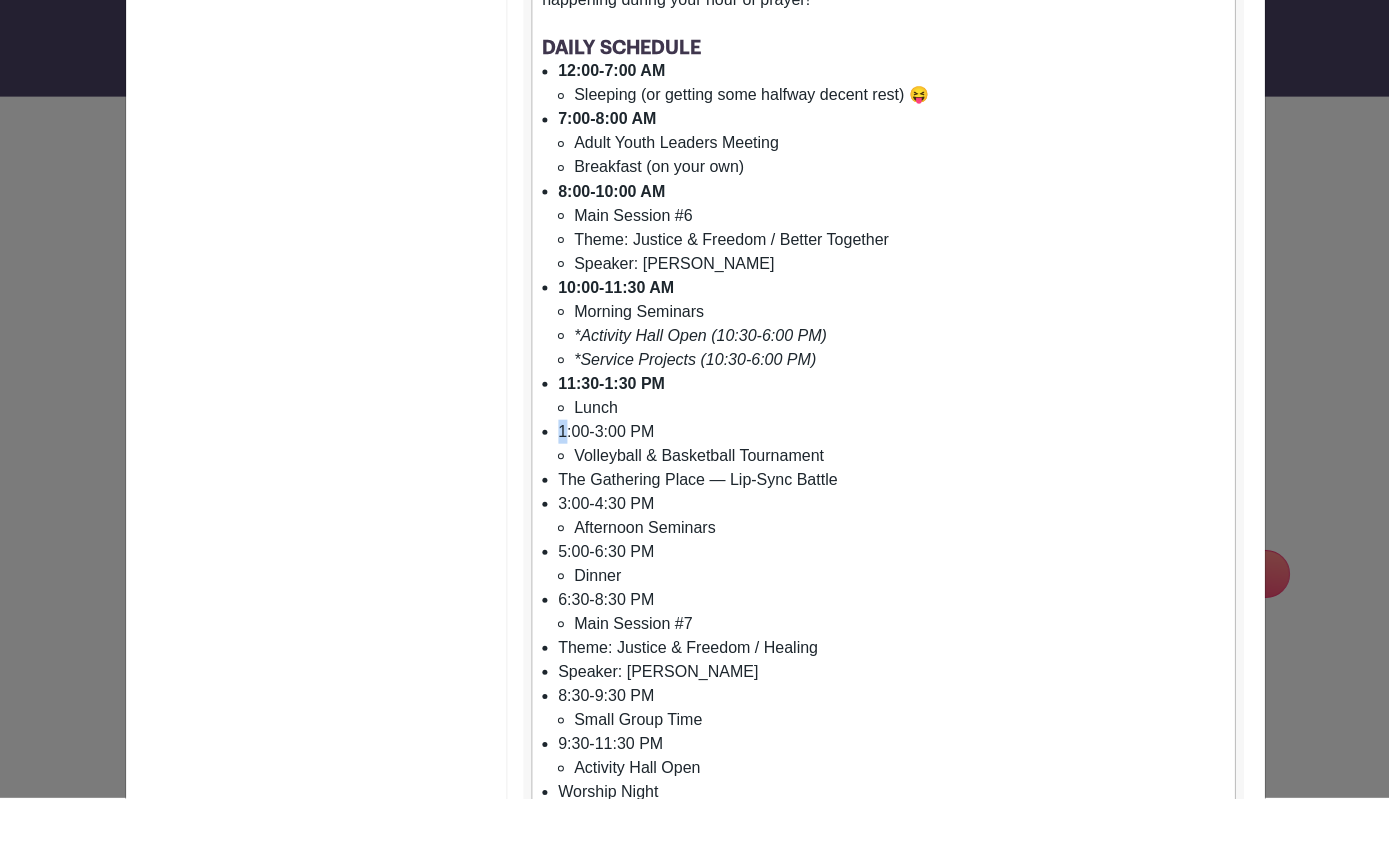 click on "1:00-3:00 PM Volleyball & Basketball Tournament" at bounding box center [891, 509] 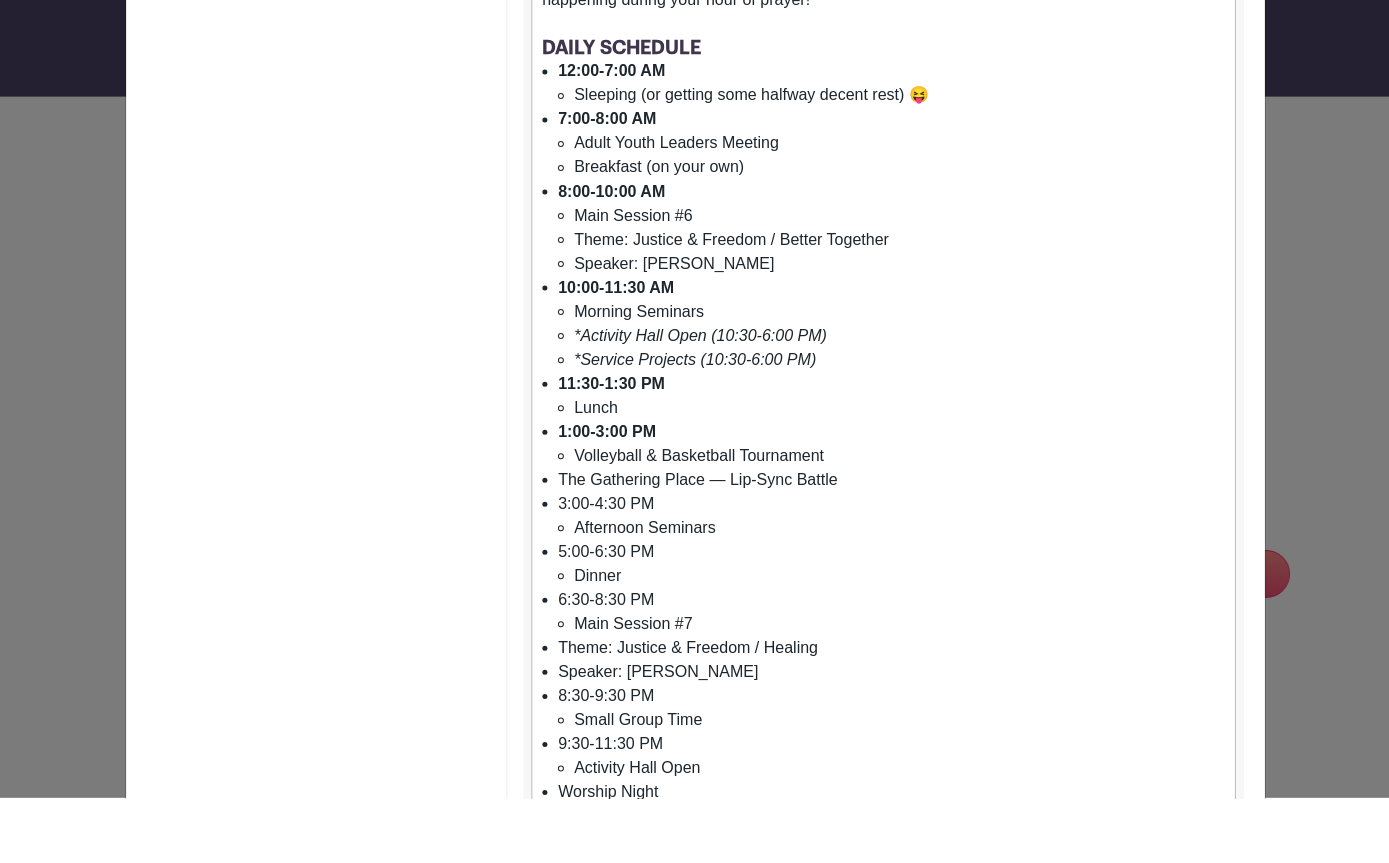 click on "The Gathering Place — Lip-Sync Battle" at bounding box center [891, 545] 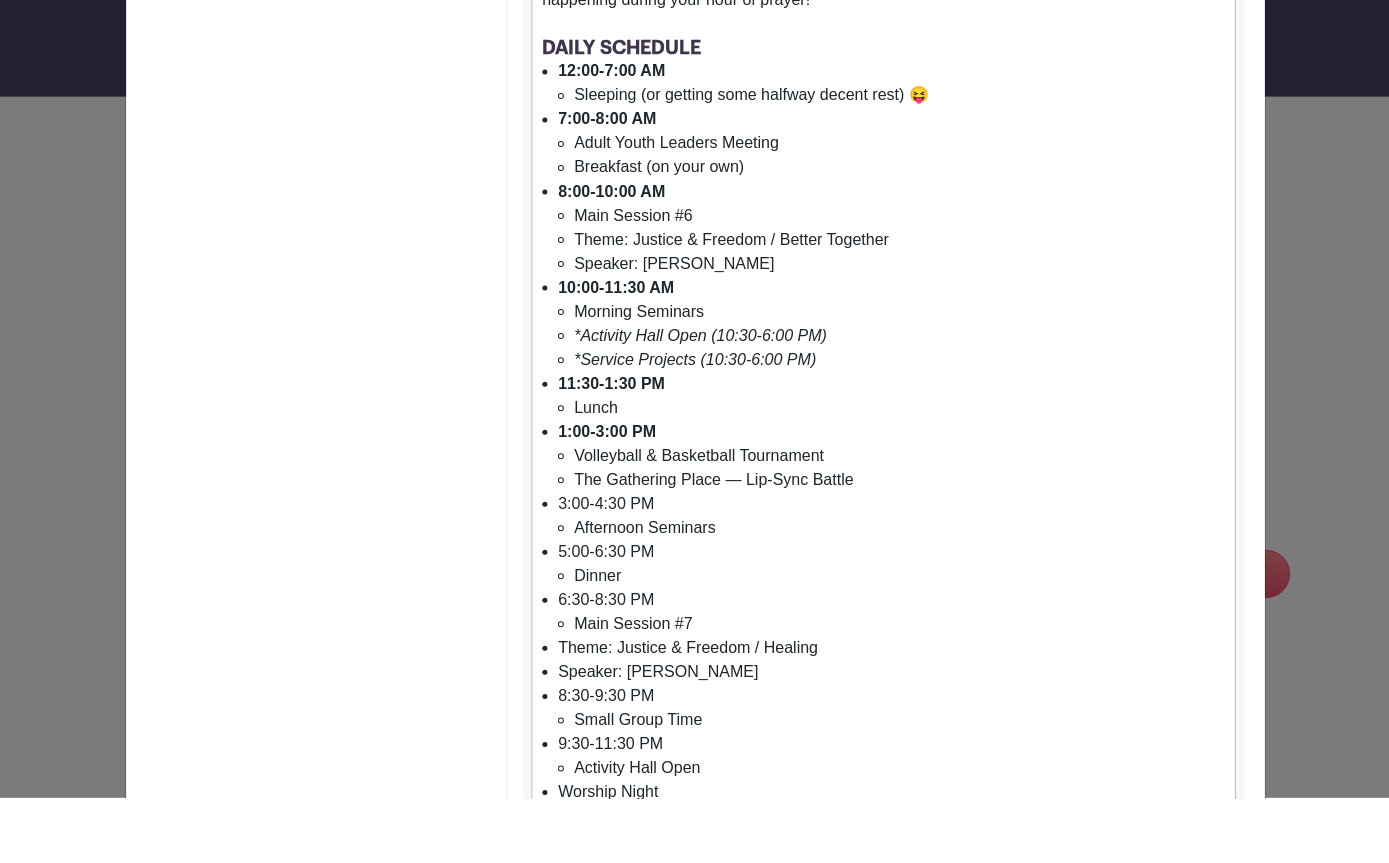 click on "3:00-4:30 PM Afternoon Seminars" at bounding box center (891, 581) 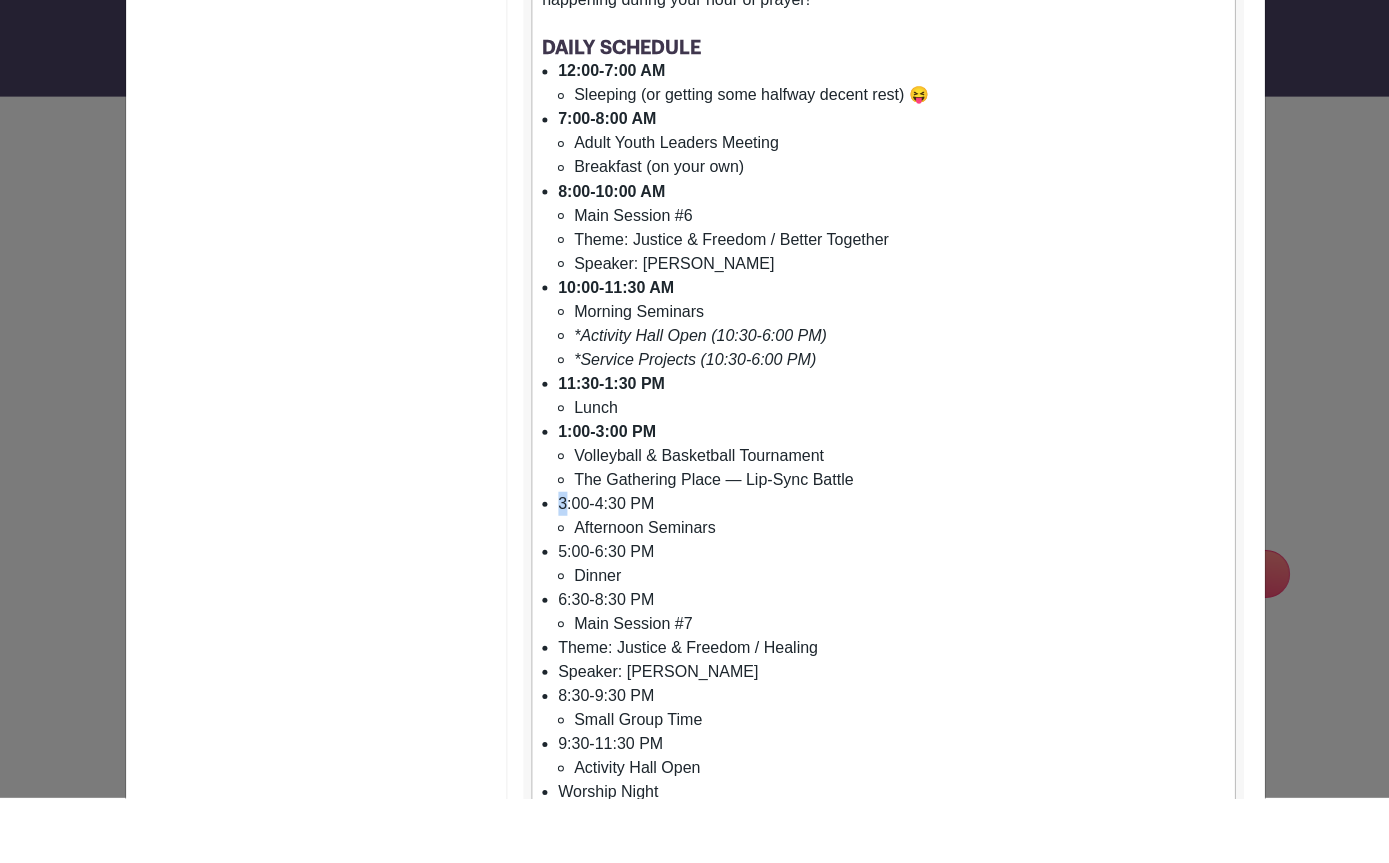 click on "3:00-4:30 PM Afternoon Seminars" at bounding box center (891, 581) 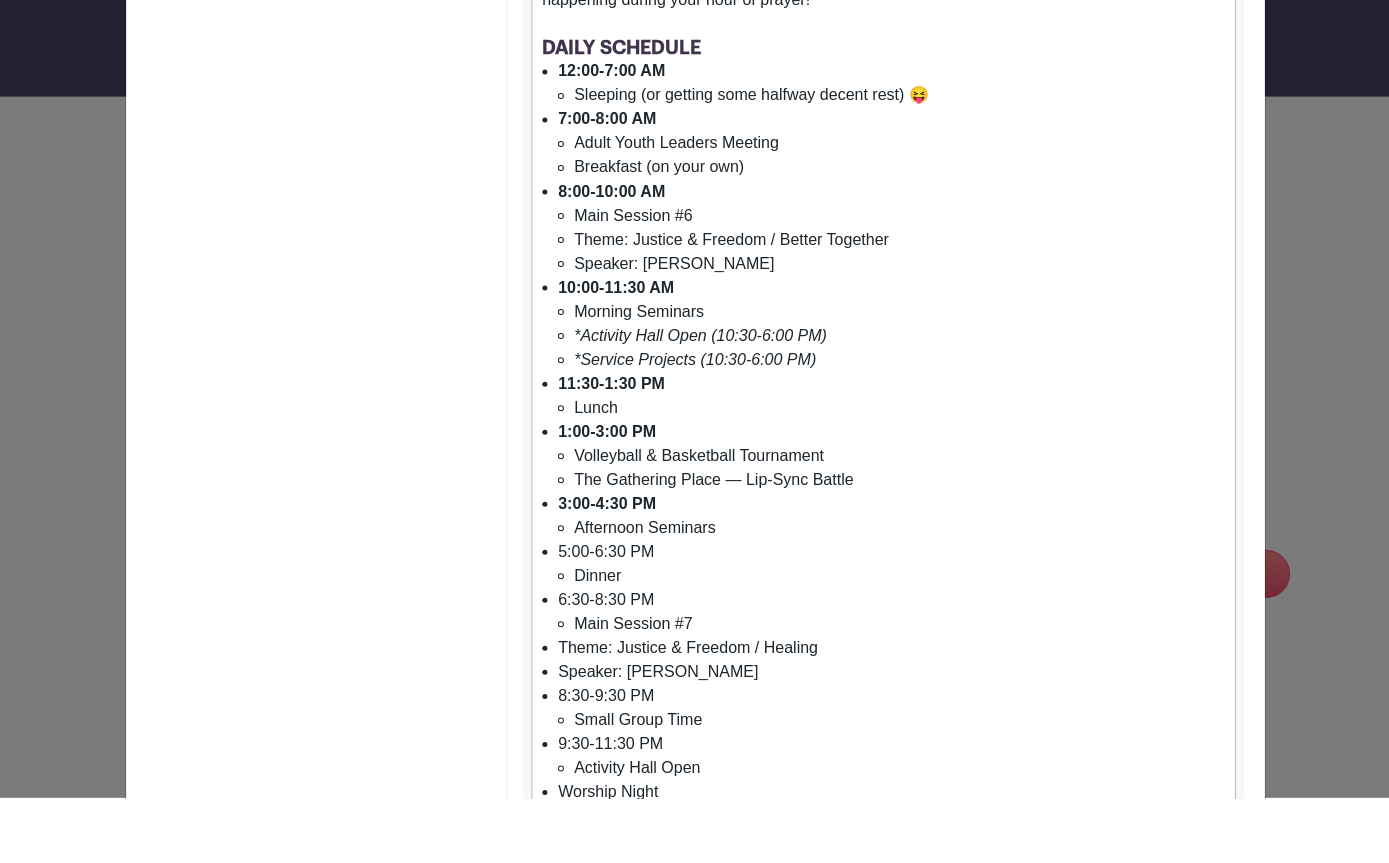 click on "5:00-6:30 PM Dinner" at bounding box center [891, 629] 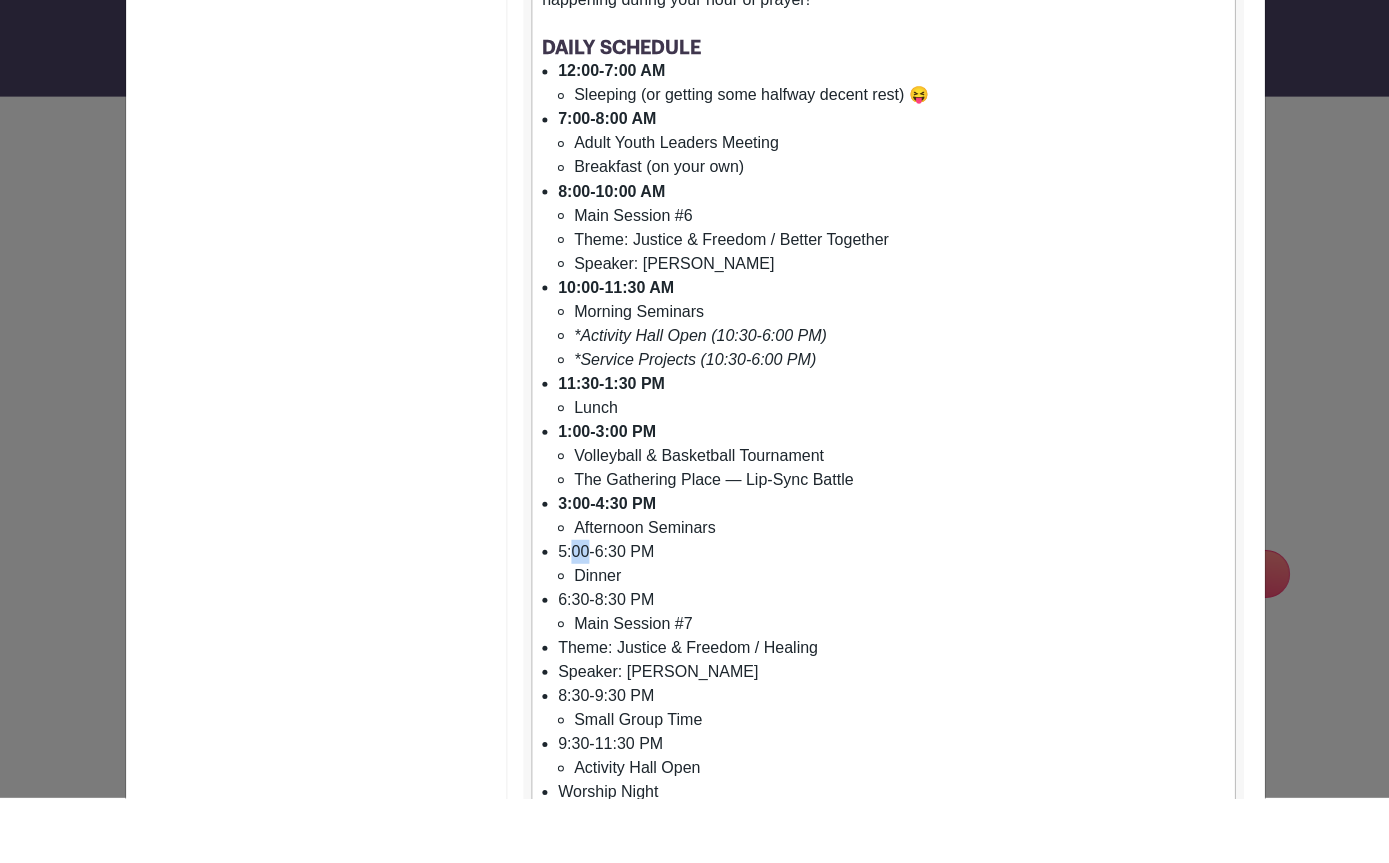click on "5:00-6:30 PM Dinner" at bounding box center (891, 629) 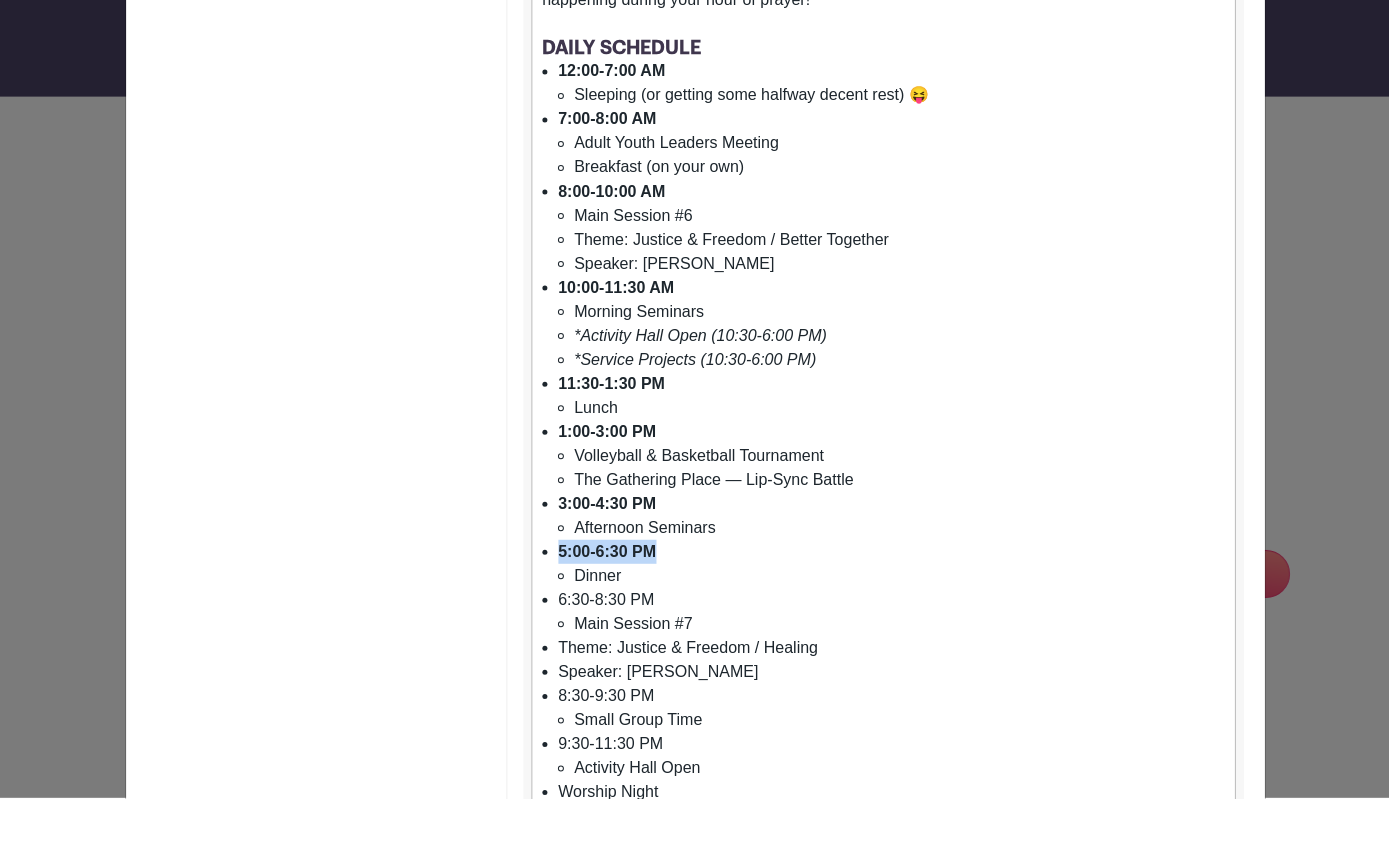 click on "6:30-8:30 PM Main Session #7" at bounding box center (891, 677) 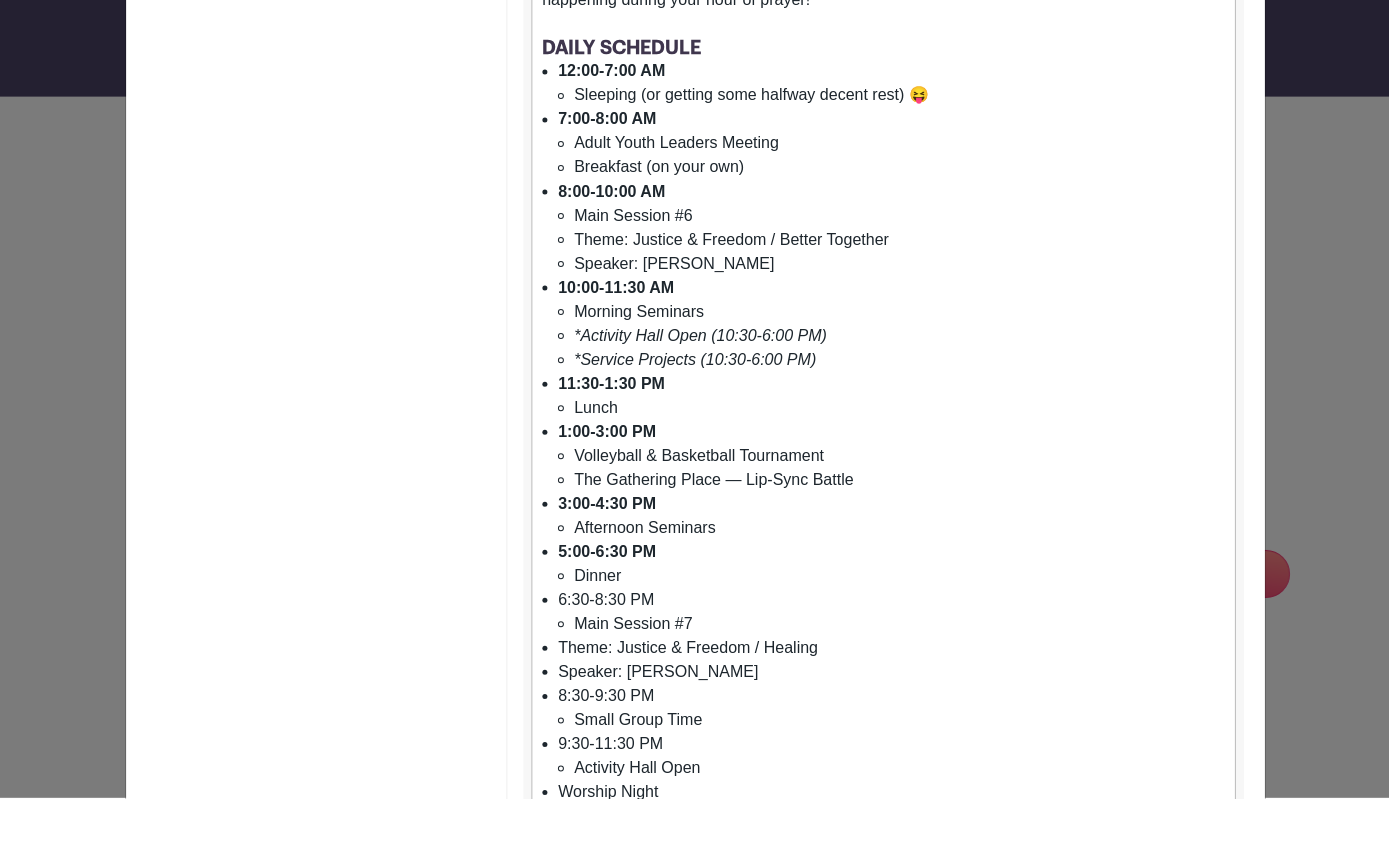 click on "6:30-8:30 PM Main Session #7" at bounding box center [891, 677] 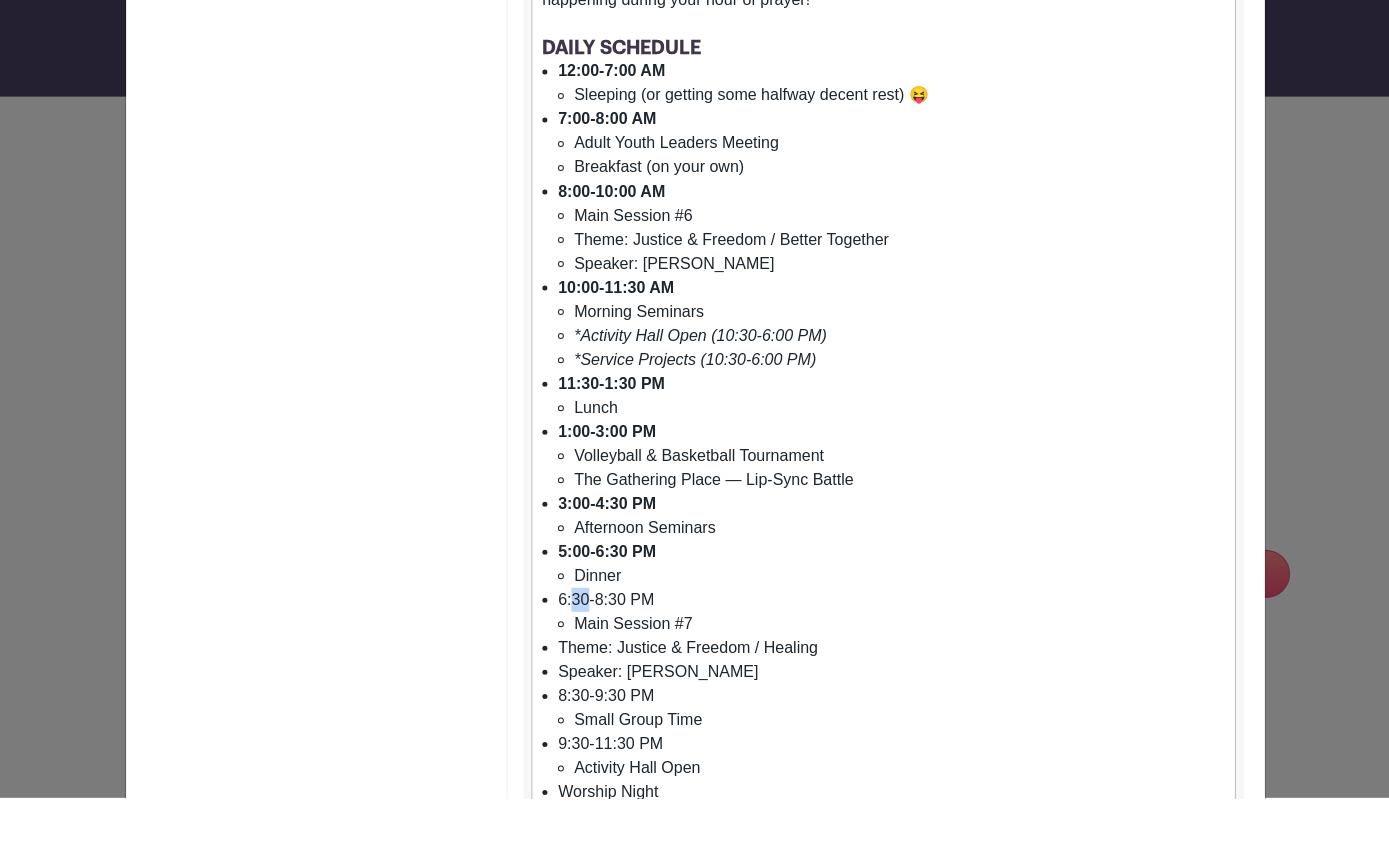click on "6:30-8:30 PM Main Session #7" at bounding box center [891, 677] 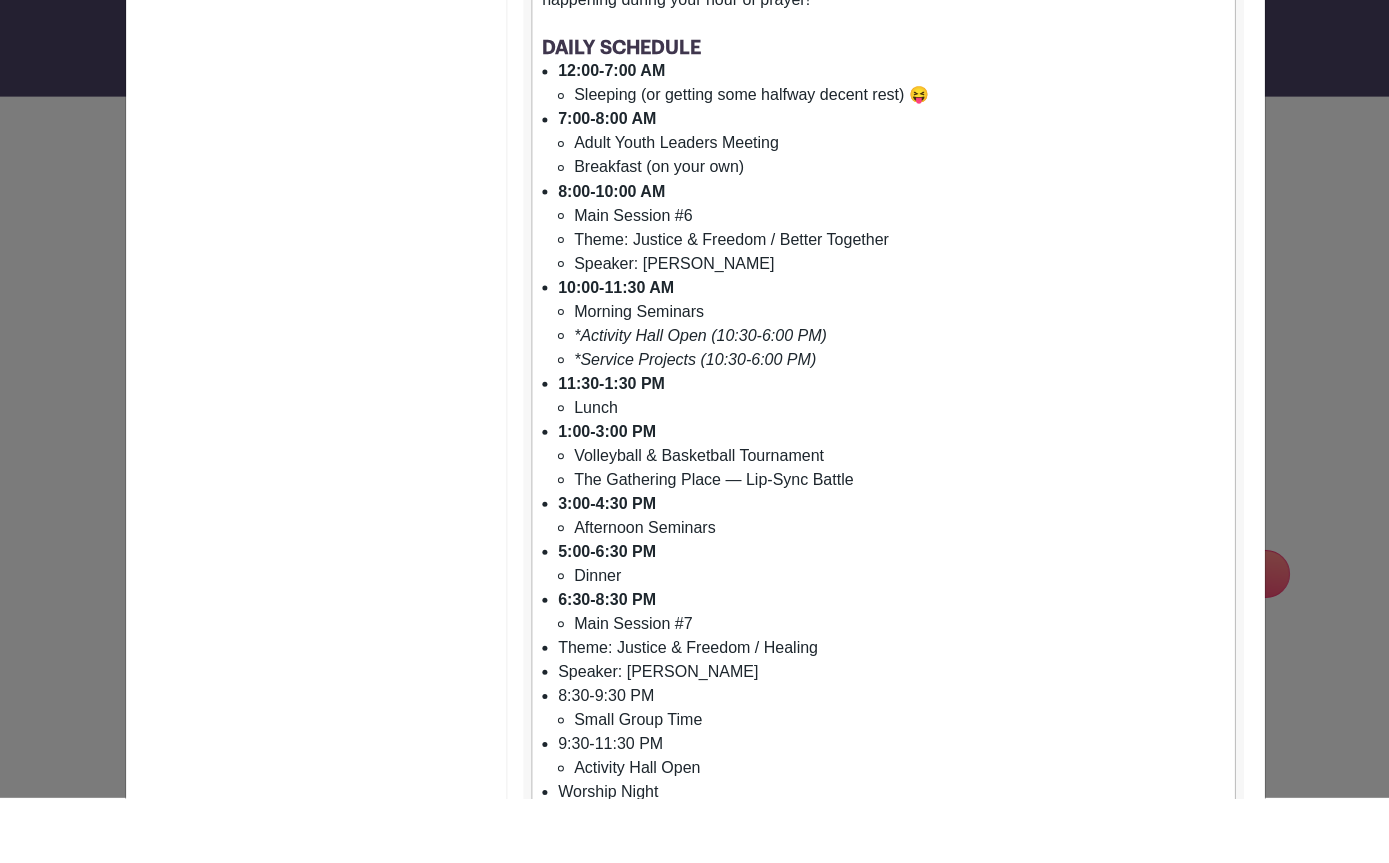 click on "Theme: Justice & Freedom / Healing" at bounding box center (891, 713) 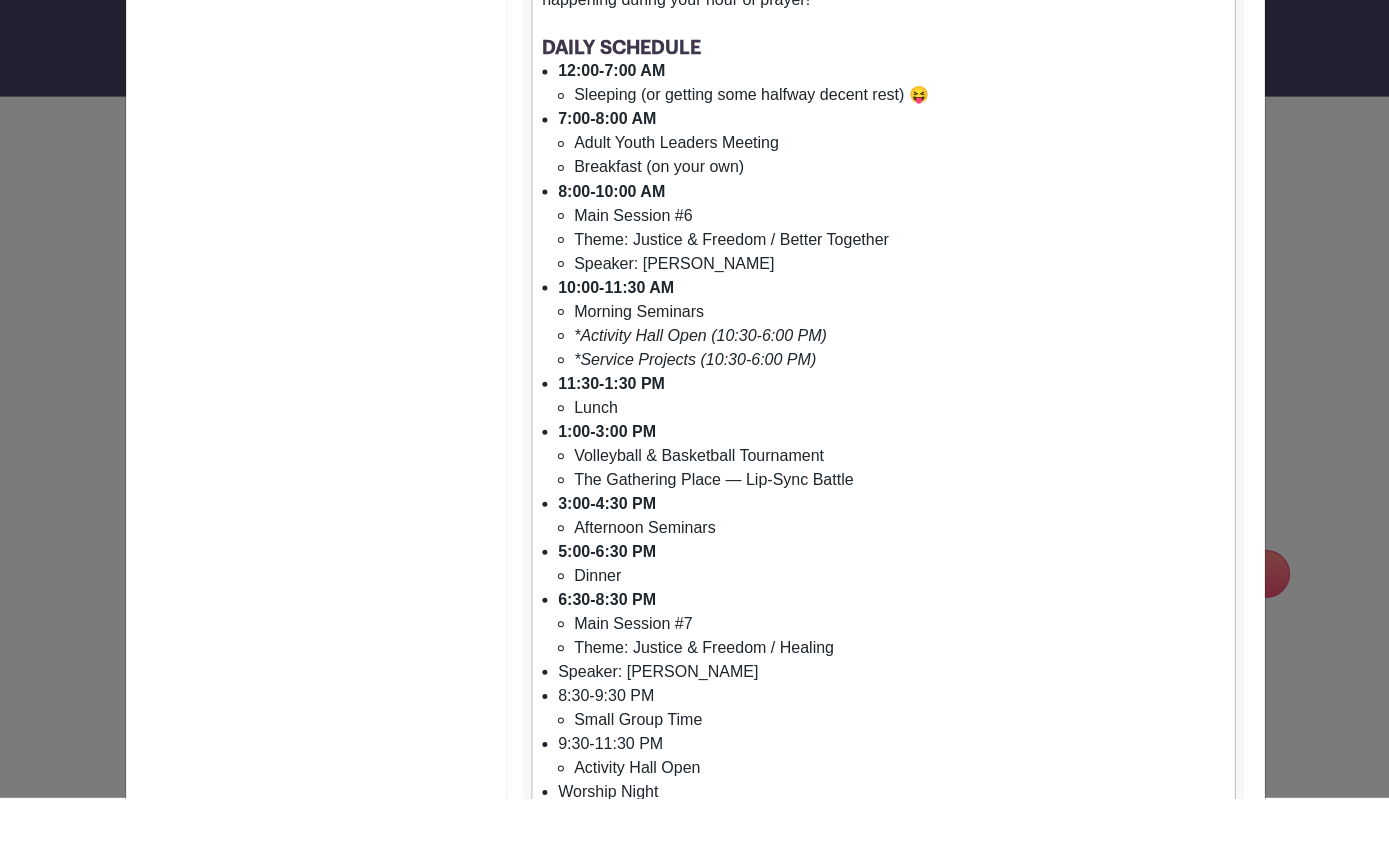 click on "Speaker: [PERSON_NAME]" at bounding box center (891, 737) 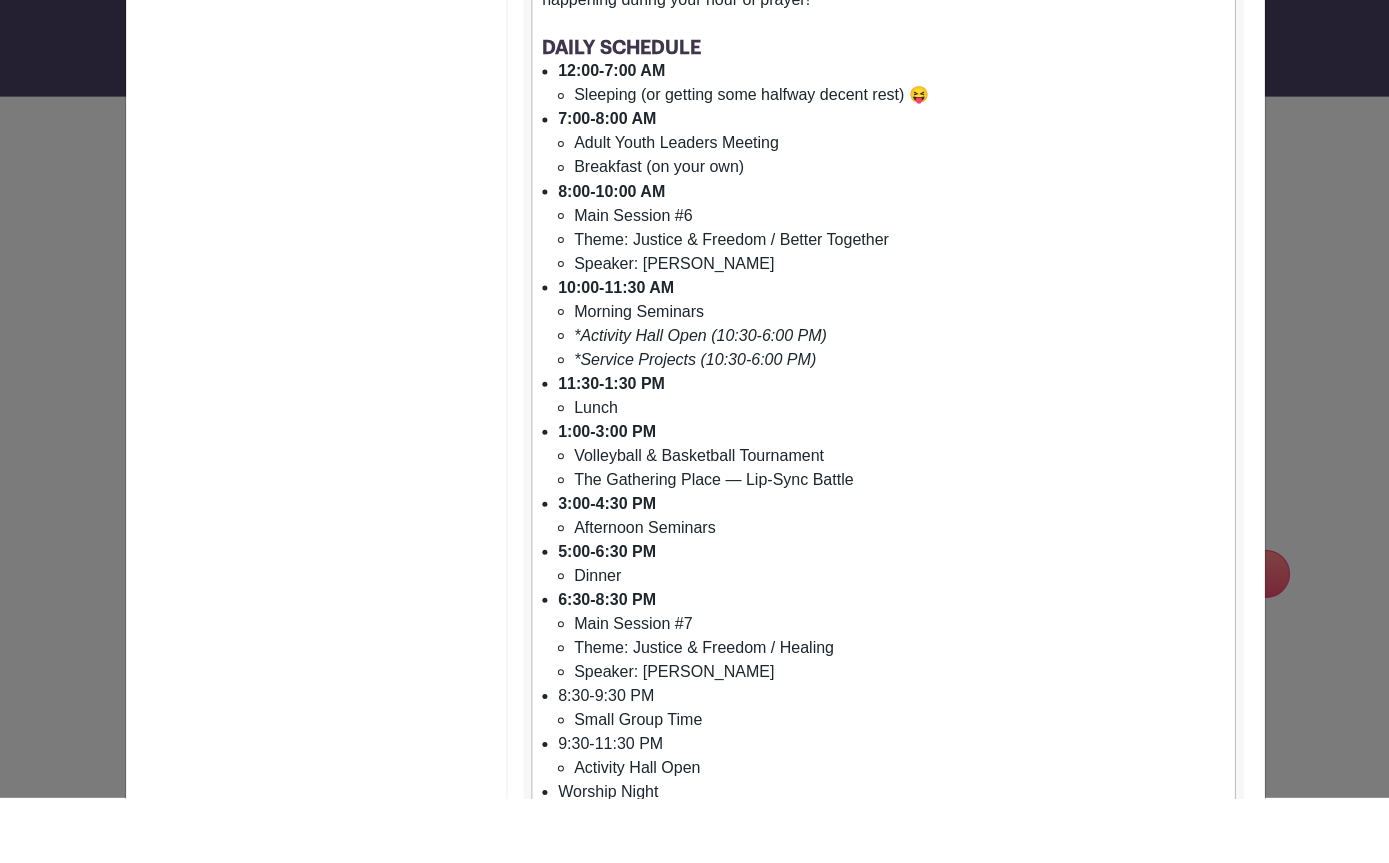 click on "8:30-9:30 PM Small Group Time" at bounding box center [891, 773] 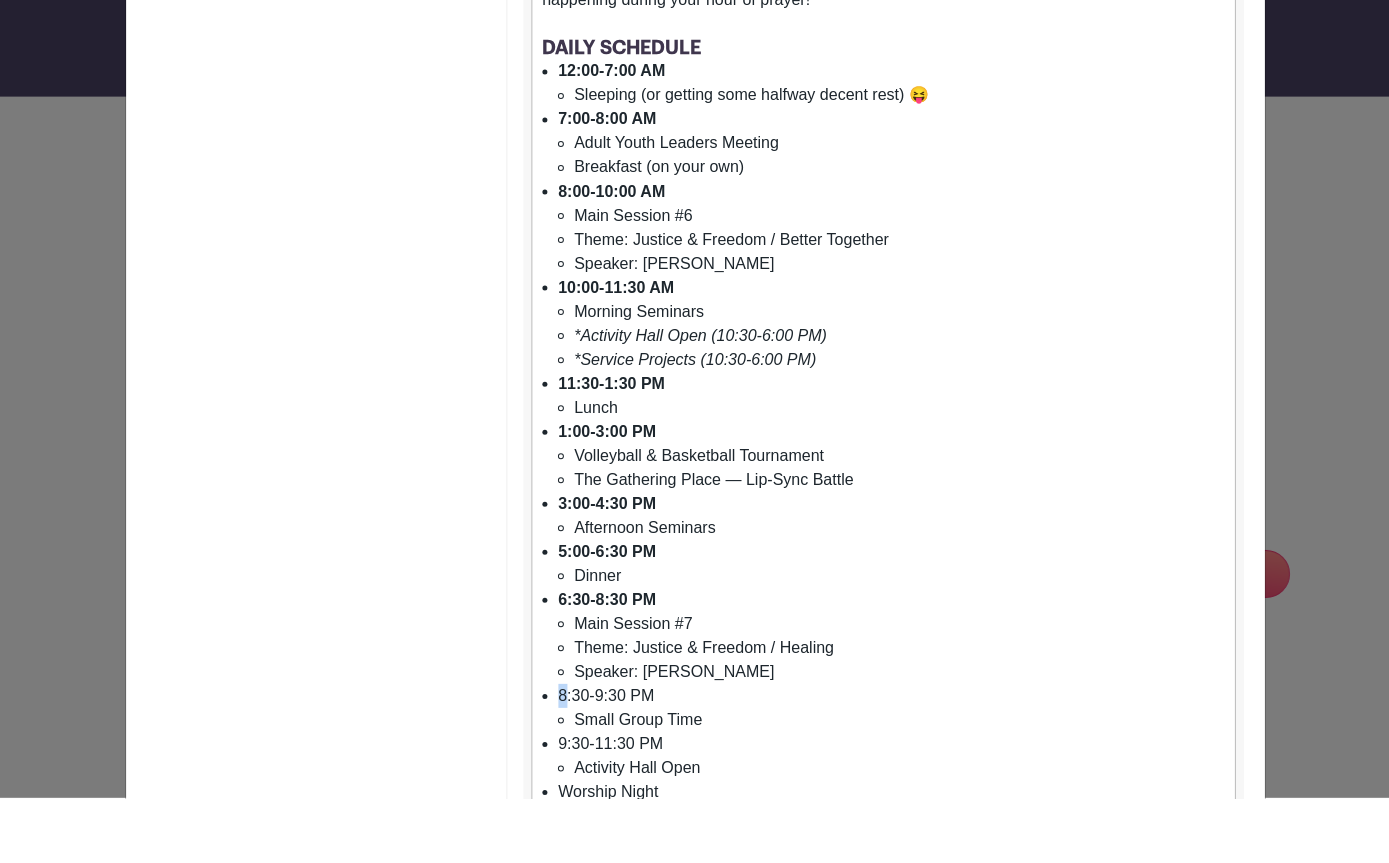 click on "8:30-9:30 PM Small Group Time" at bounding box center [891, 773] 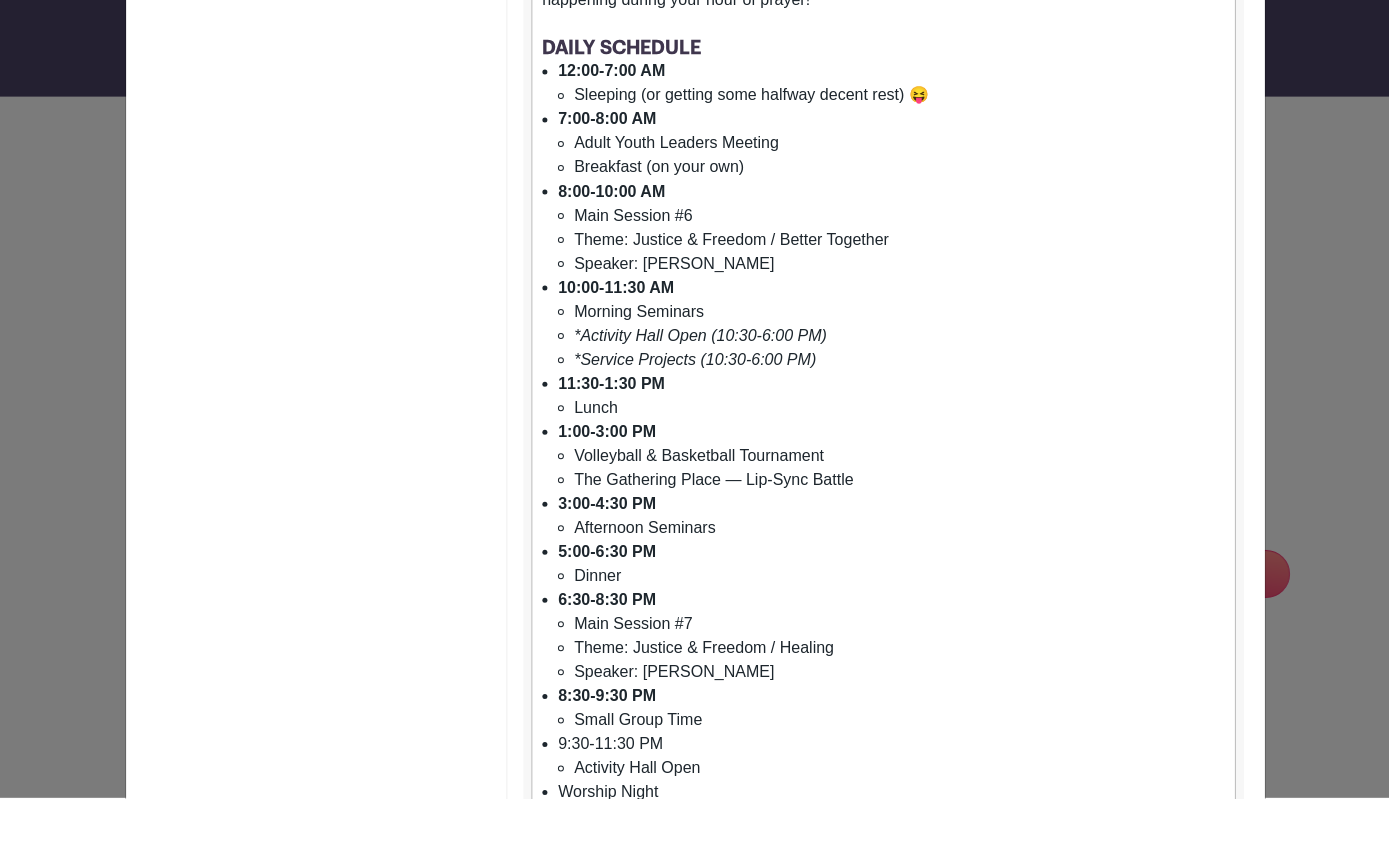 click on "9:30-11:30 PM Activity Hall Open" at bounding box center [891, 821] 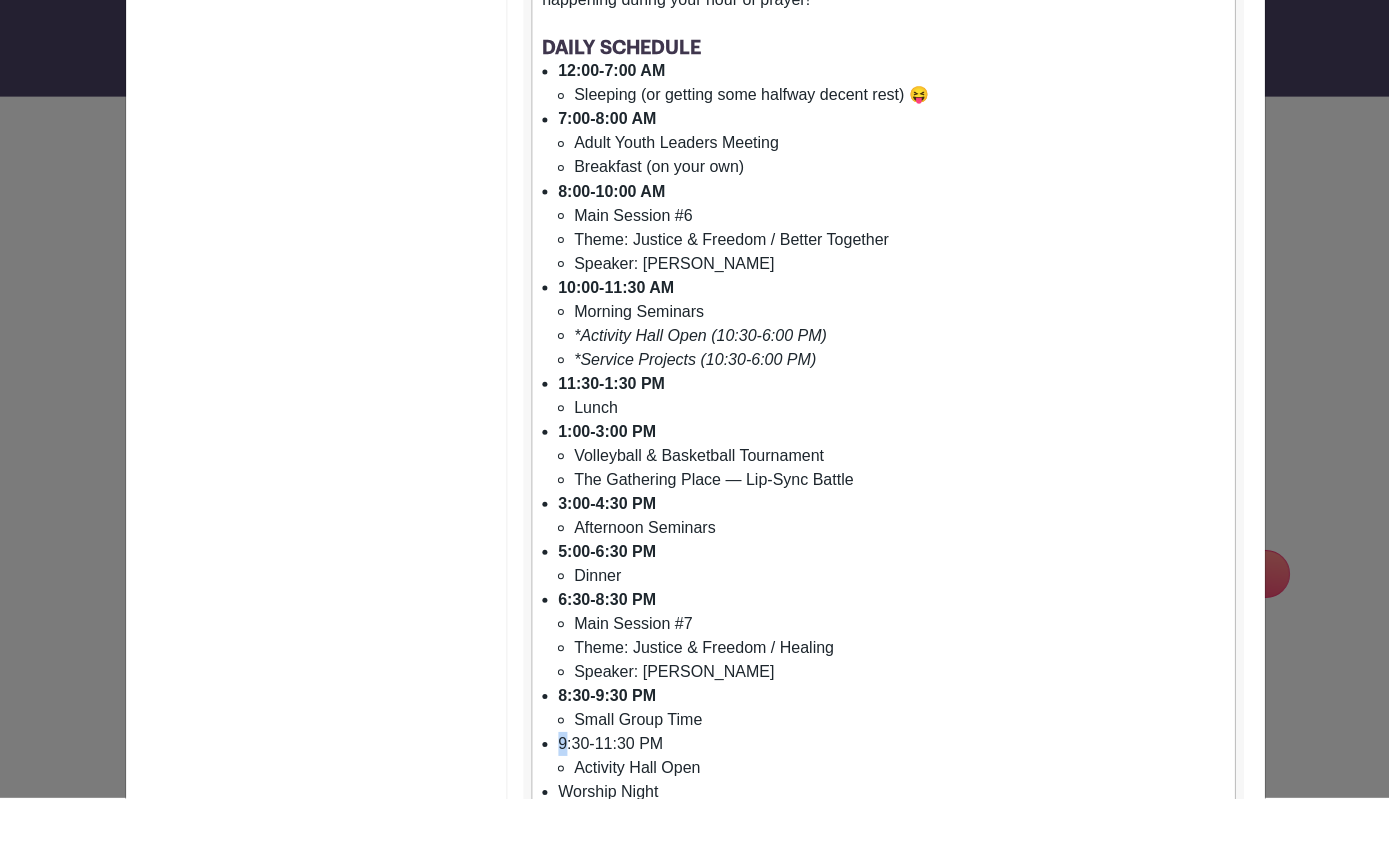 click on "9:30-11:30 PM Activity Hall Open" at bounding box center [891, 821] 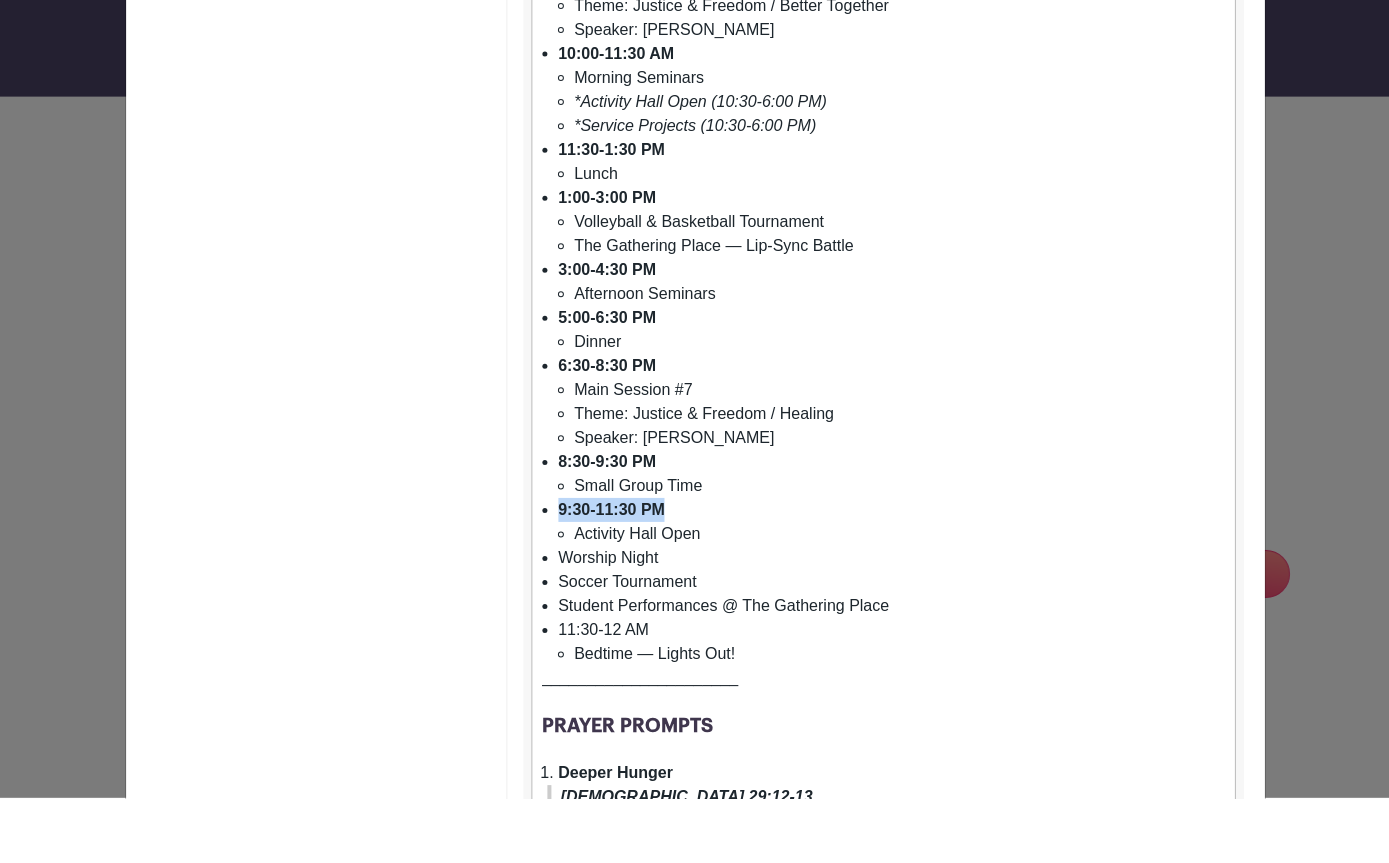 scroll, scrollTop: 684, scrollLeft: 0, axis: vertical 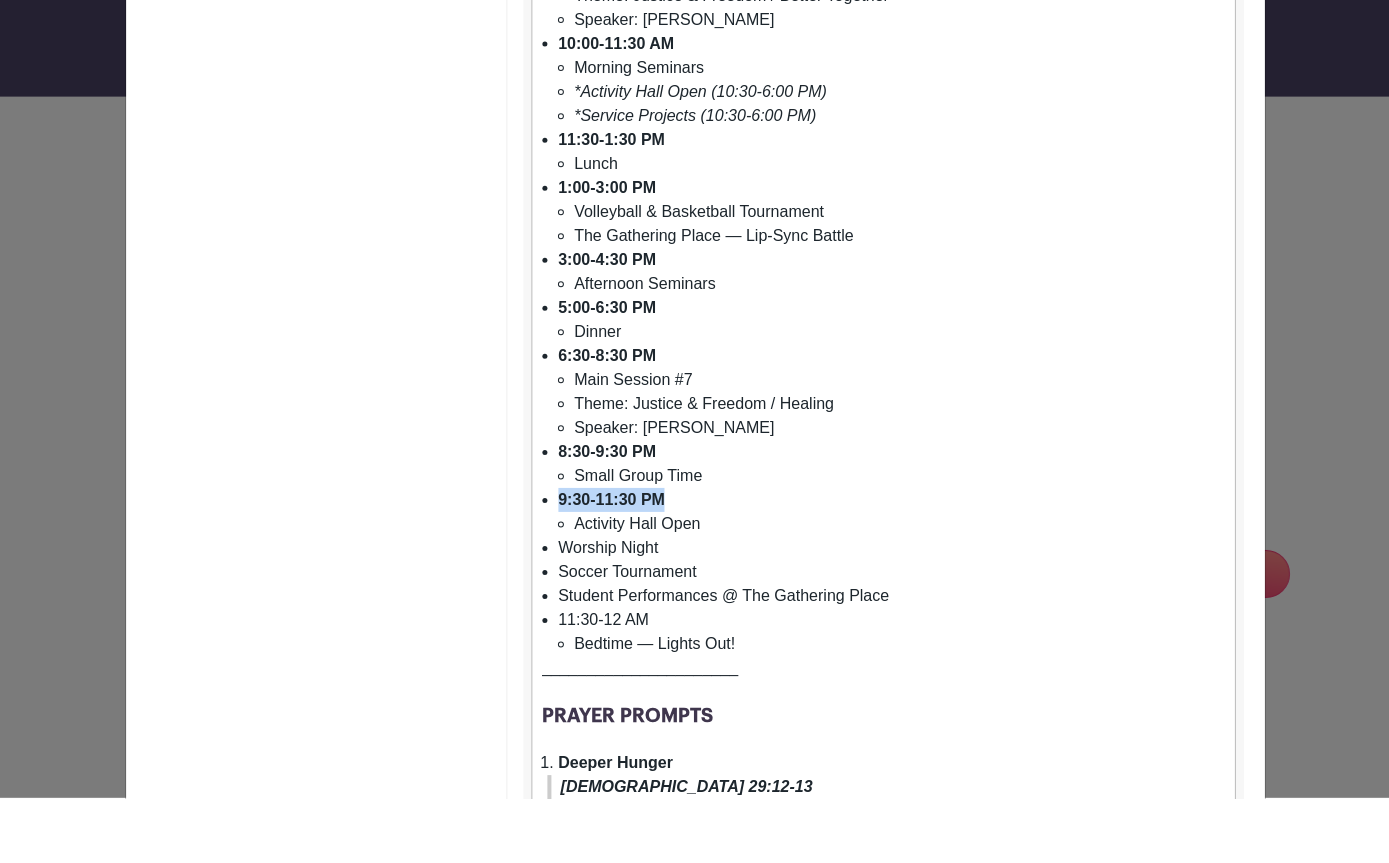 click on "Worship Night" at bounding box center (891, 613) 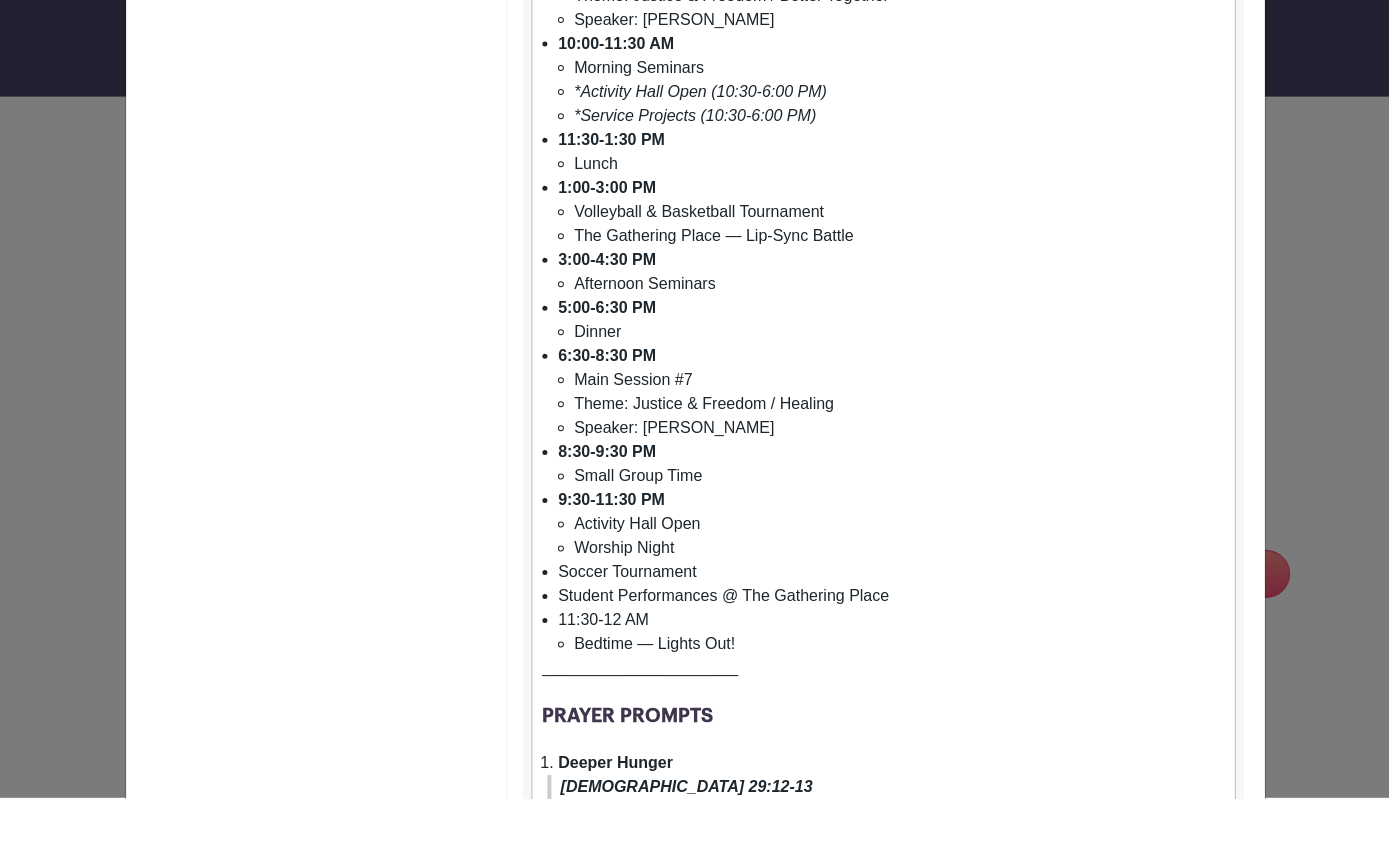 click on "Soccer Tournament" at bounding box center [891, 637] 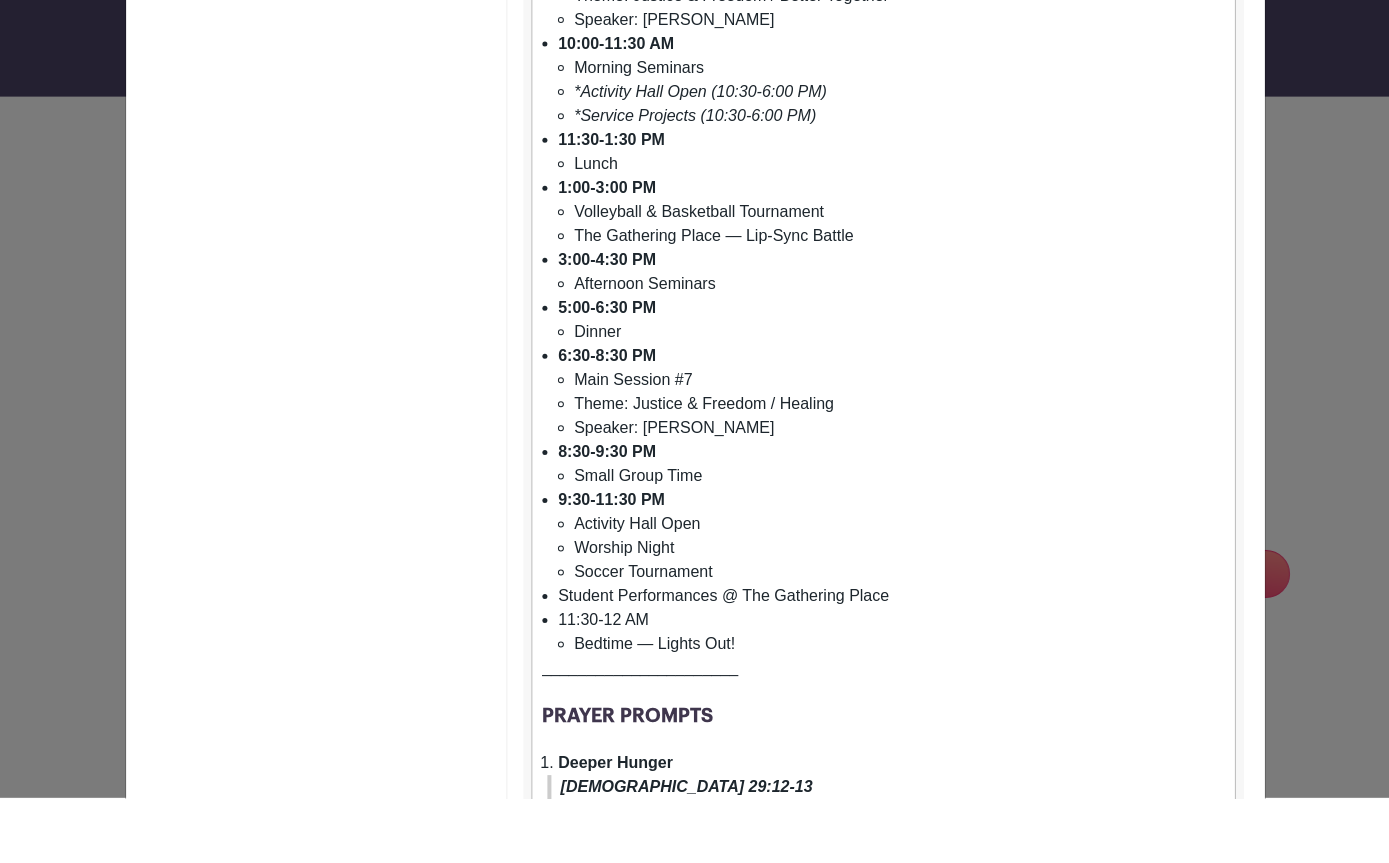 click on "Student Performances @ The Gathering Place" at bounding box center (891, 661) 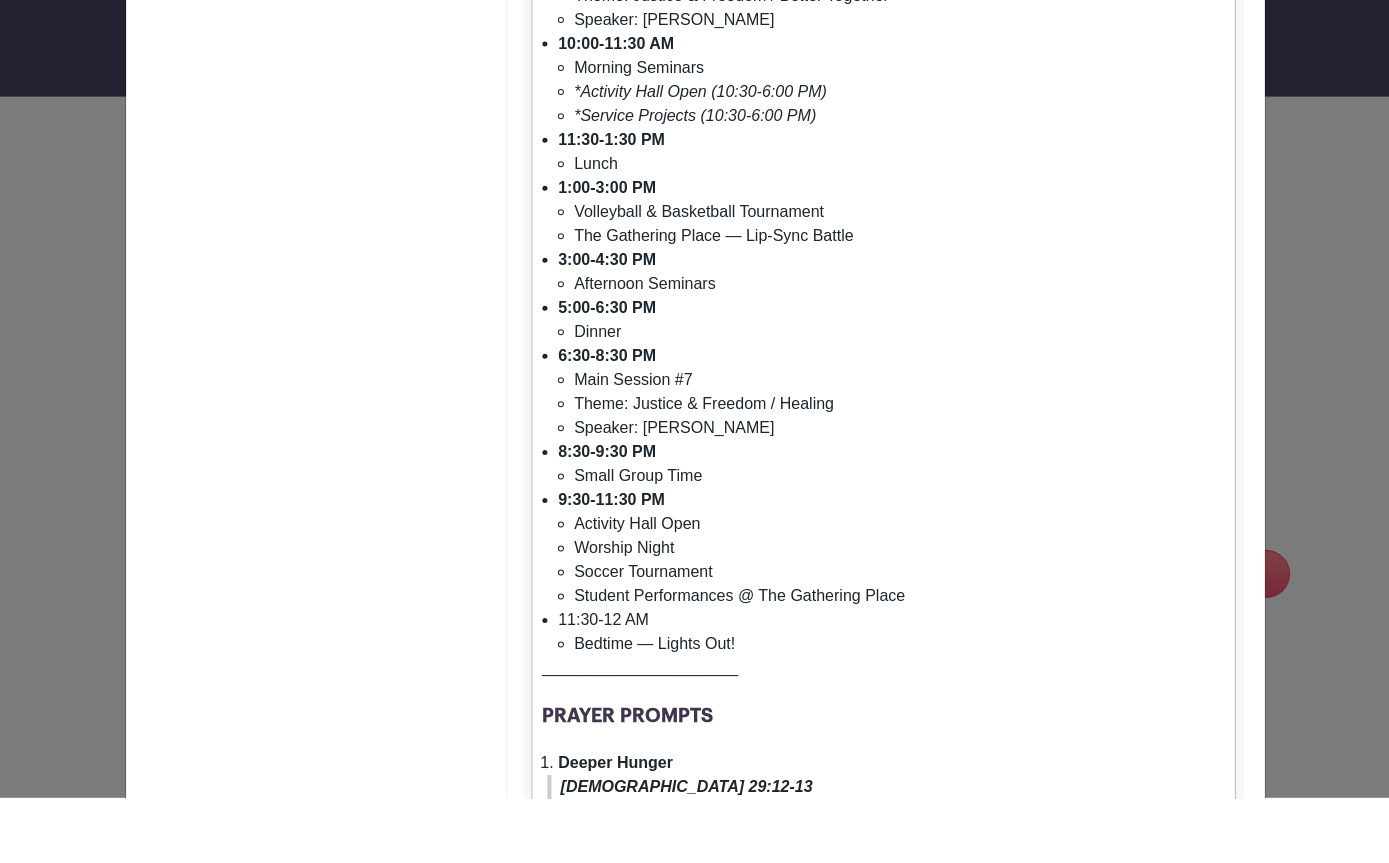 click on "11:30-12 AM Bedtime — Lights Out!" at bounding box center (891, 697) 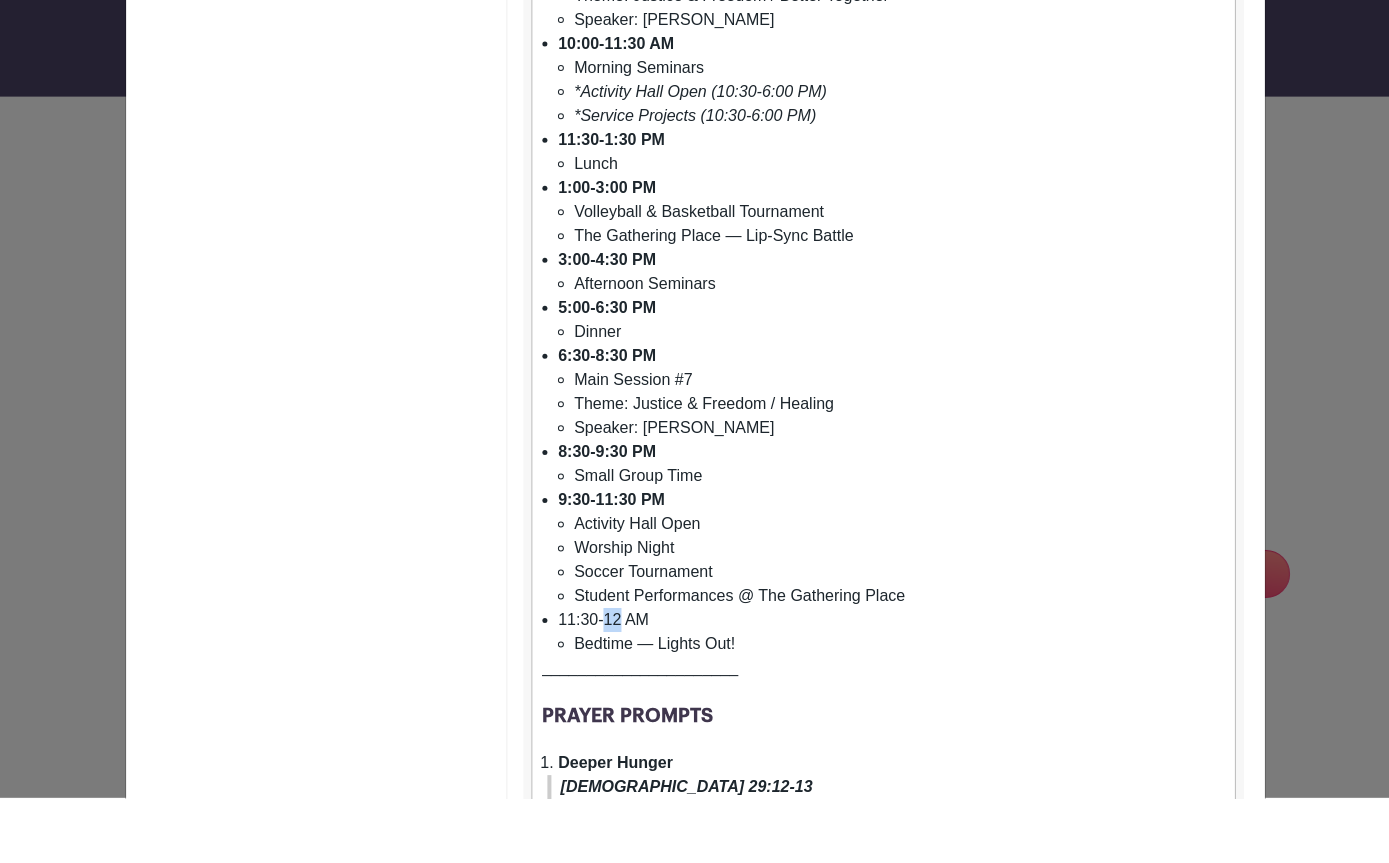 click on "11:30-12 AM Bedtime — Lights Out!" at bounding box center [891, 697] 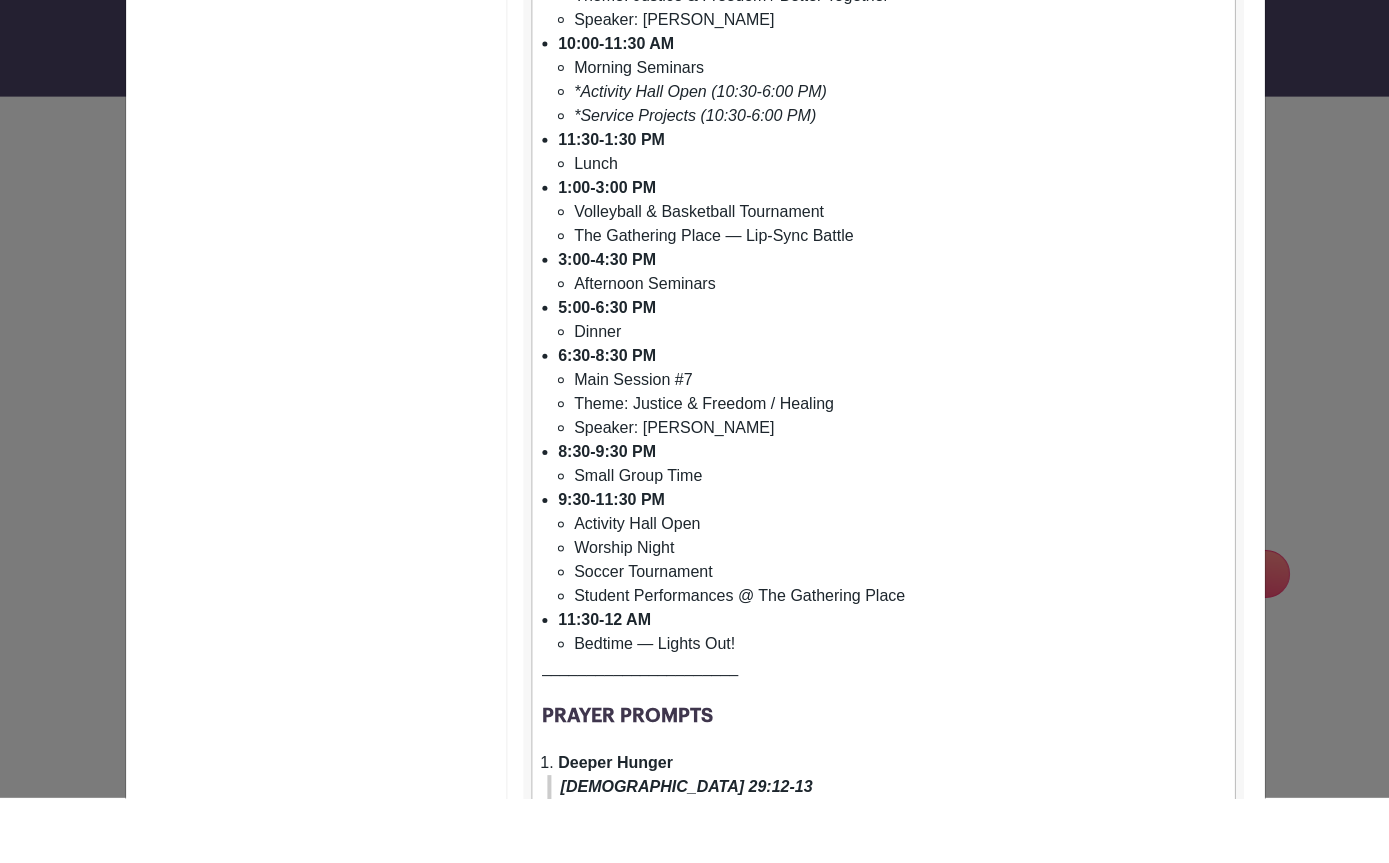 click on "Bedtime — Lights Out!" at bounding box center (899, 709) 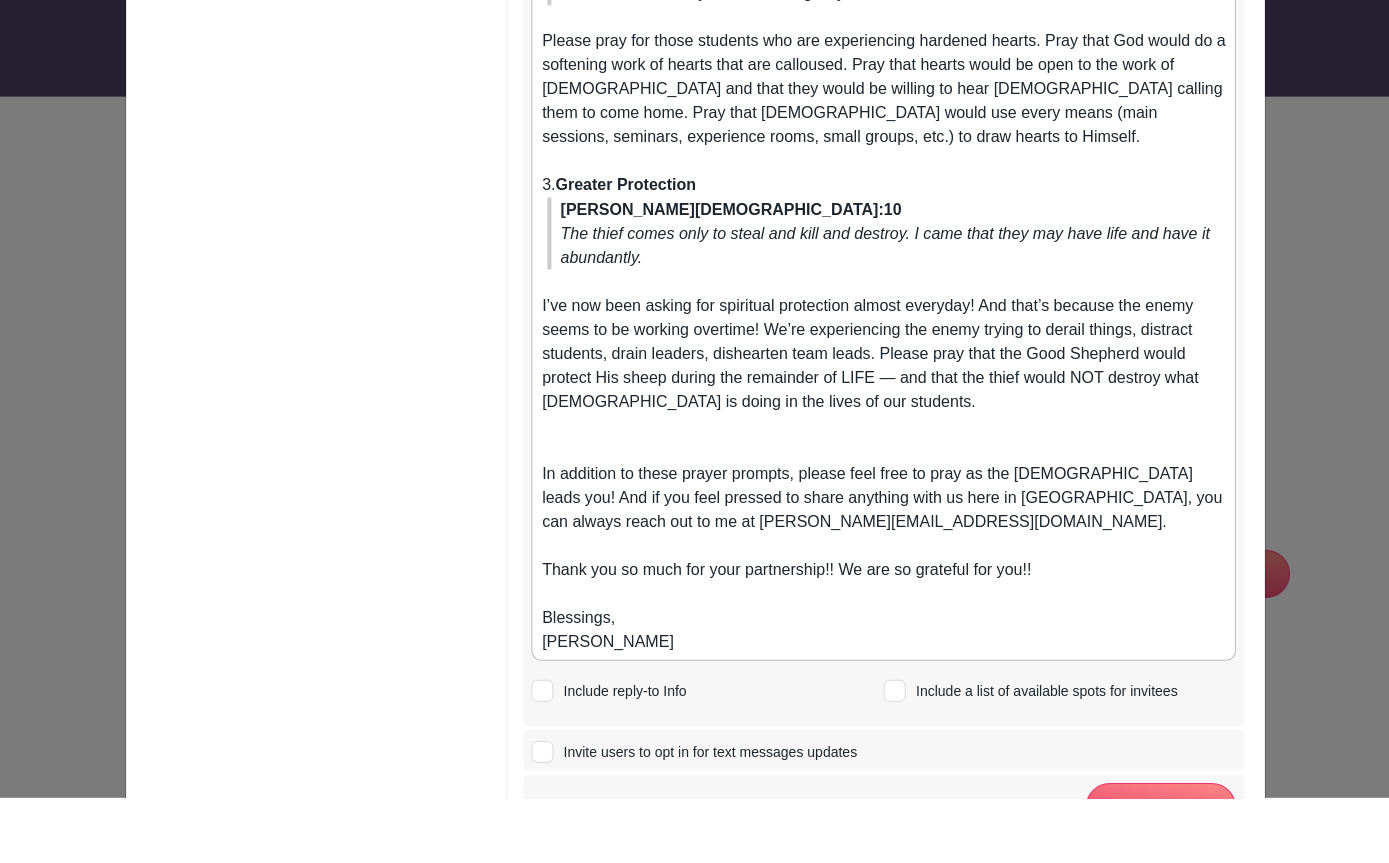 scroll, scrollTop: 1788, scrollLeft: 0, axis: vertical 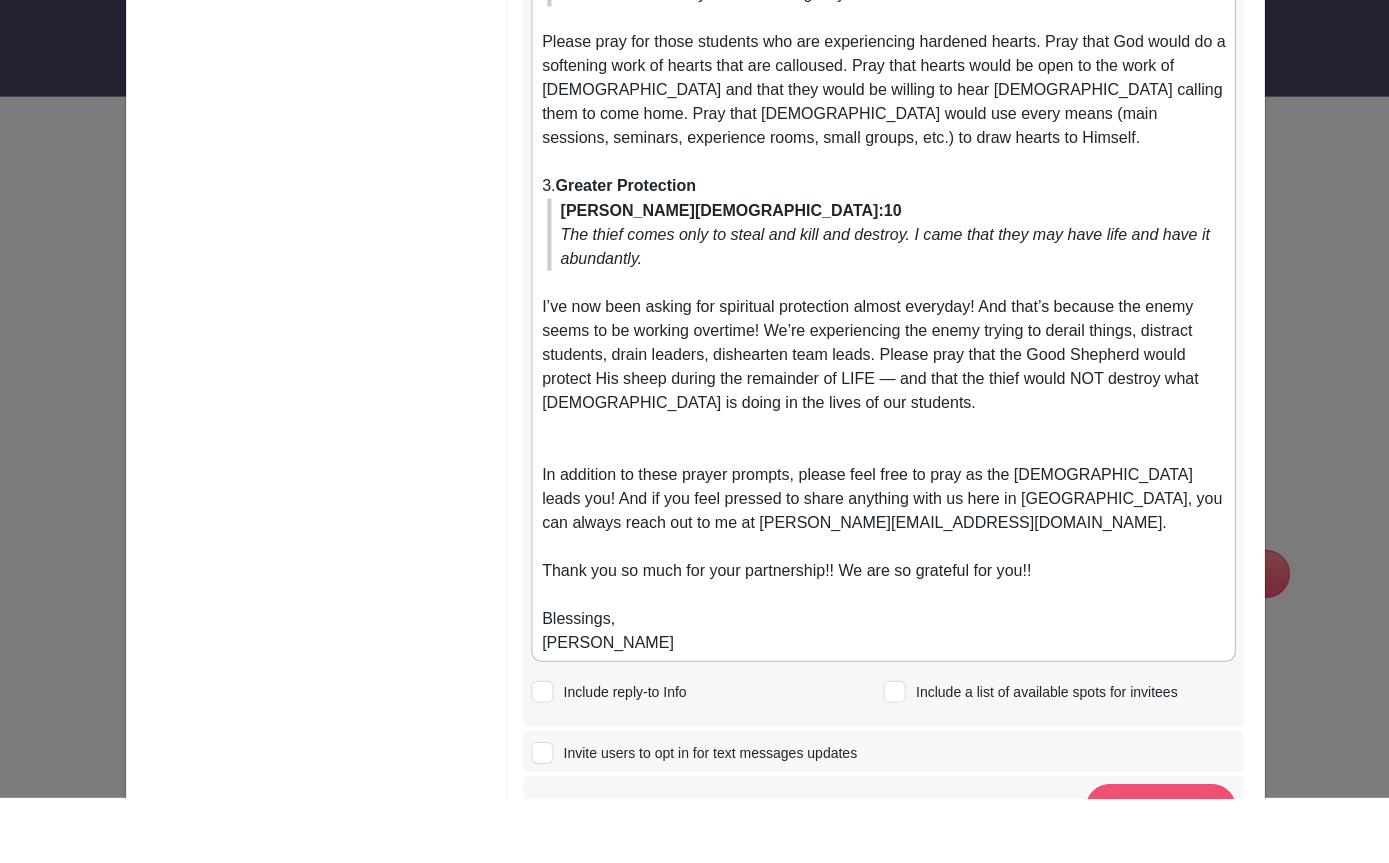 click on "Send Message" at bounding box center (1160, 873) 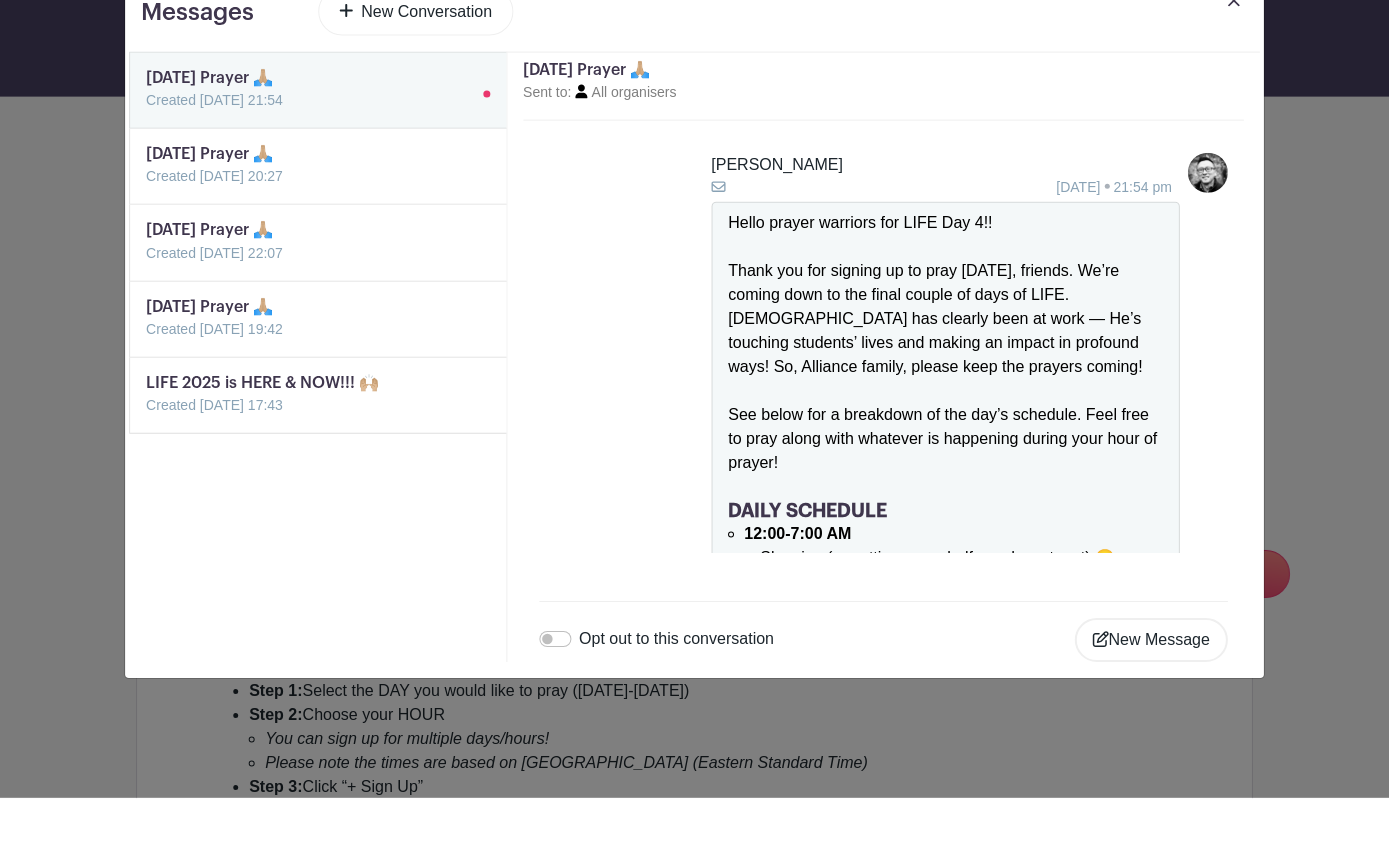scroll, scrollTop: 89, scrollLeft: 0, axis: vertical 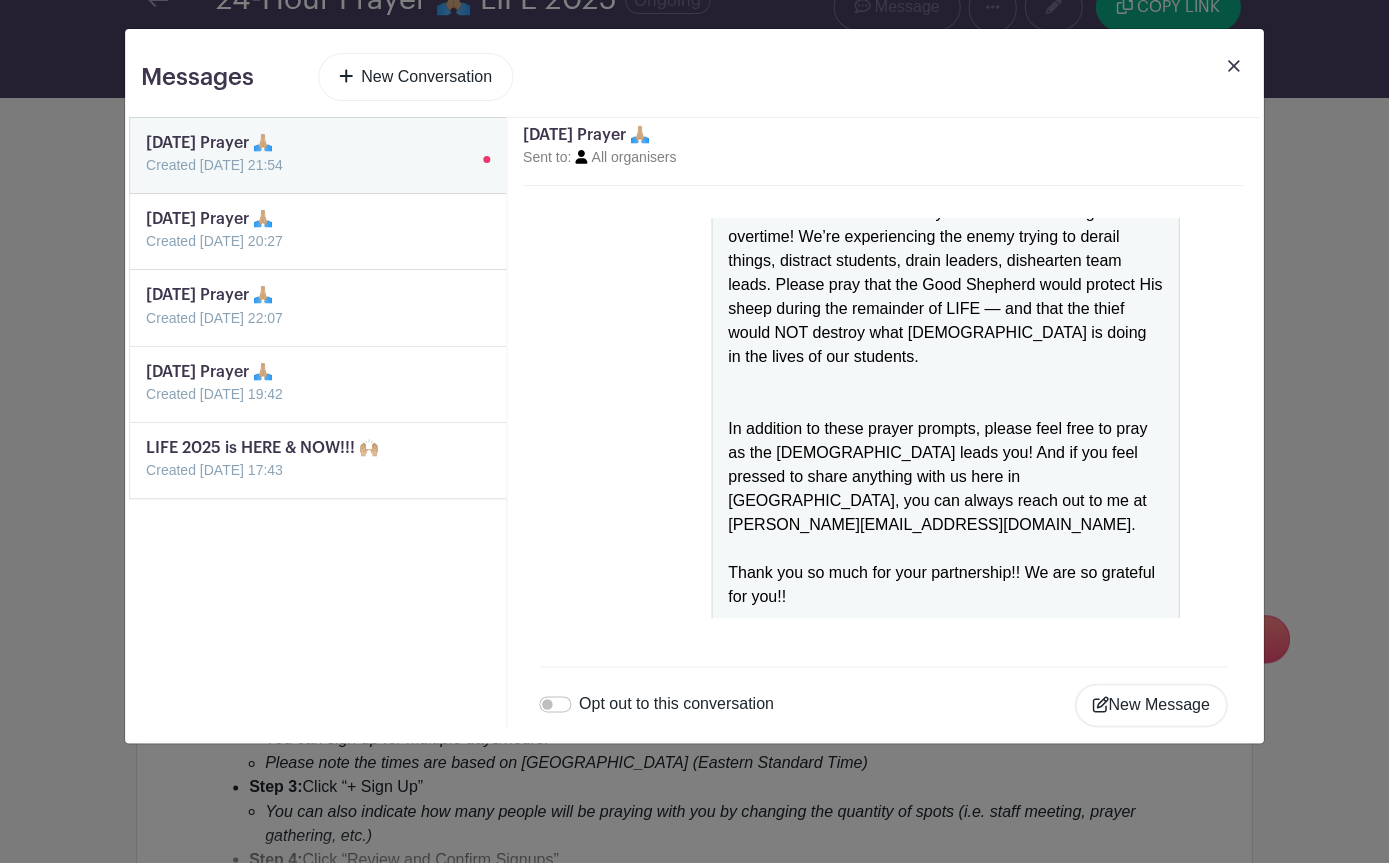 click at bounding box center [146, 330] 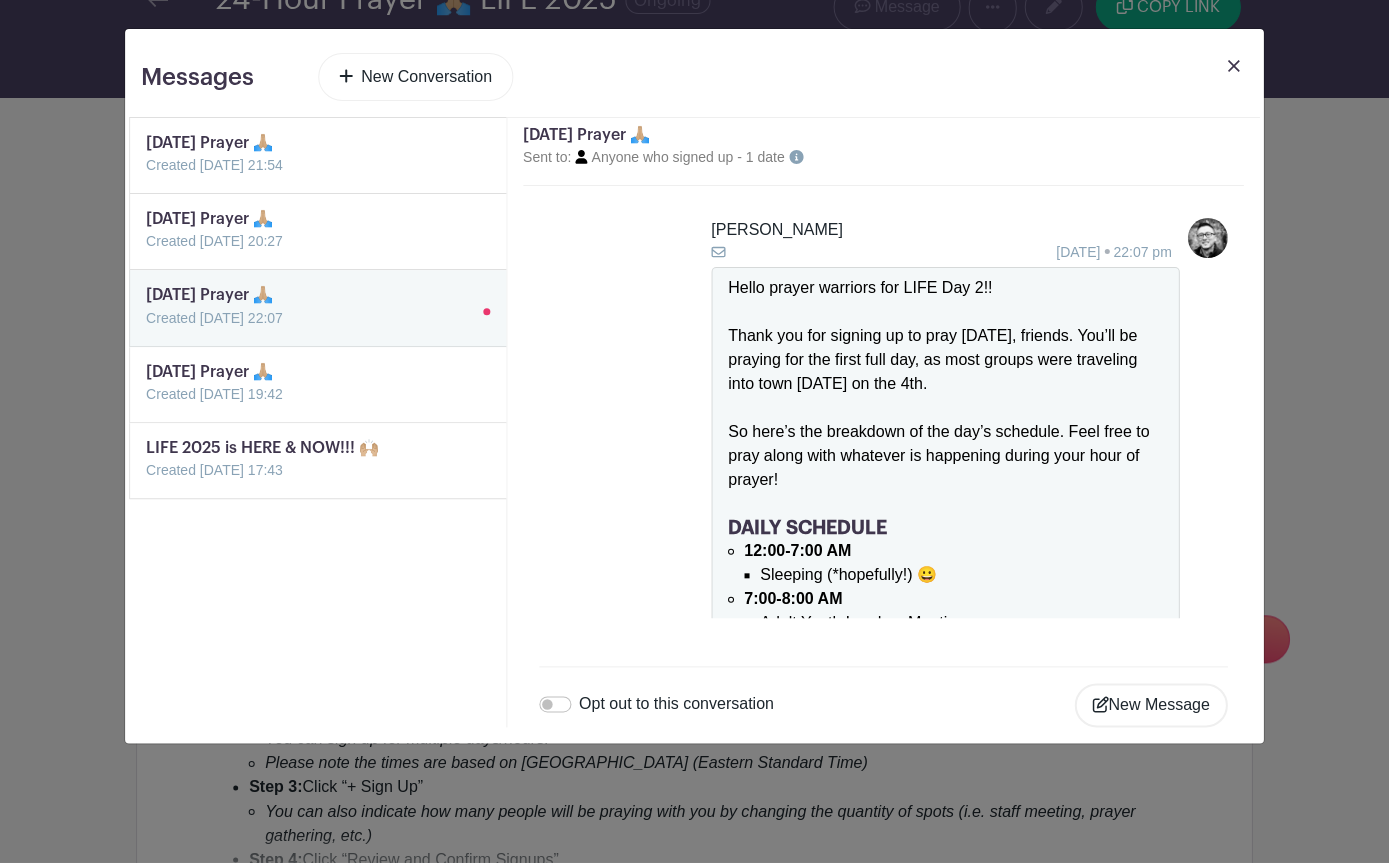 scroll, scrollTop: 2137, scrollLeft: 0, axis: vertical 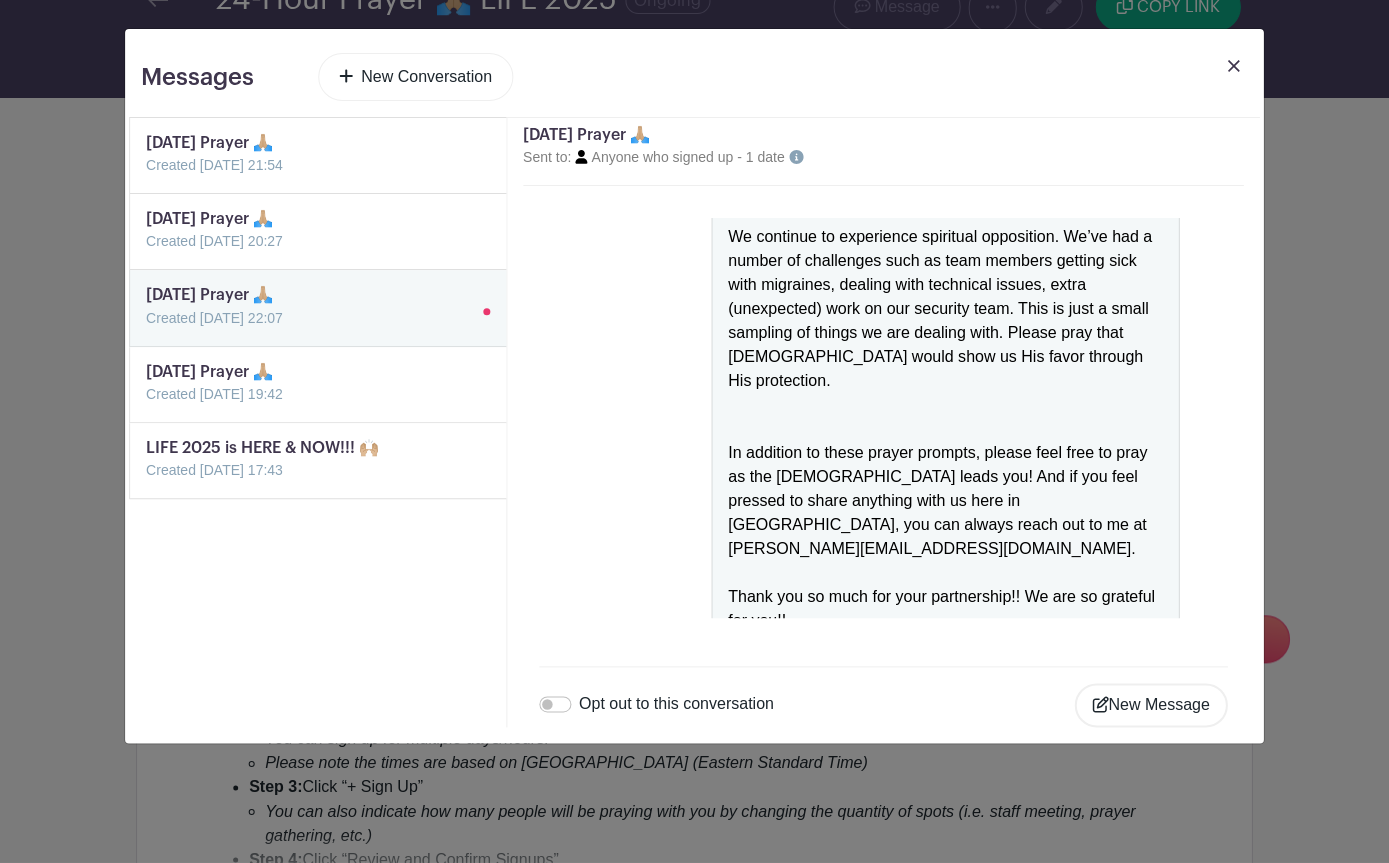 click at bounding box center (146, 253) 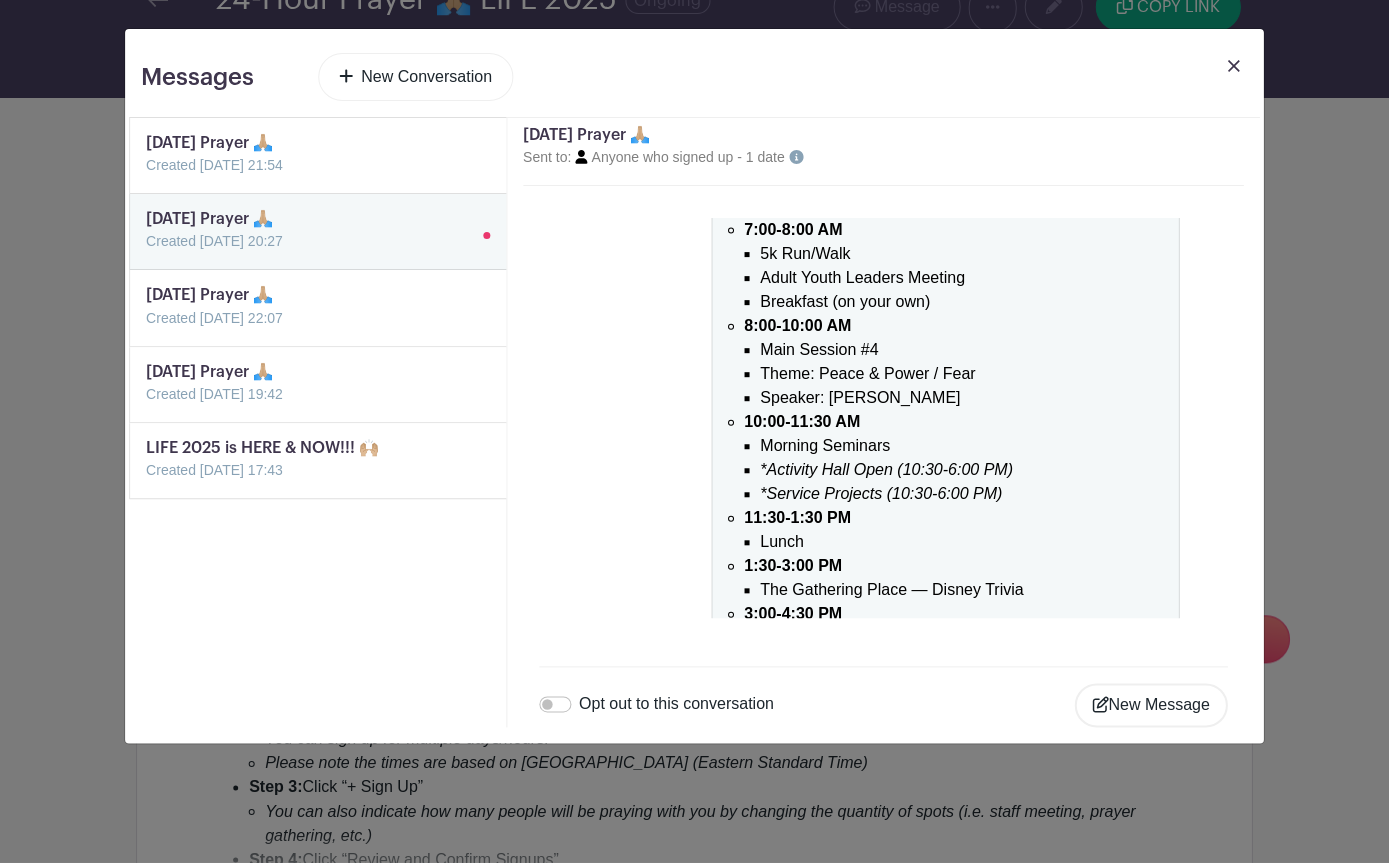 scroll, scrollTop: 67, scrollLeft: 0, axis: vertical 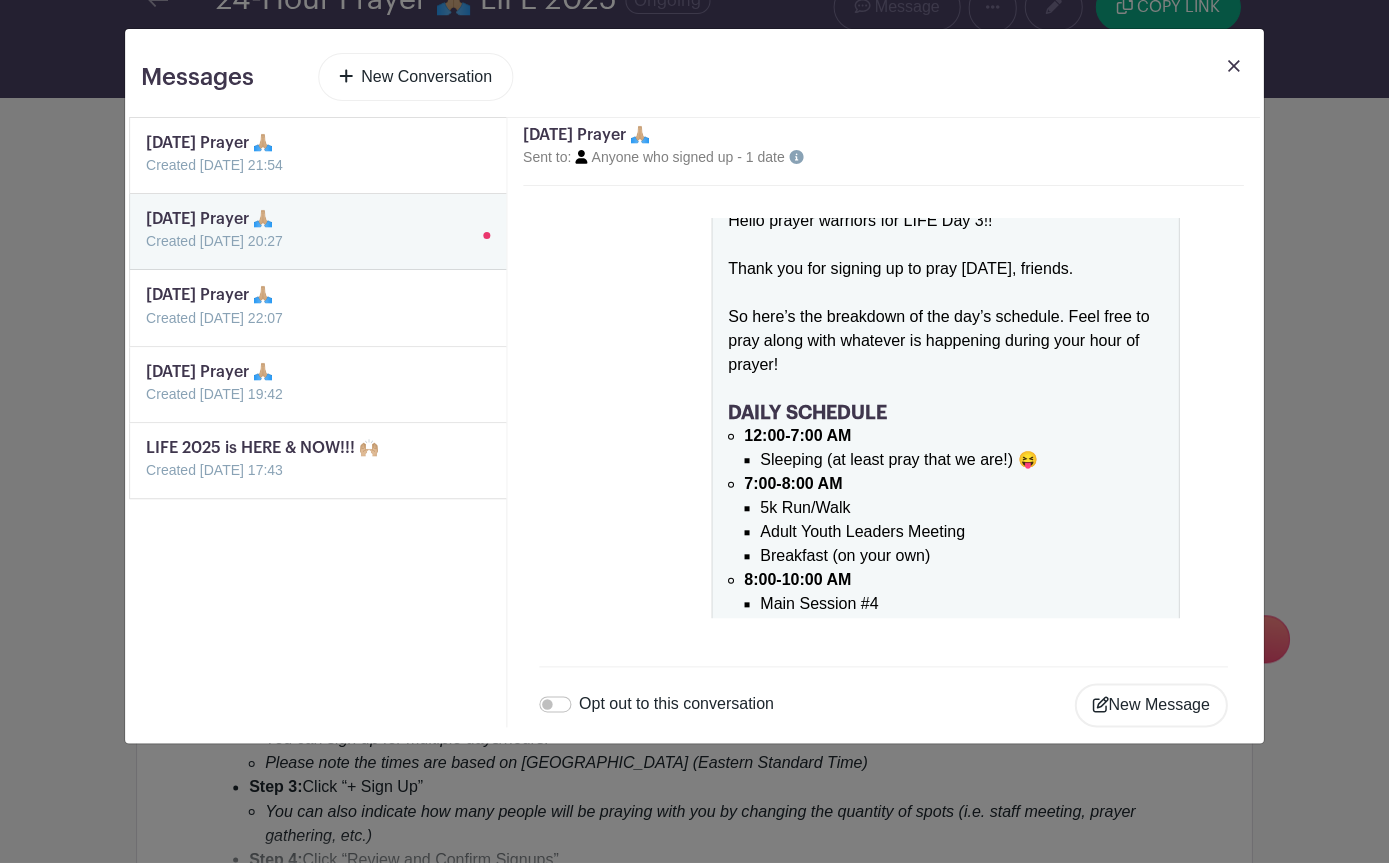 click at bounding box center [146, 177] 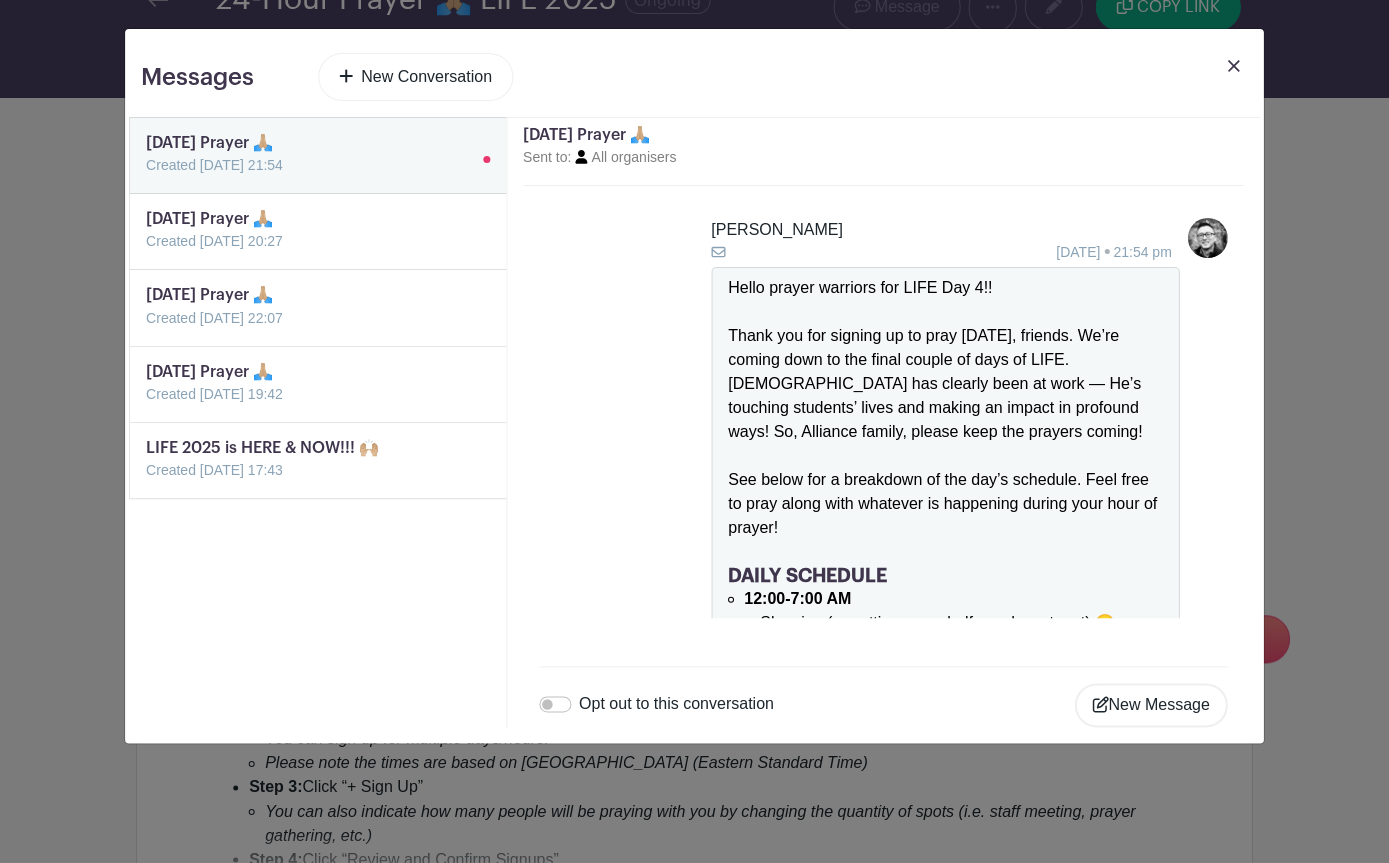scroll, scrollTop: 0, scrollLeft: 0, axis: both 